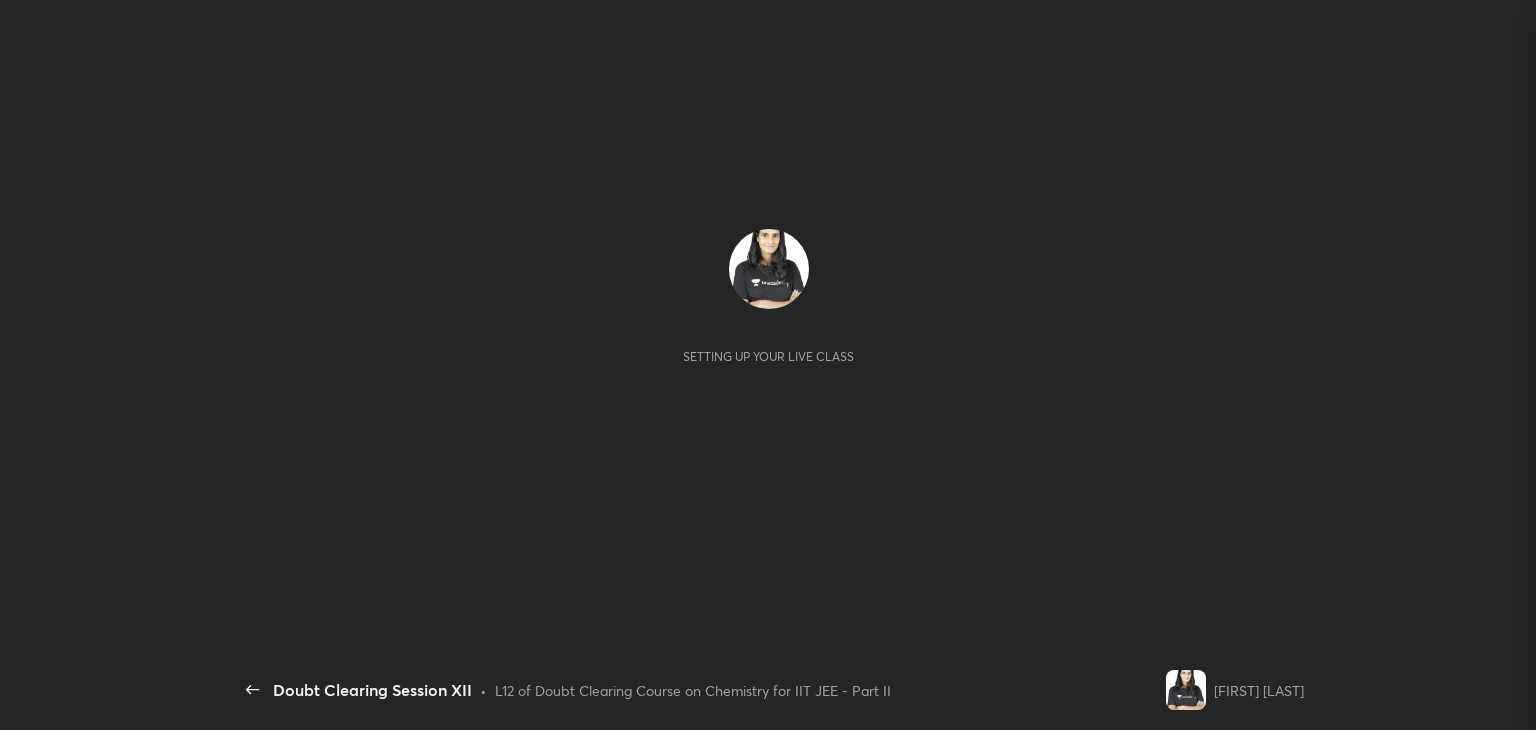 scroll, scrollTop: 0, scrollLeft: 0, axis: both 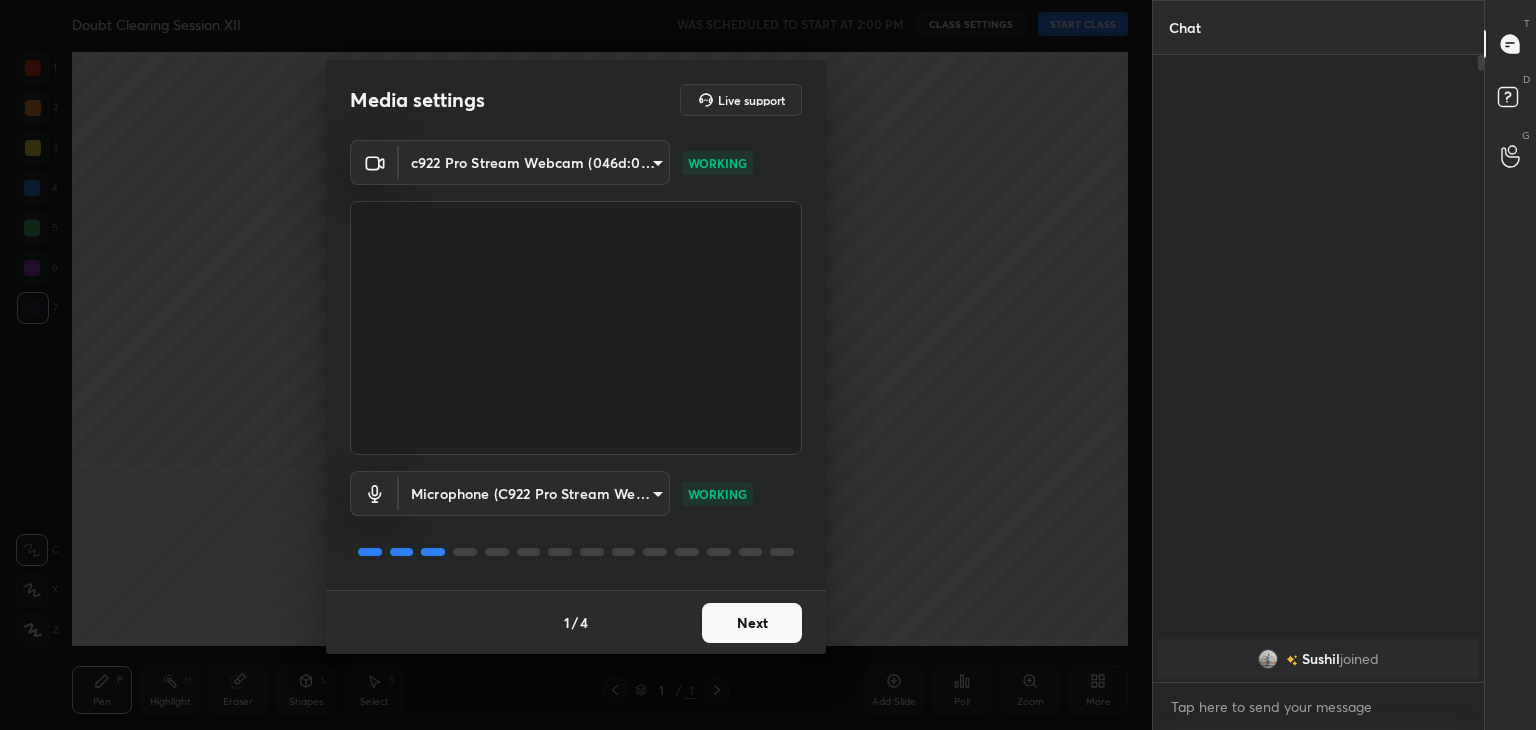click on "Next" at bounding box center [752, 623] 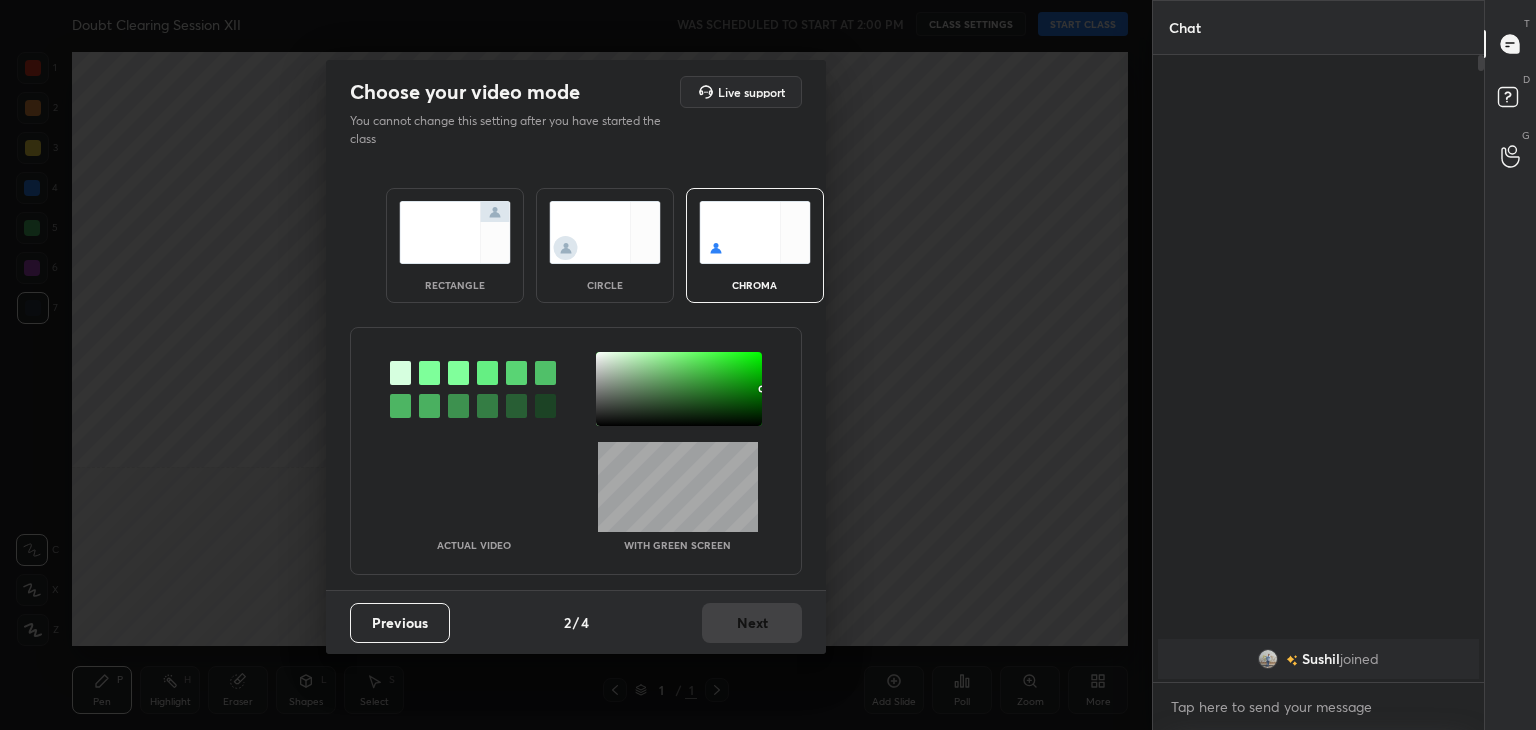 click at bounding box center [429, 373] 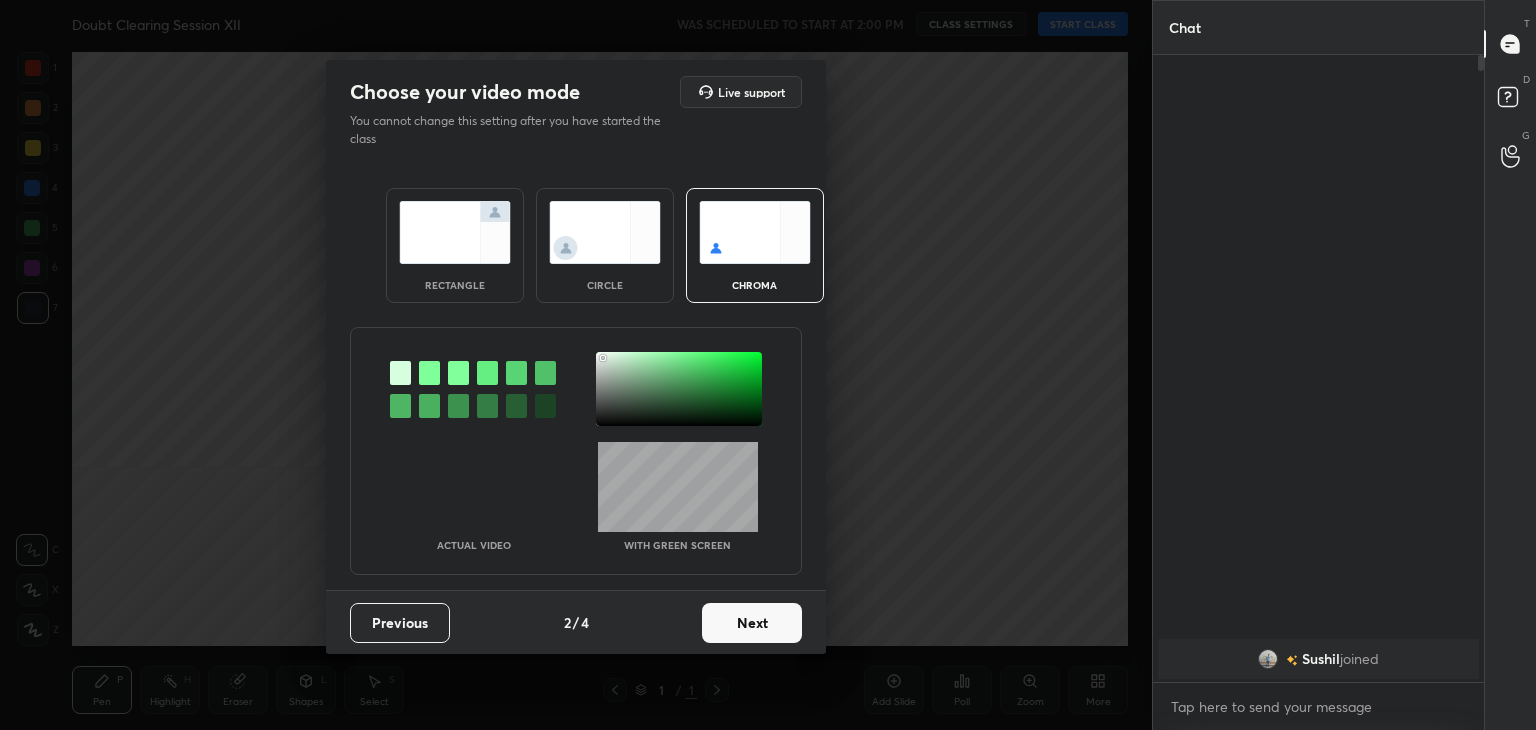 click at bounding box center [679, 389] 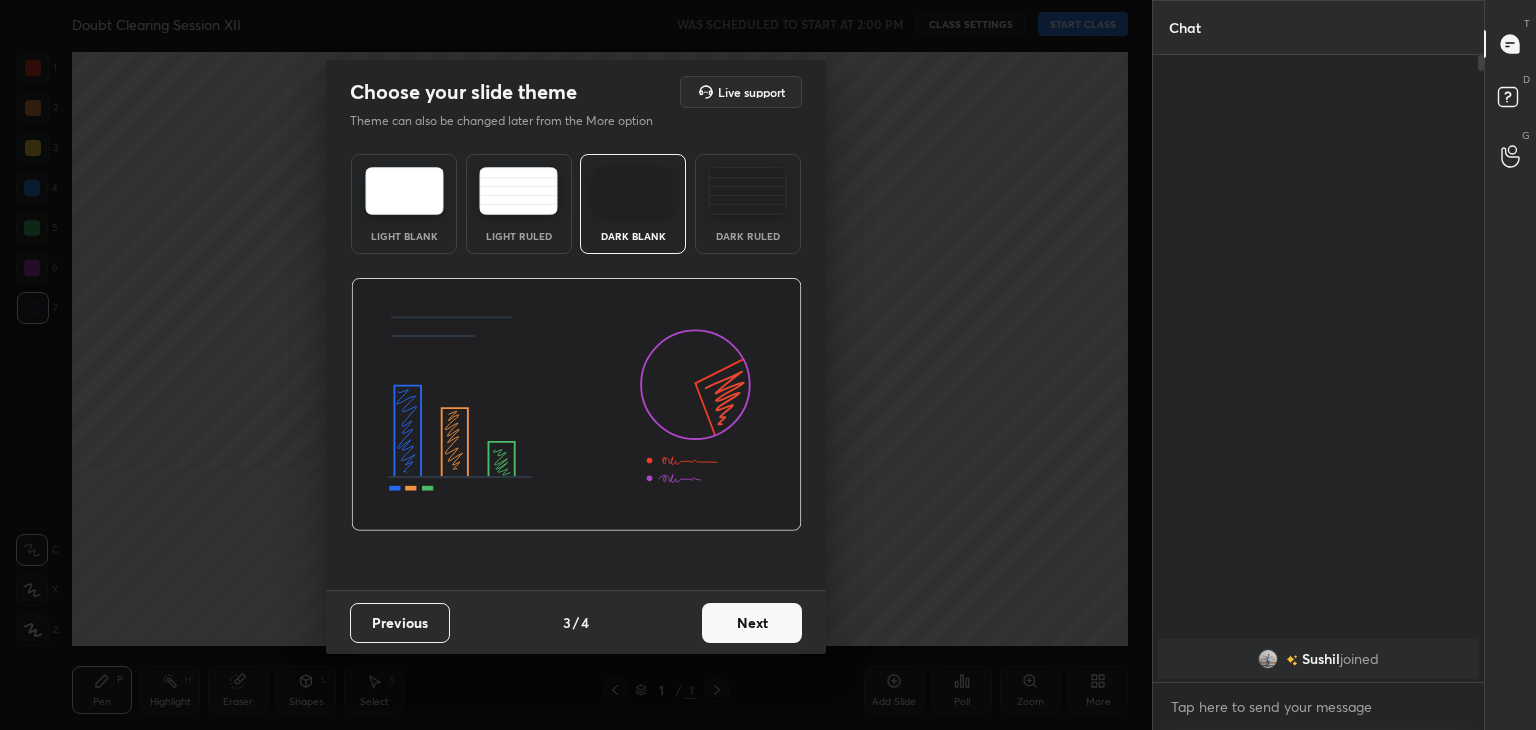 click on "Next" at bounding box center (752, 623) 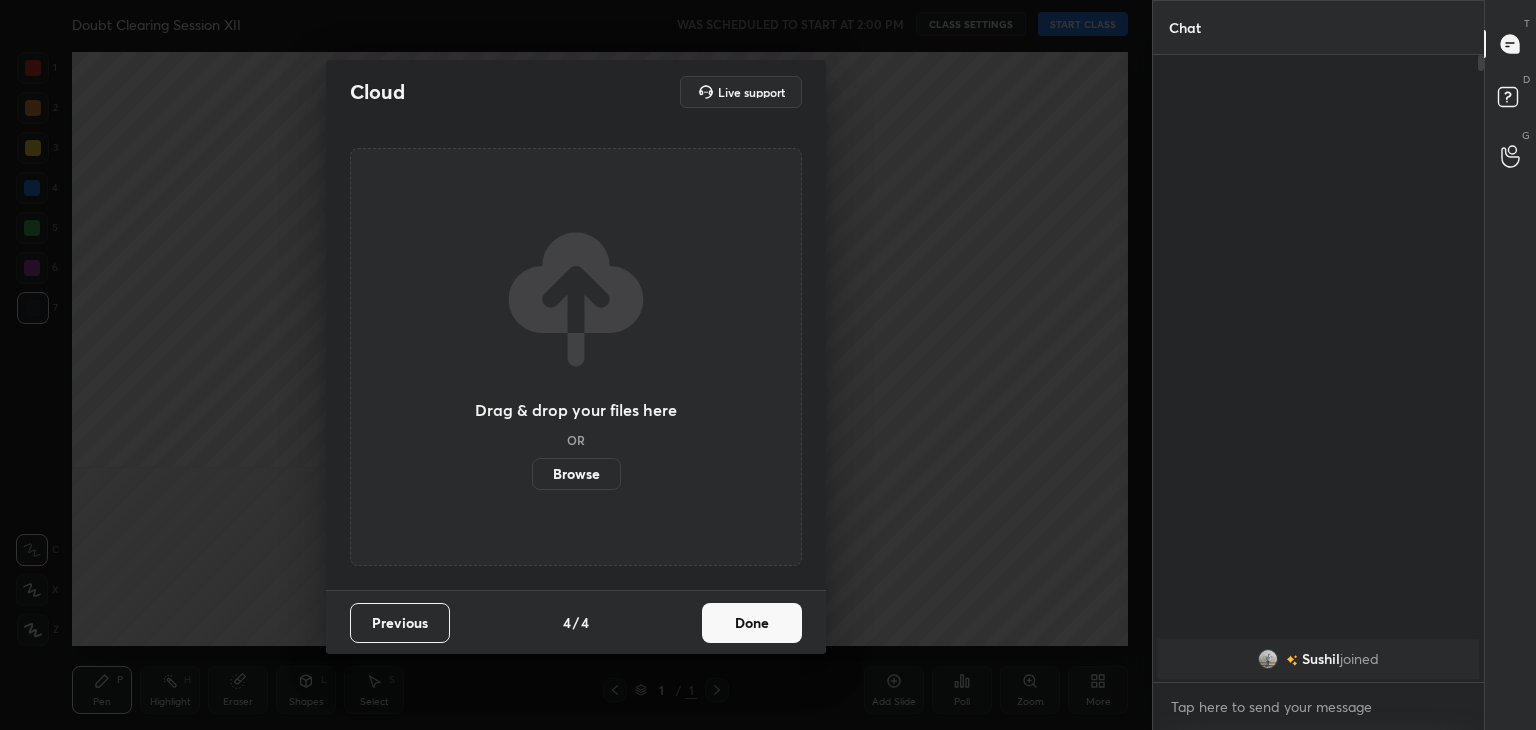 click on "Done" at bounding box center [752, 623] 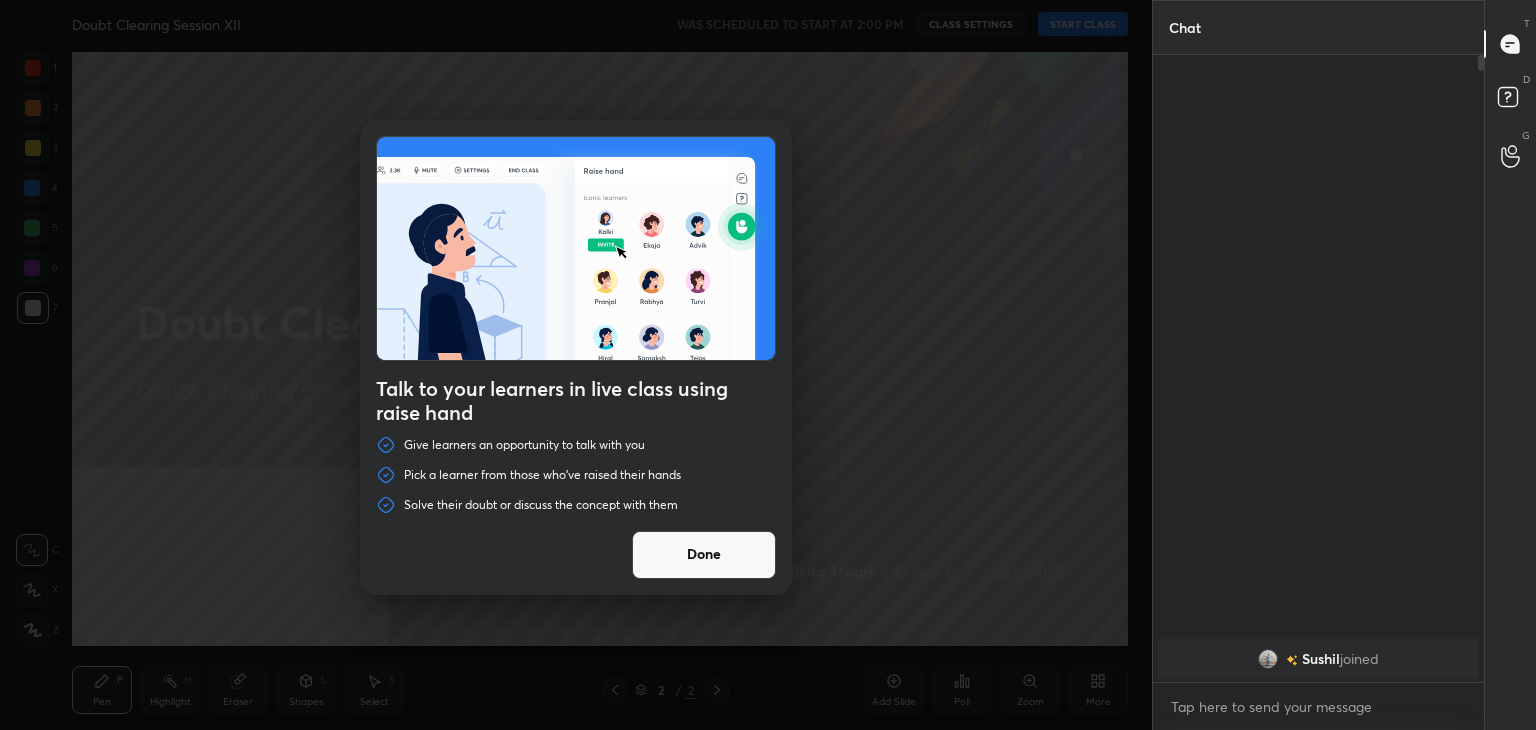 click on "Done" at bounding box center (704, 555) 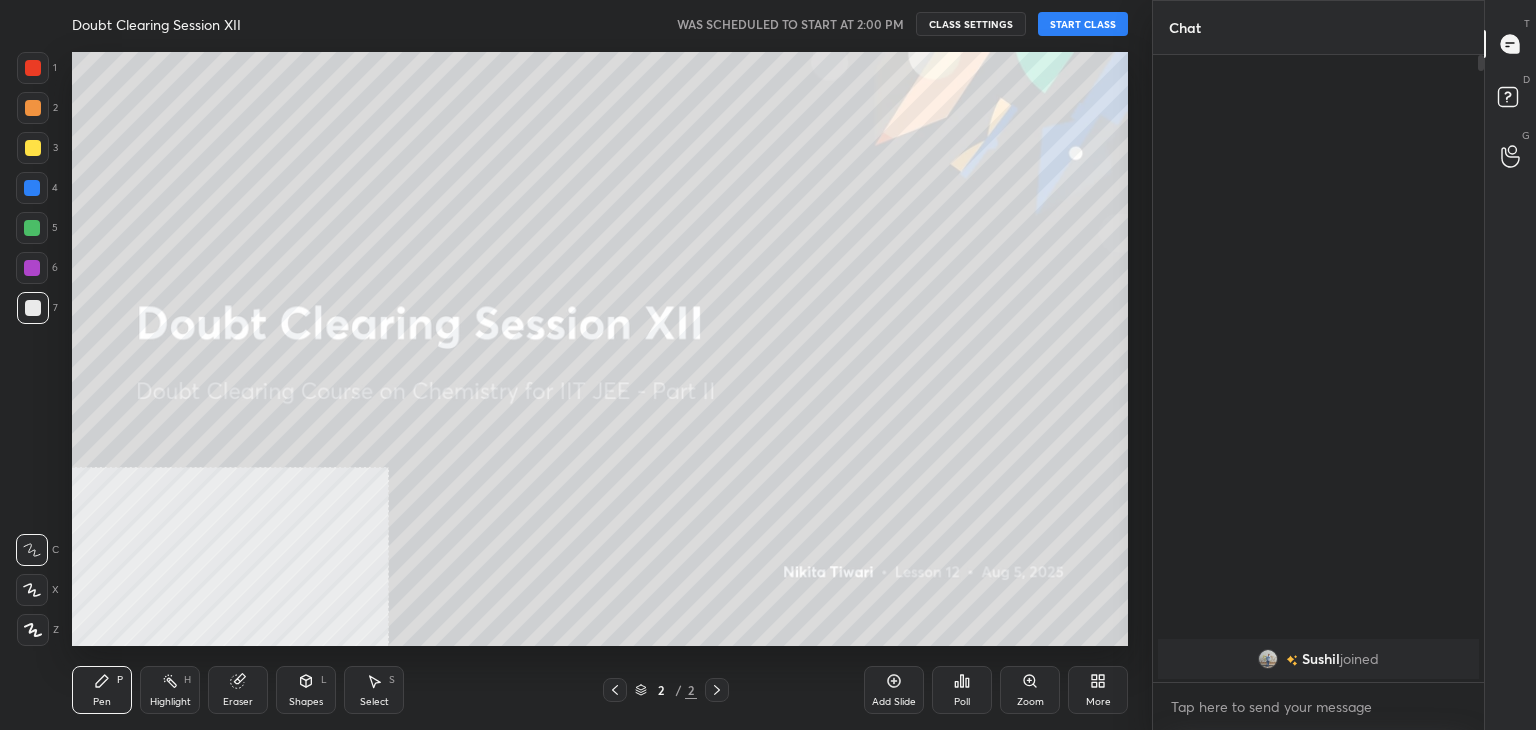 click on "START CLASS" at bounding box center (1083, 24) 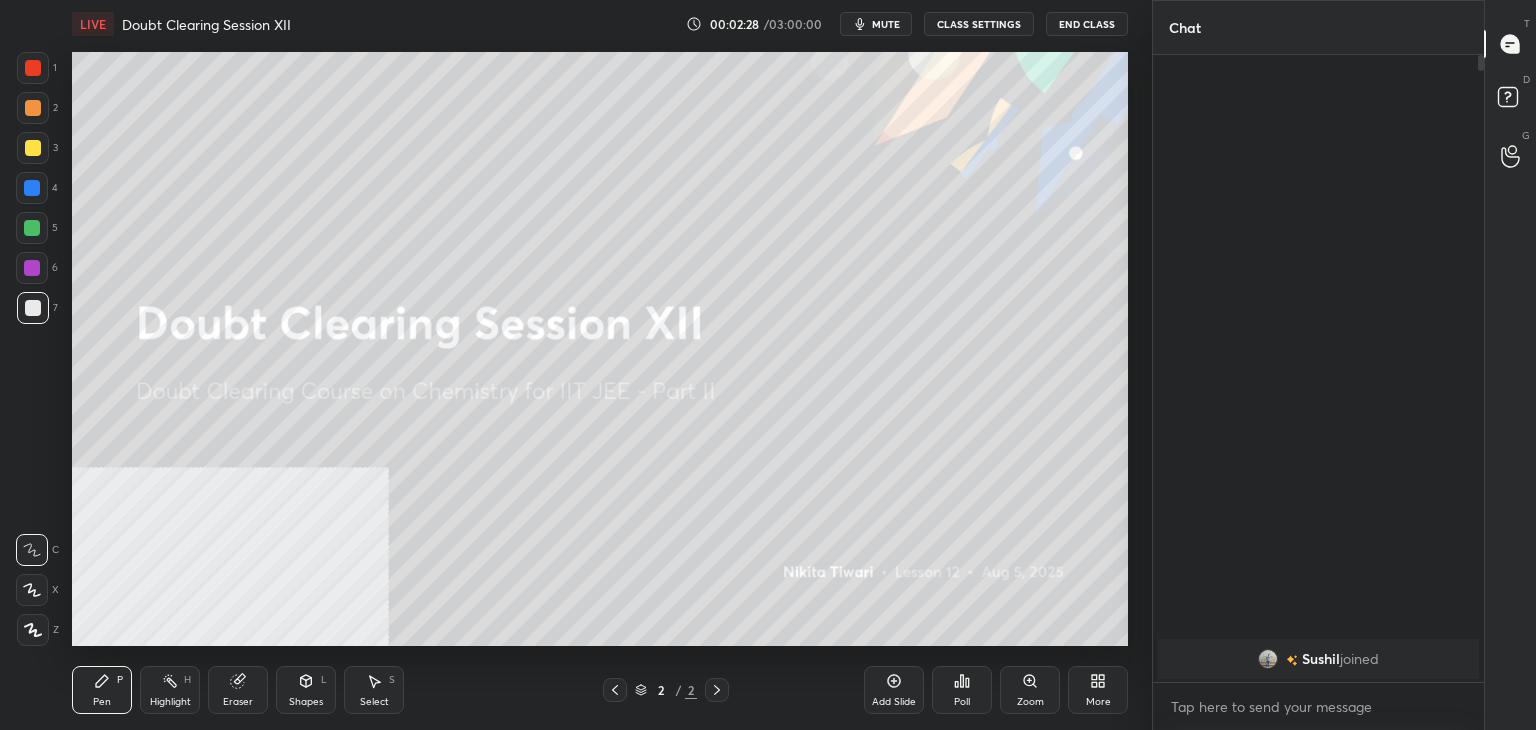 click on "Sushil" at bounding box center (1321, 659) 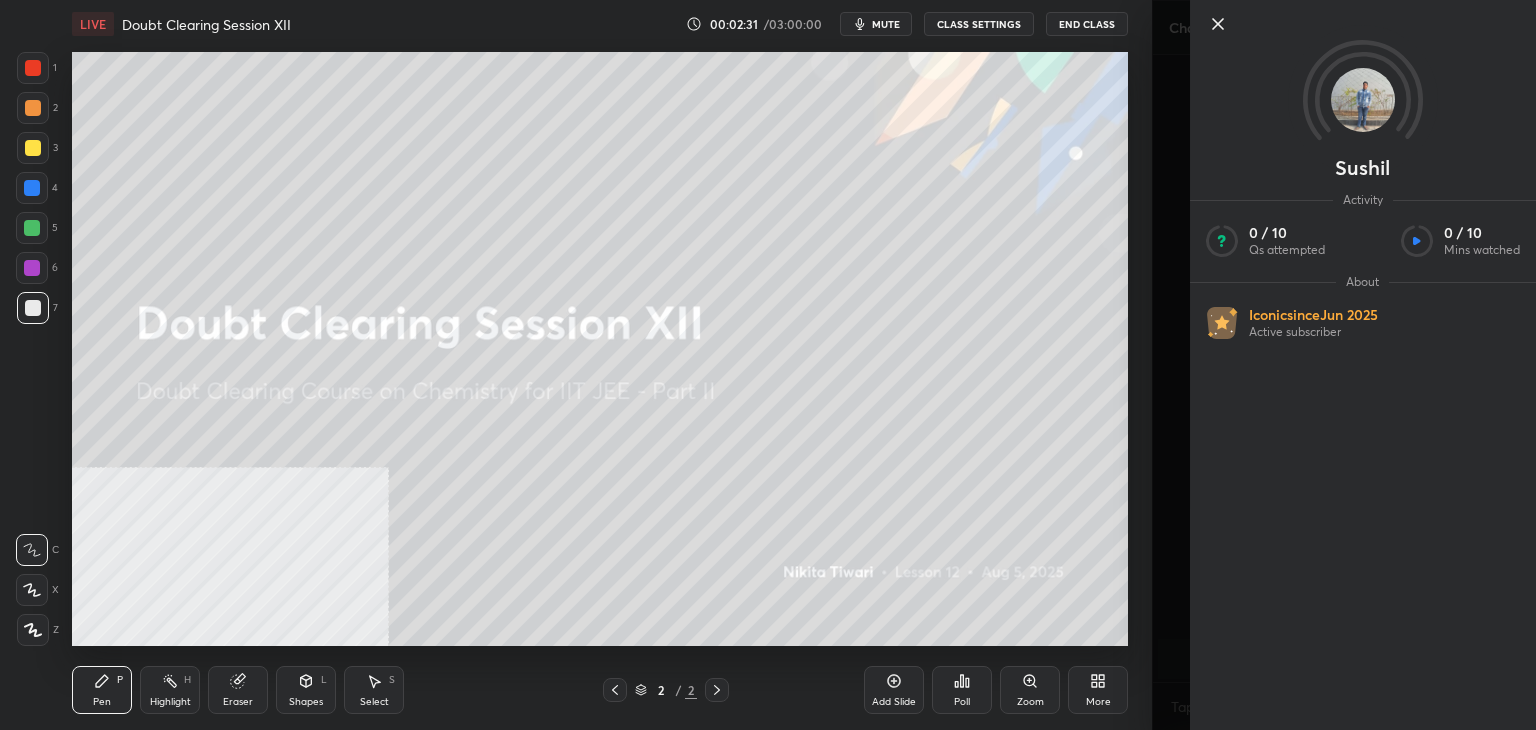 click 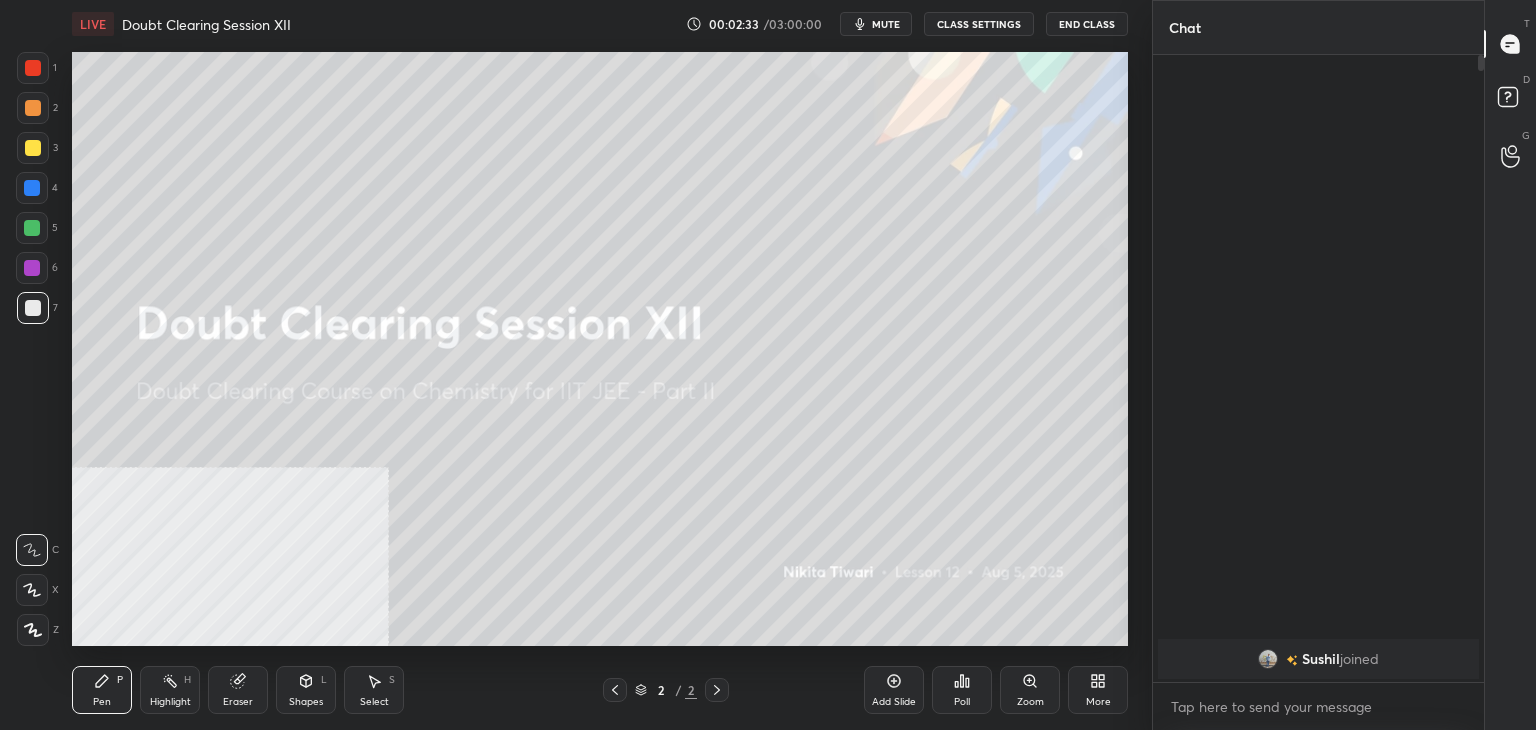 click on "mute" at bounding box center [876, 24] 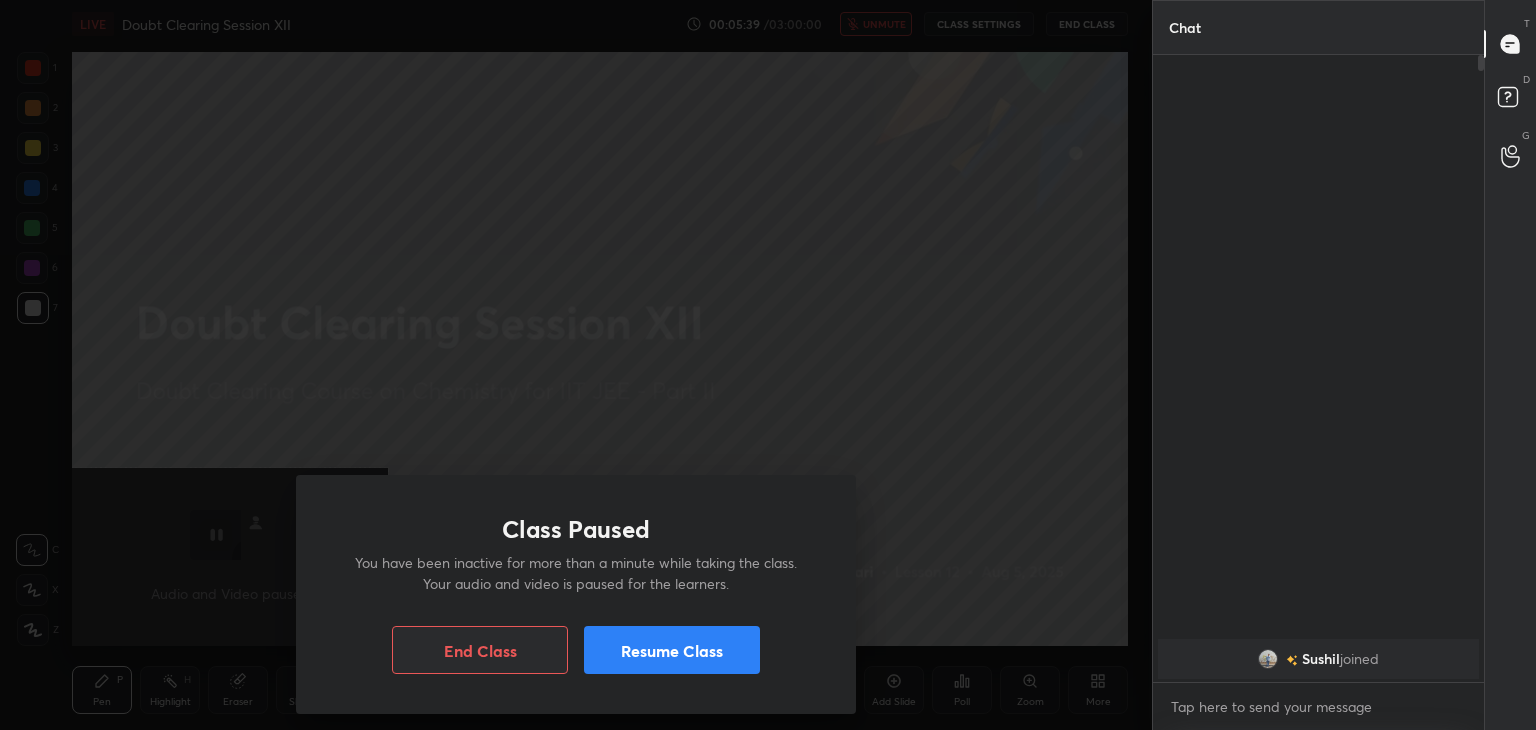 click on "Resume Class" at bounding box center (672, 650) 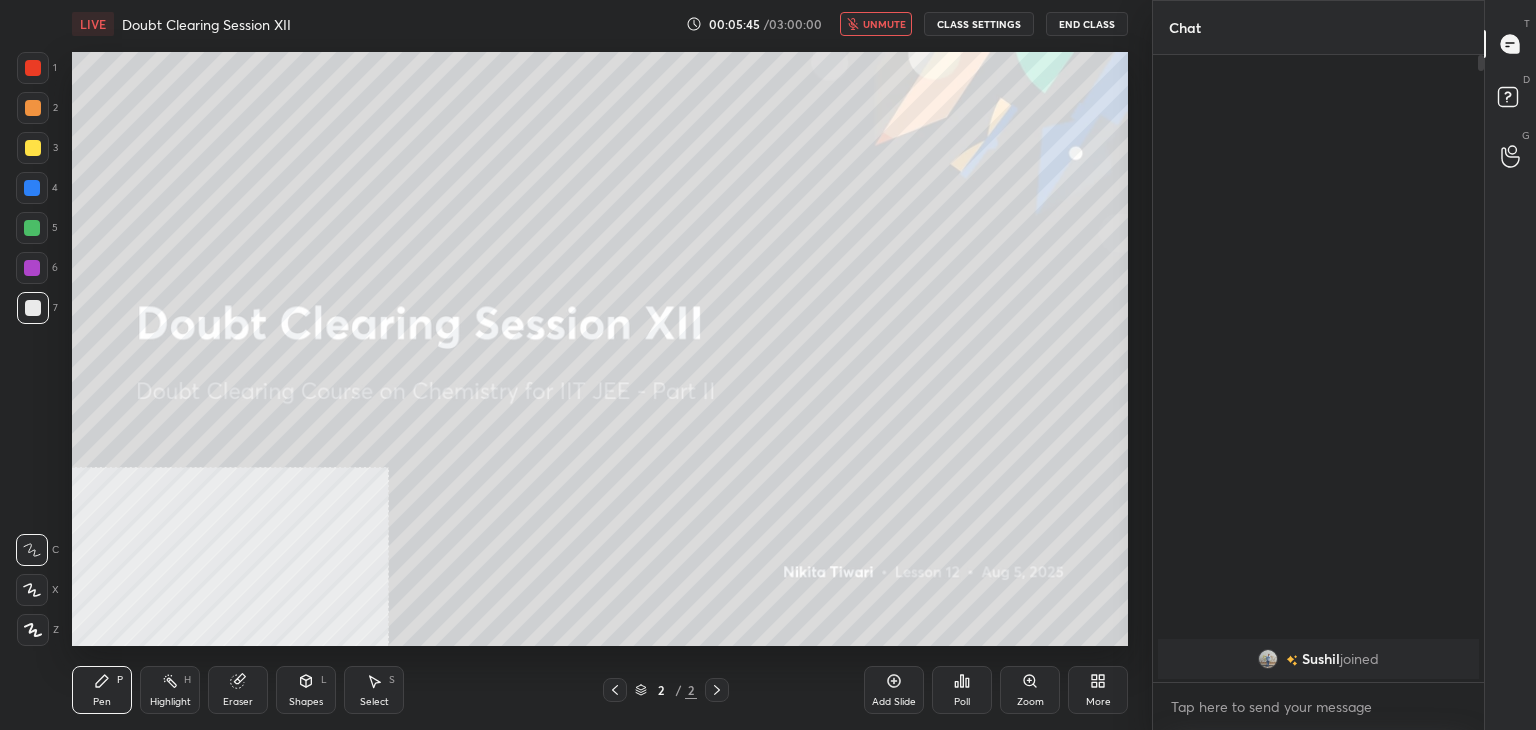 click on "End Class" at bounding box center (1087, 24) 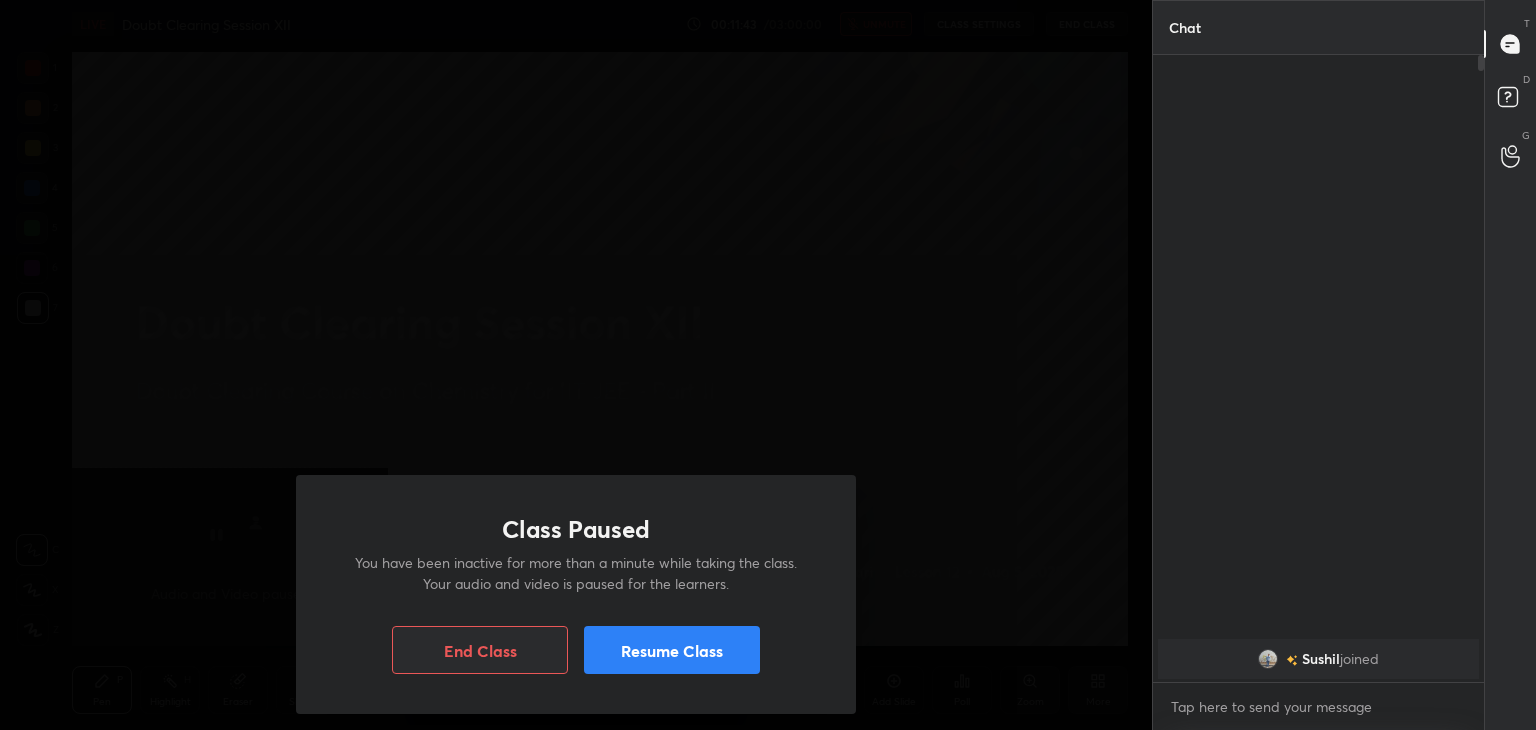 click on "Resume Class" at bounding box center (672, 650) 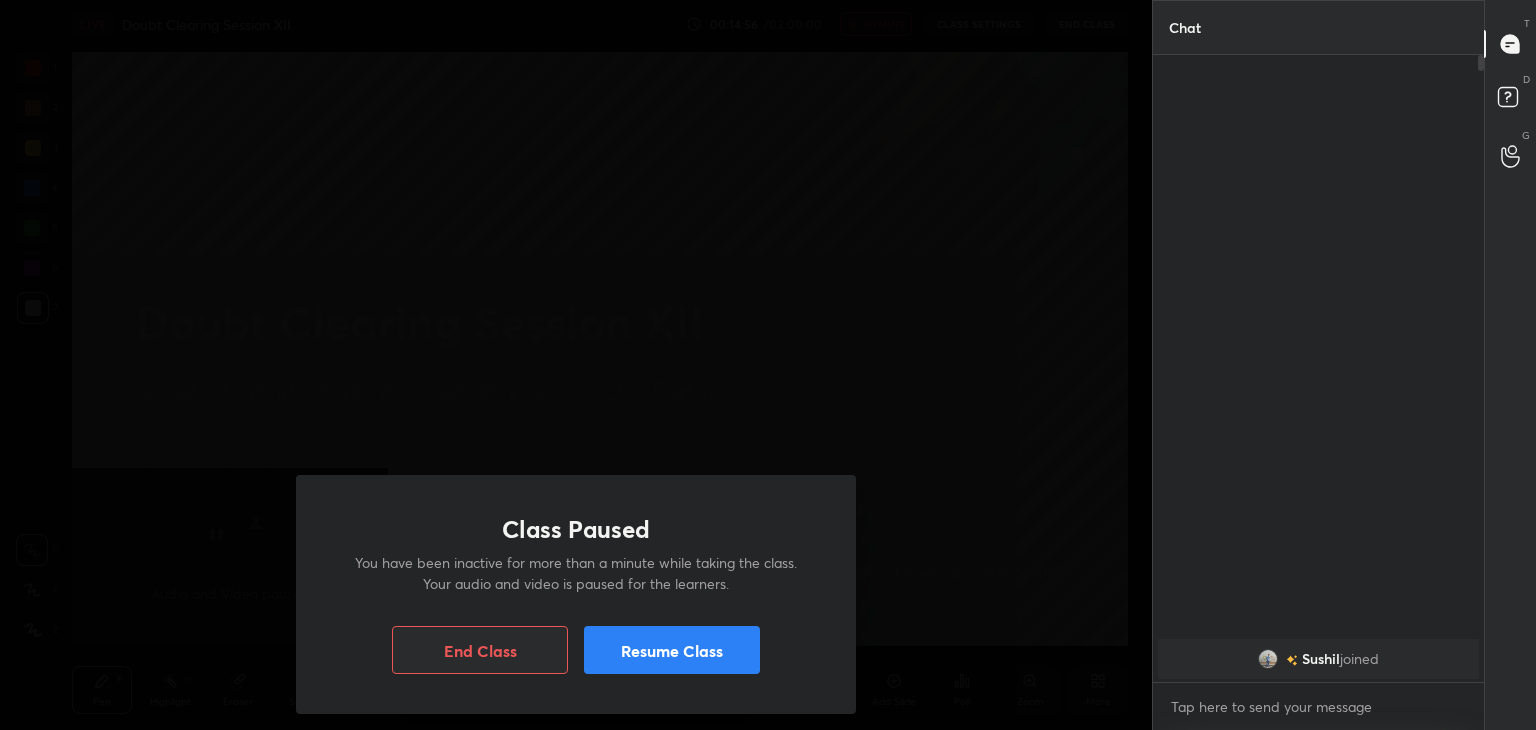 click on "Resume Class" at bounding box center [672, 650] 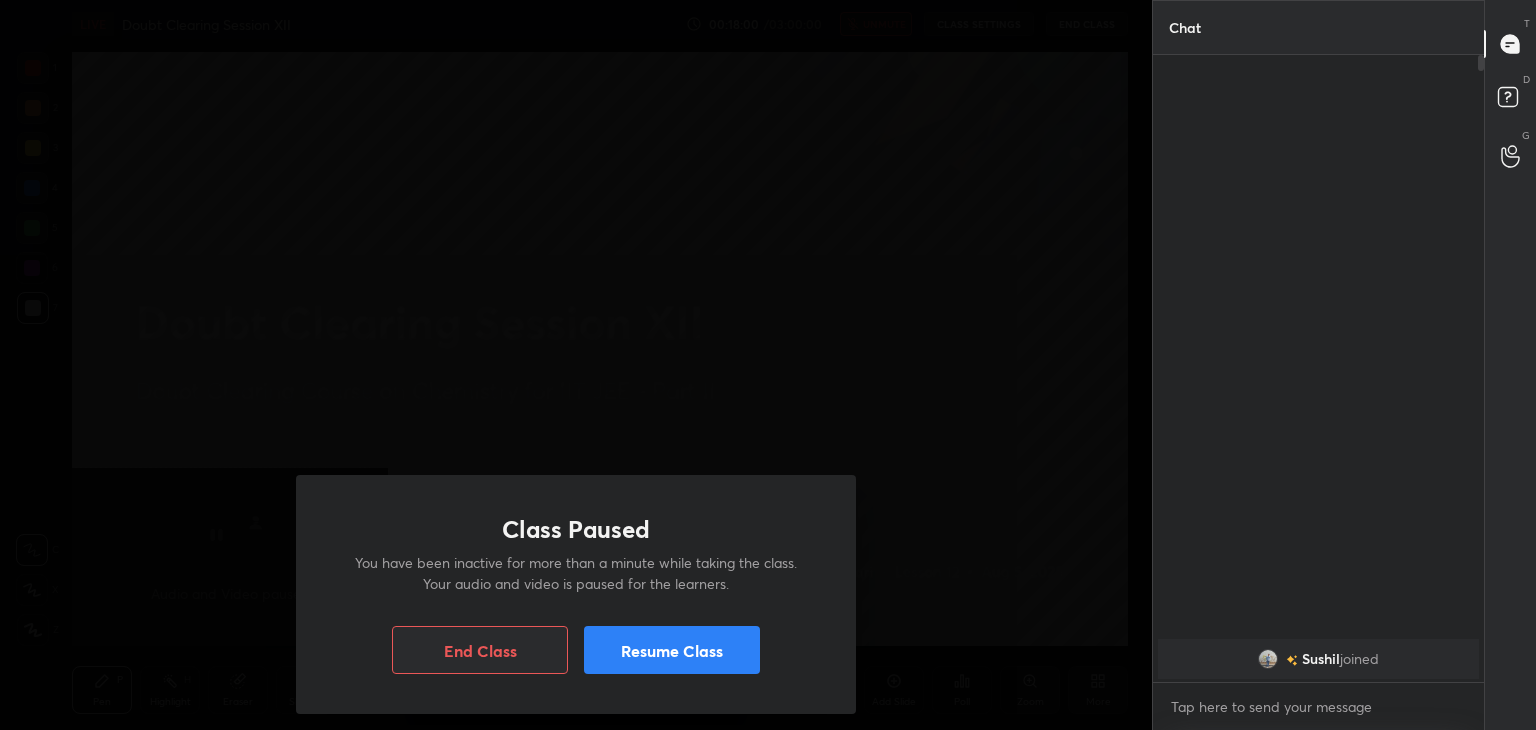 click on "Resume Class" at bounding box center [672, 650] 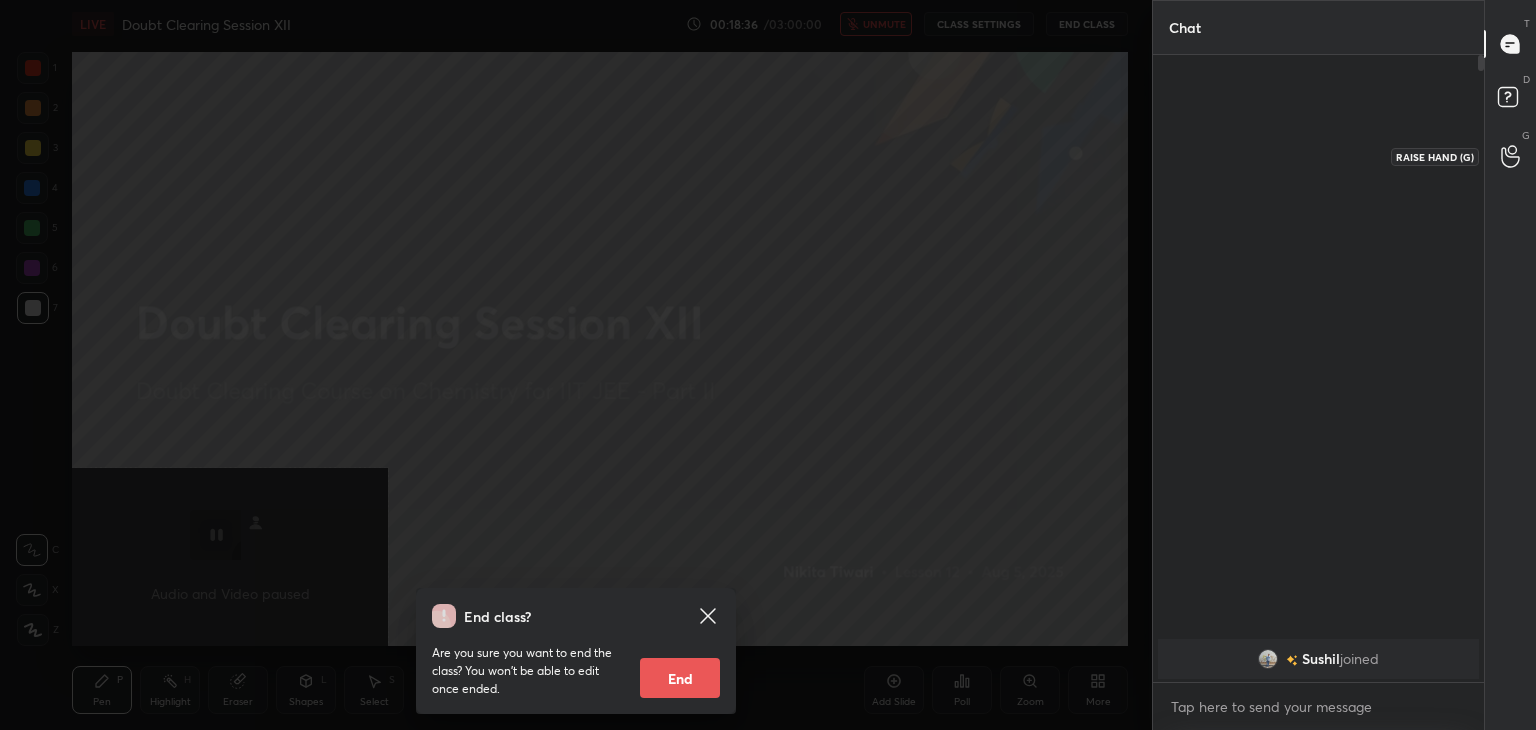 click at bounding box center [1511, 156] 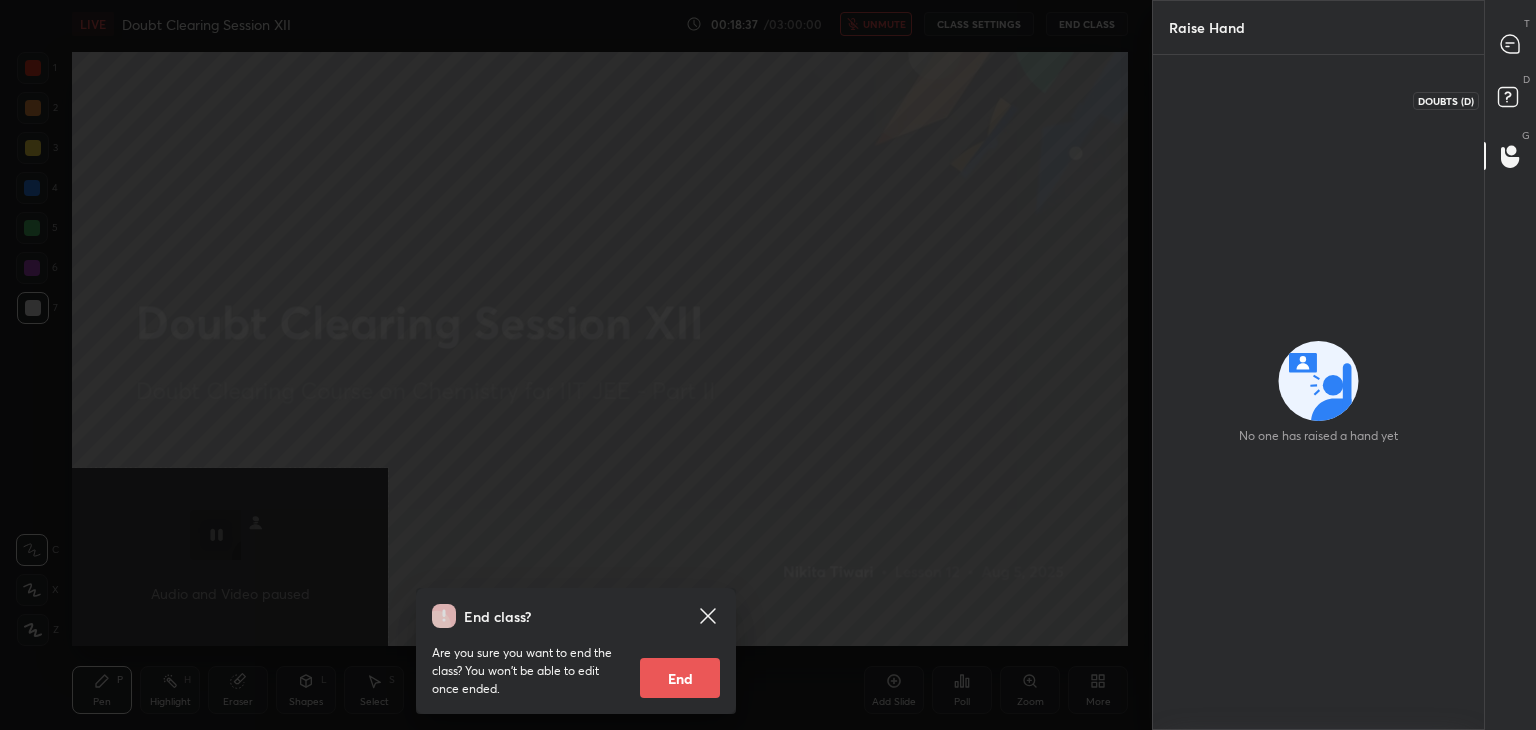 click 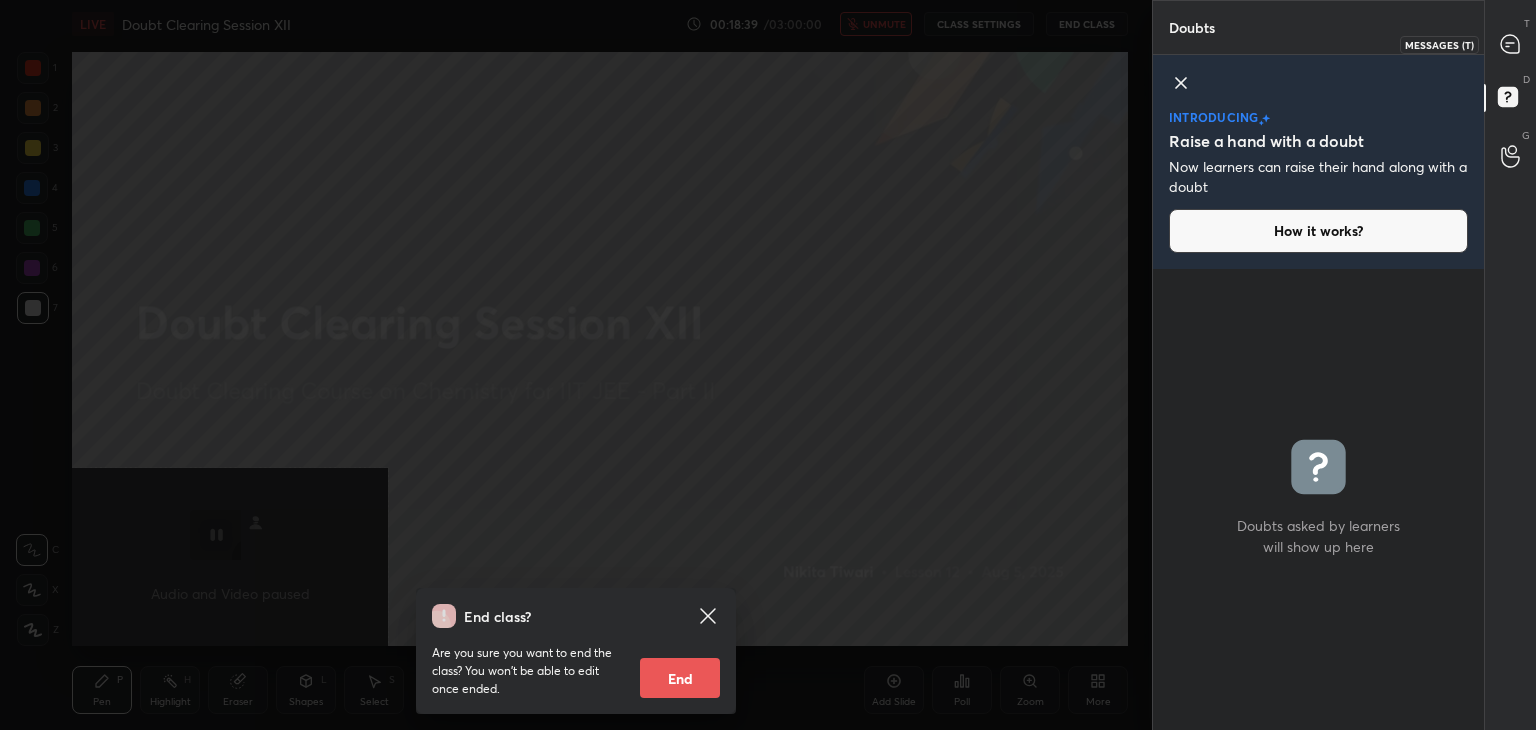 click at bounding box center [1511, 44] 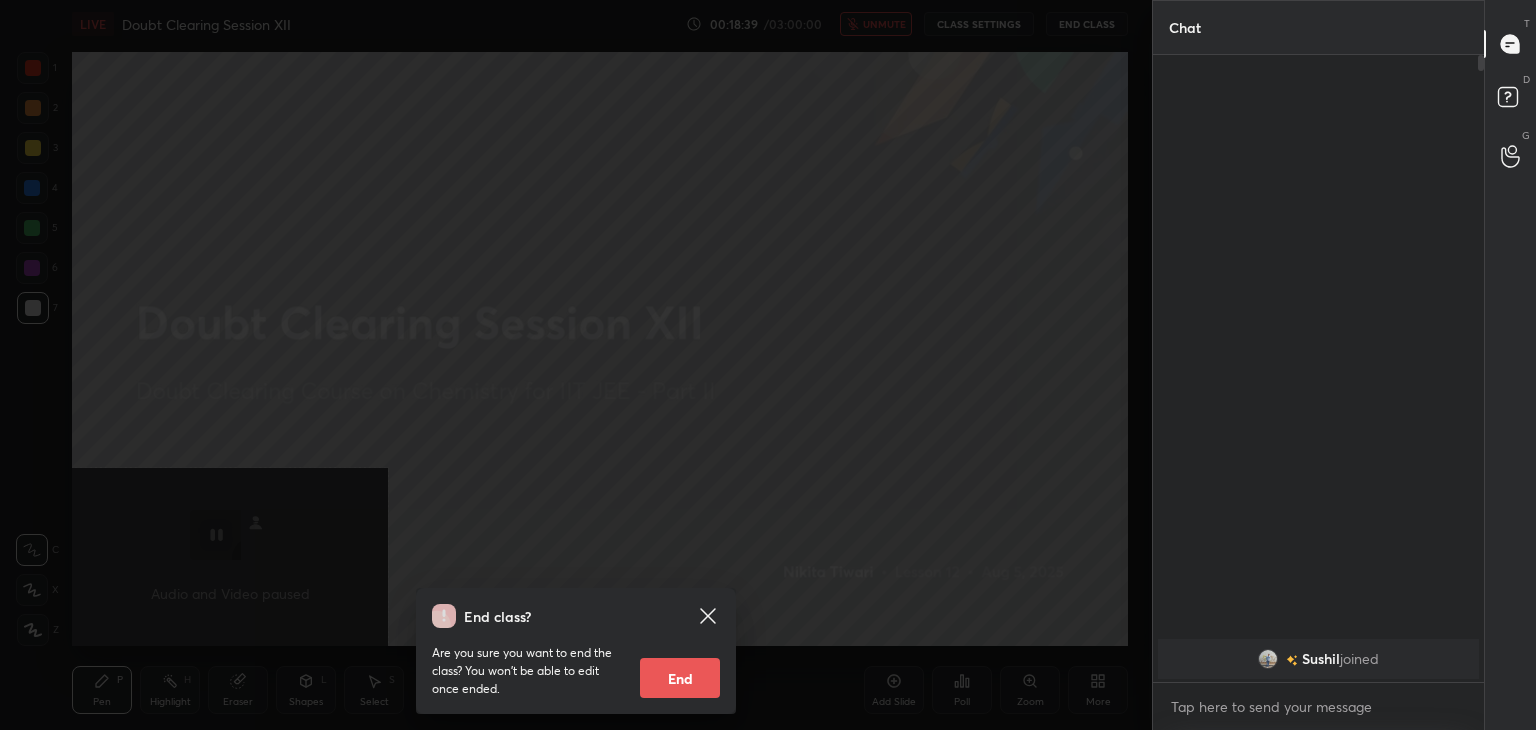 scroll, scrollTop: 6, scrollLeft: 6, axis: both 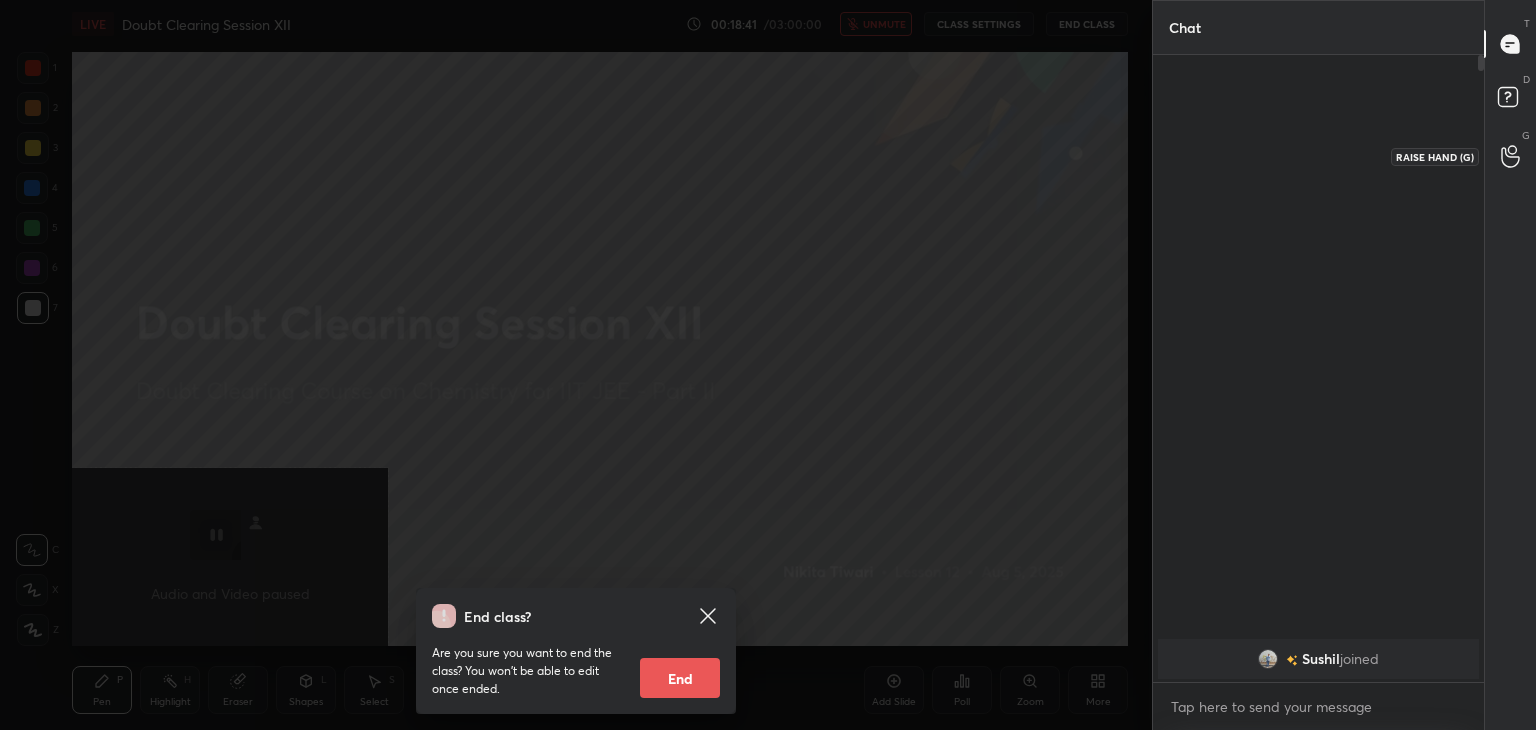 click 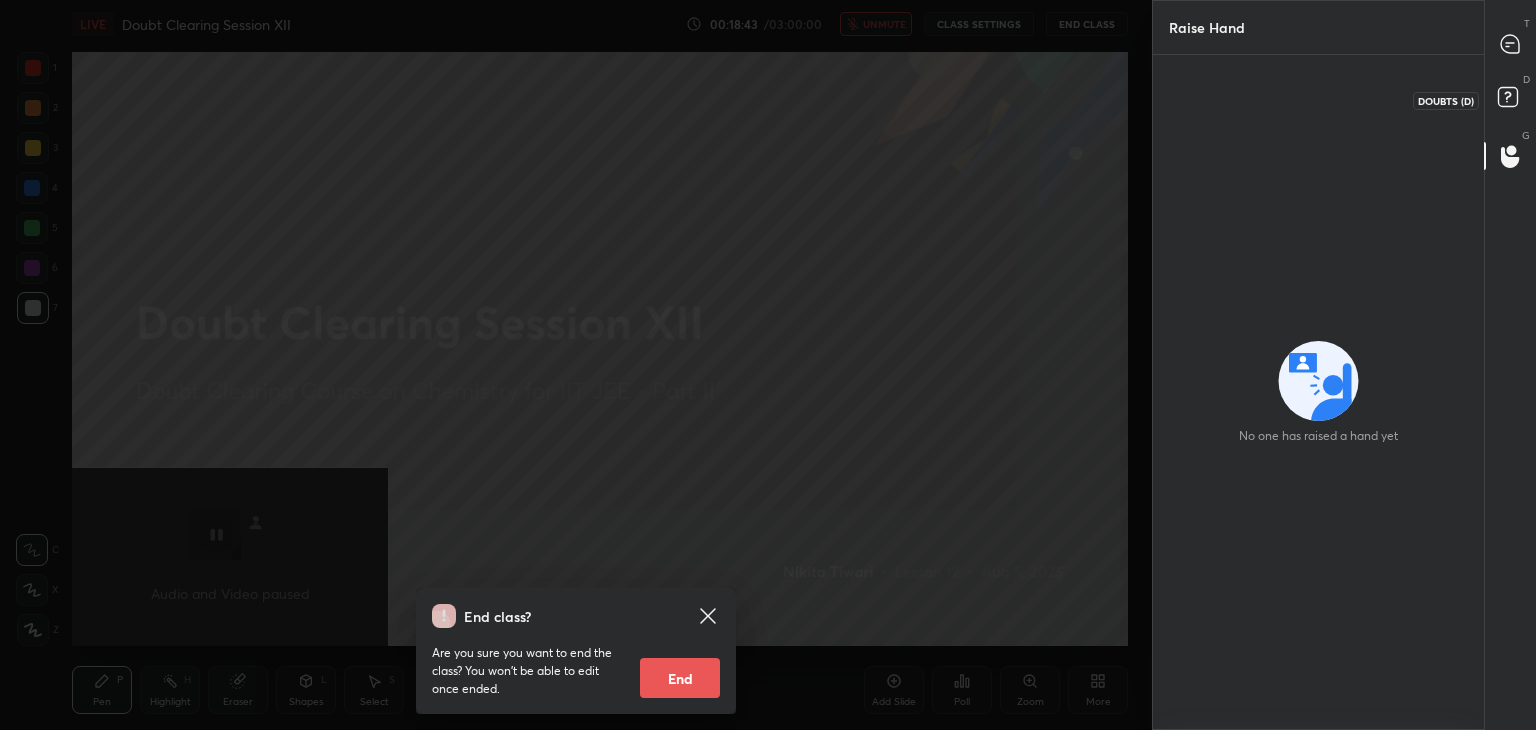 click 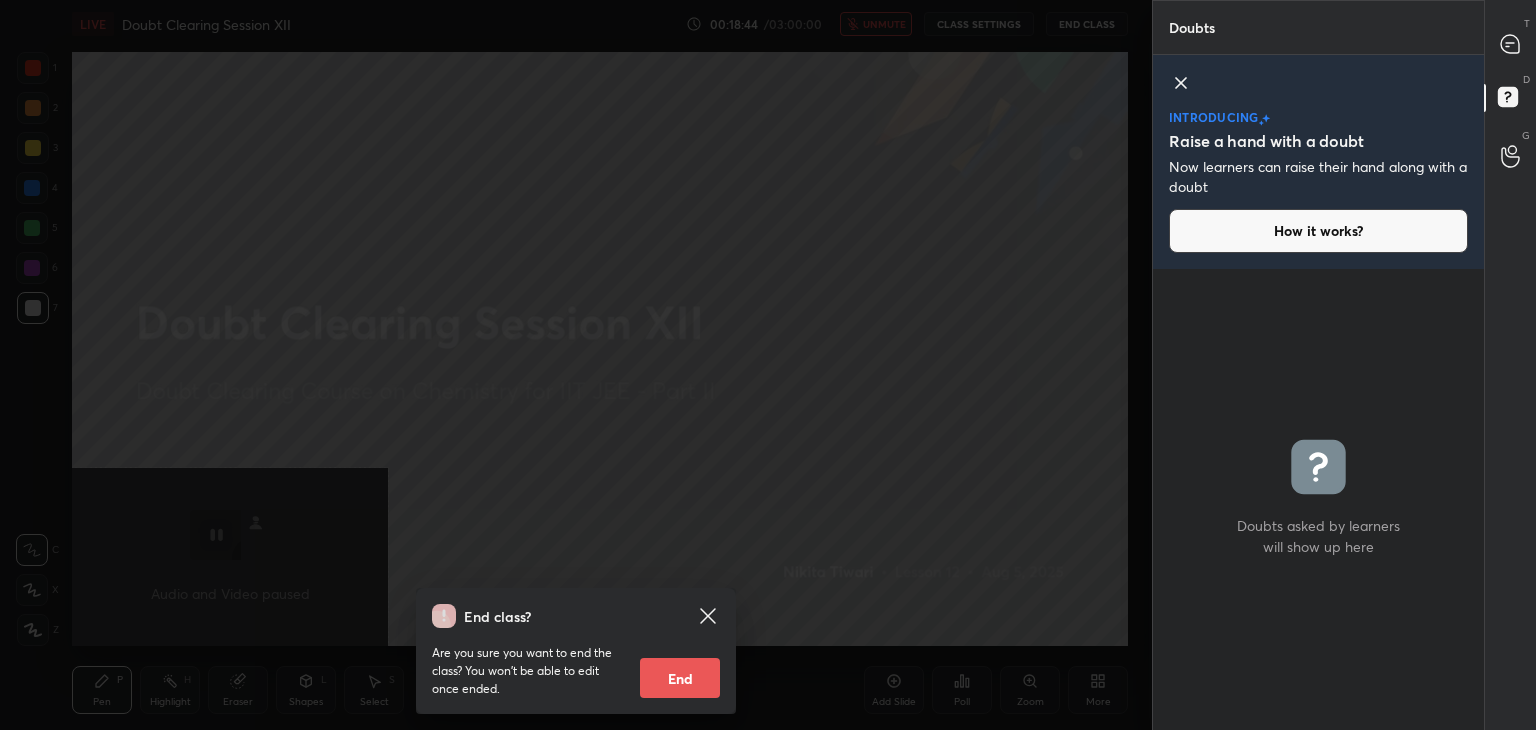 click on "T Messages (T)" at bounding box center (1510, 44) 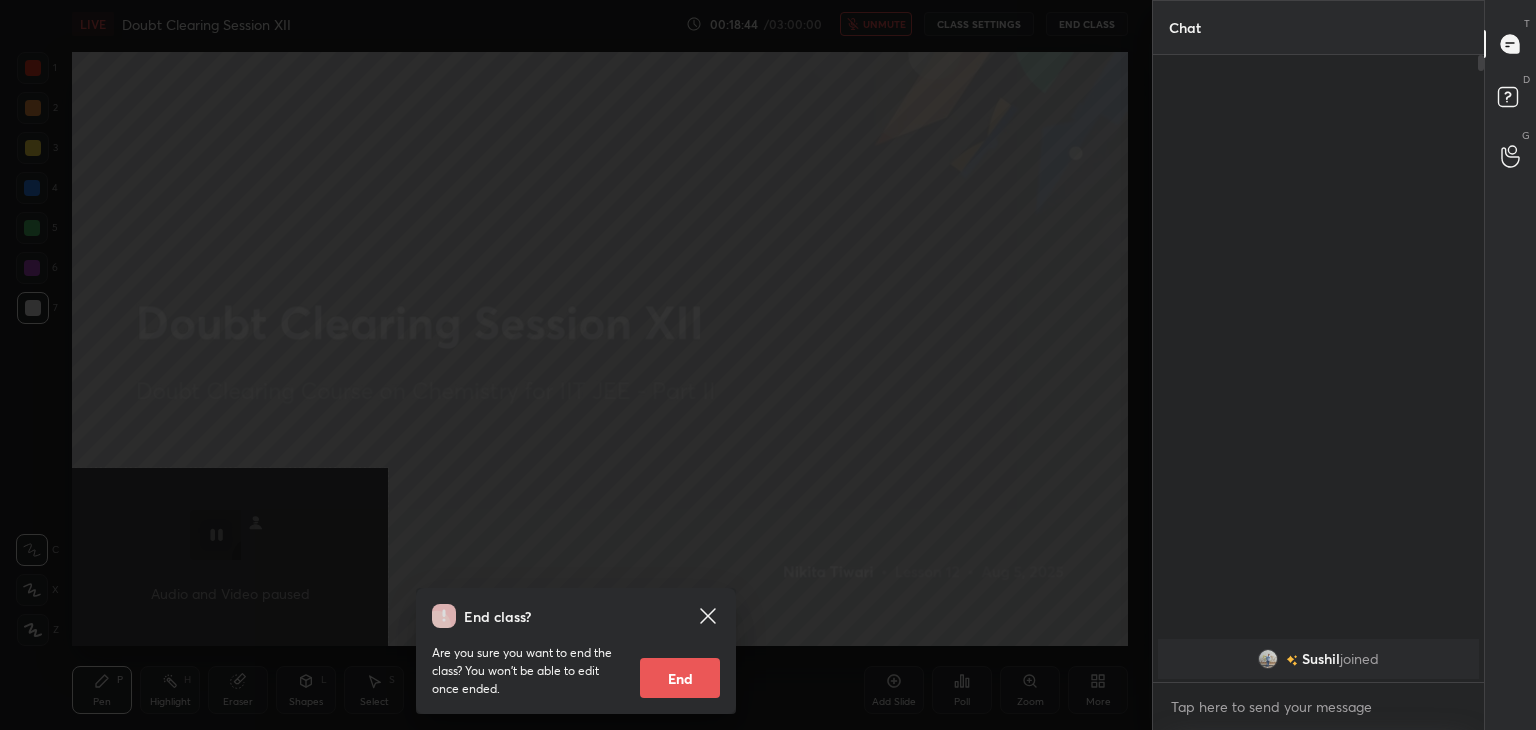 scroll, scrollTop: 6, scrollLeft: 6, axis: both 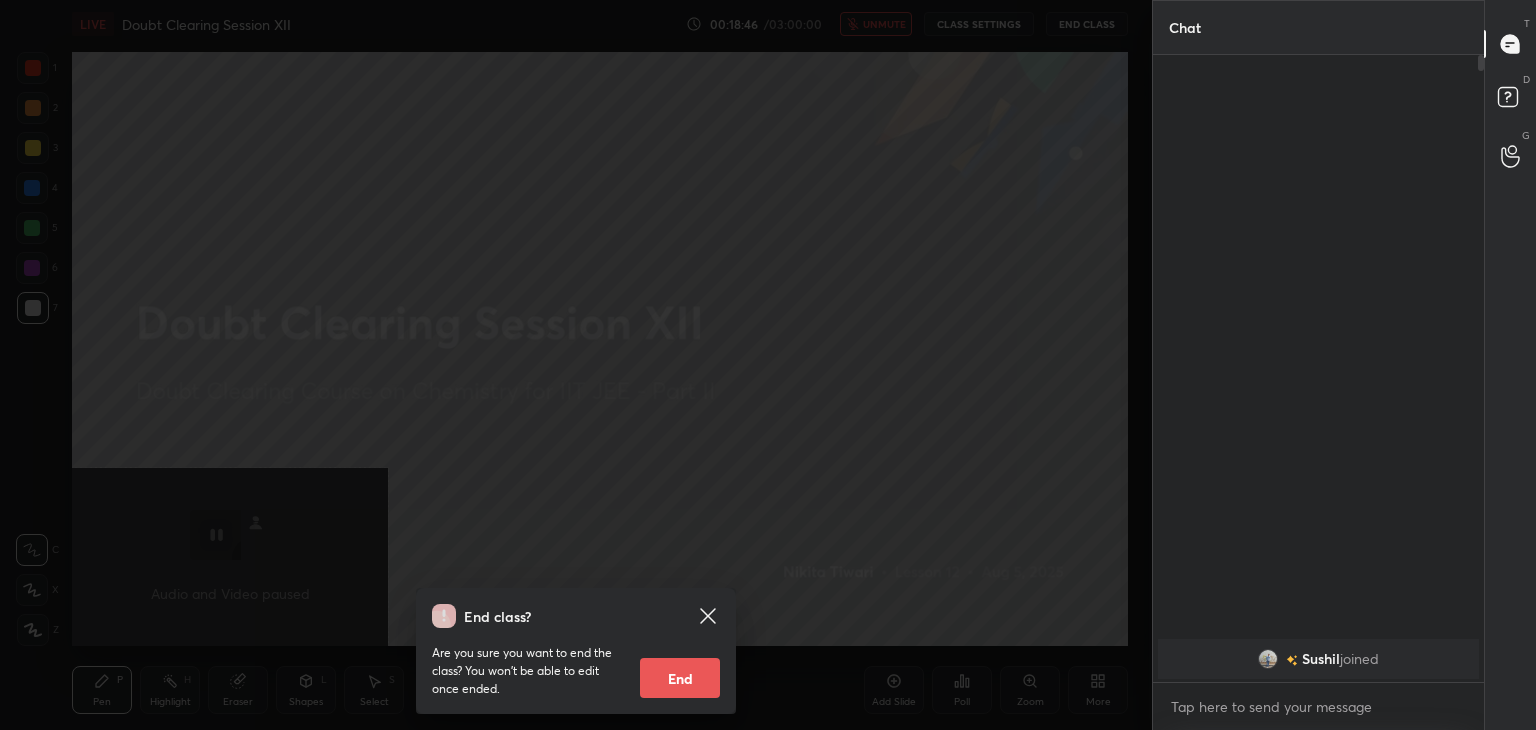 click on "D Doubts (D)" at bounding box center (1510, 100) 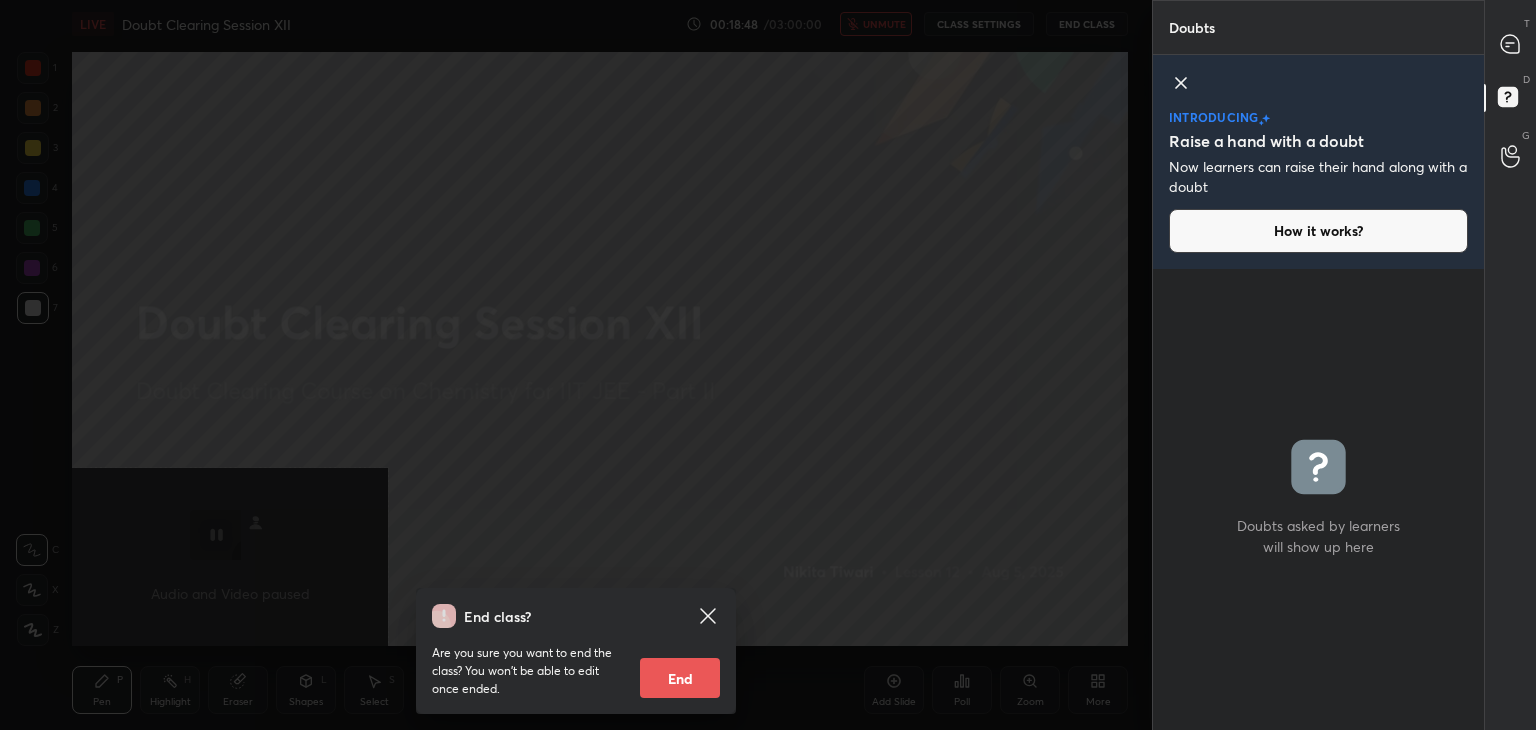 click on "G Raise Hand (G)" at bounding box center [1510, 156] 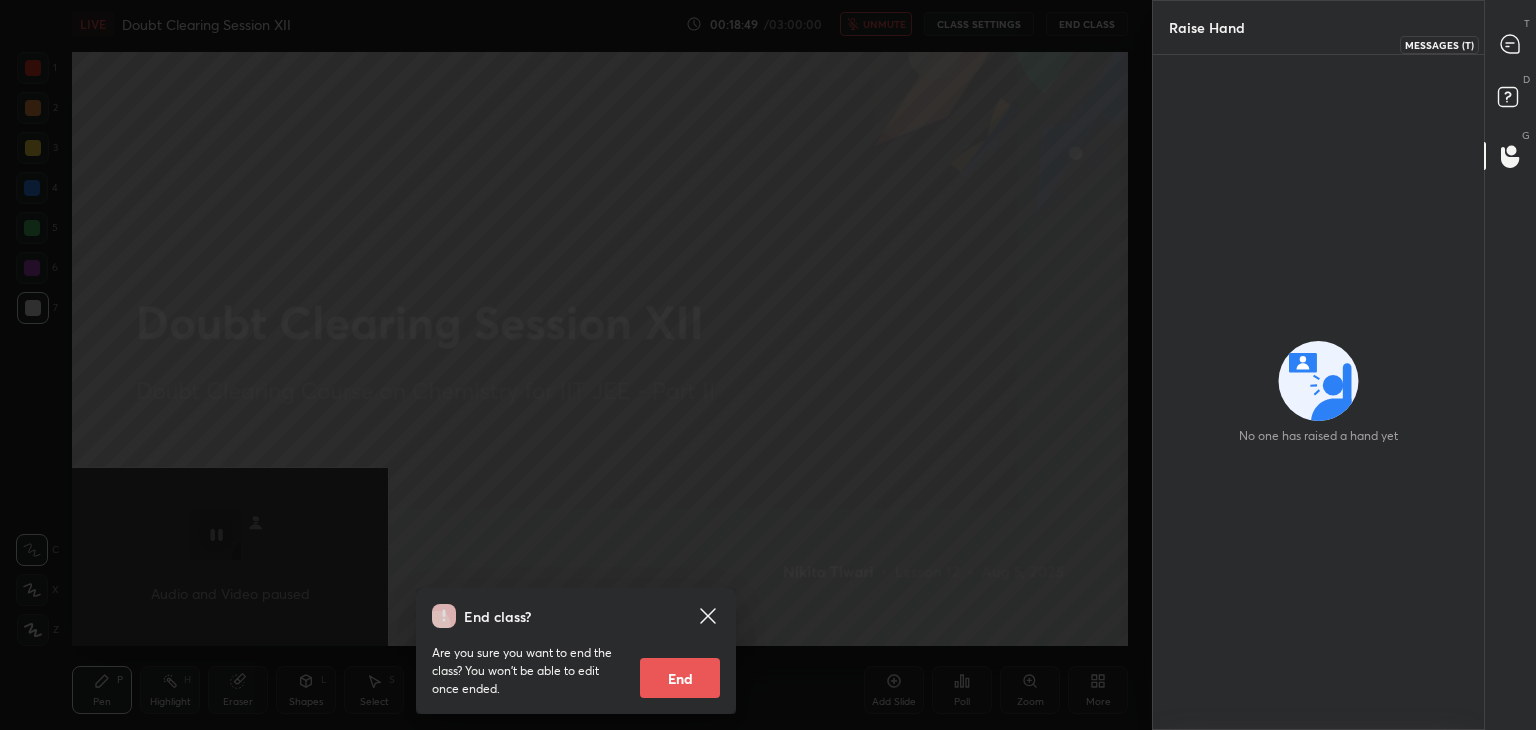 click 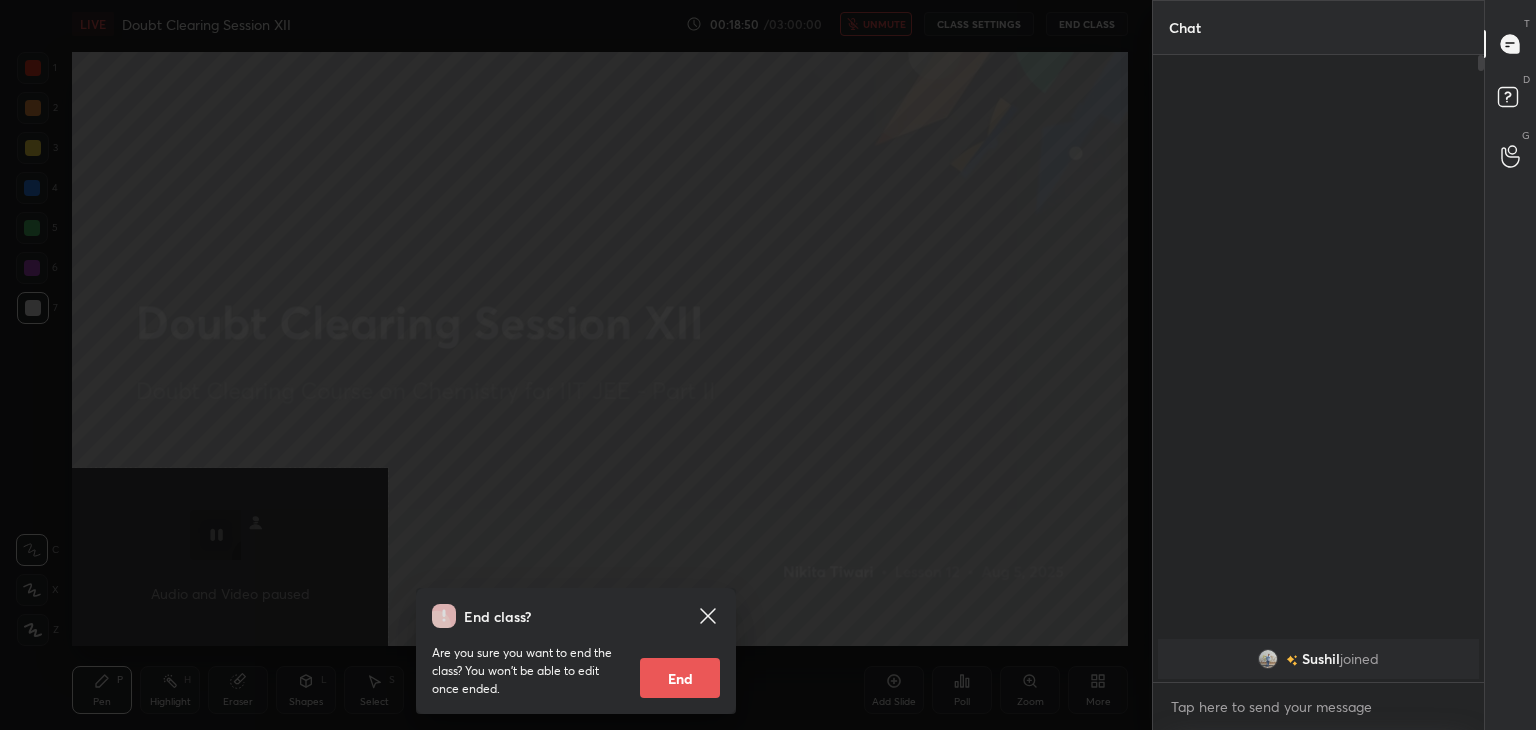 scroll, scrollTop: 6, scrollLeft: 6, axis: both 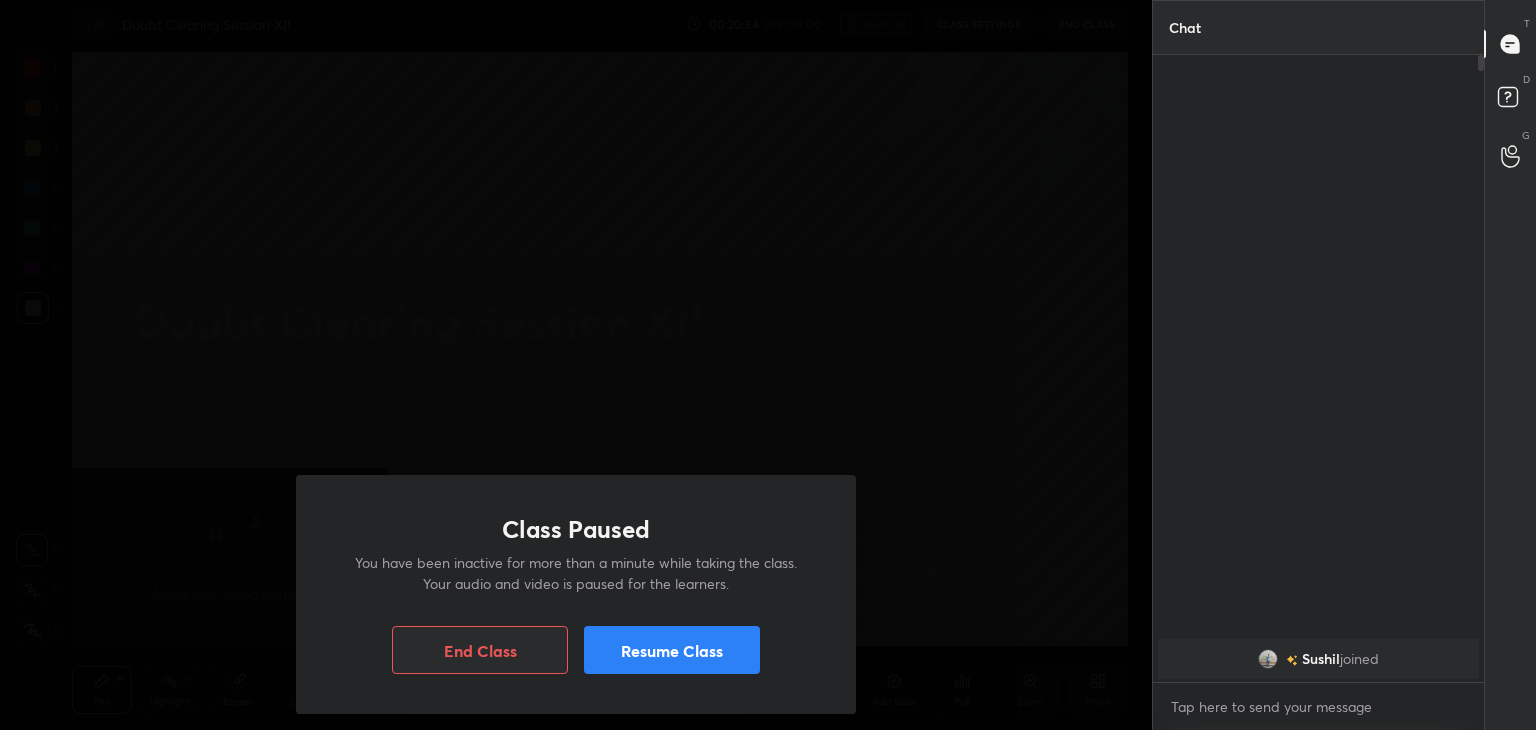 click on "Resume Class" at bounding box center [672, 650] 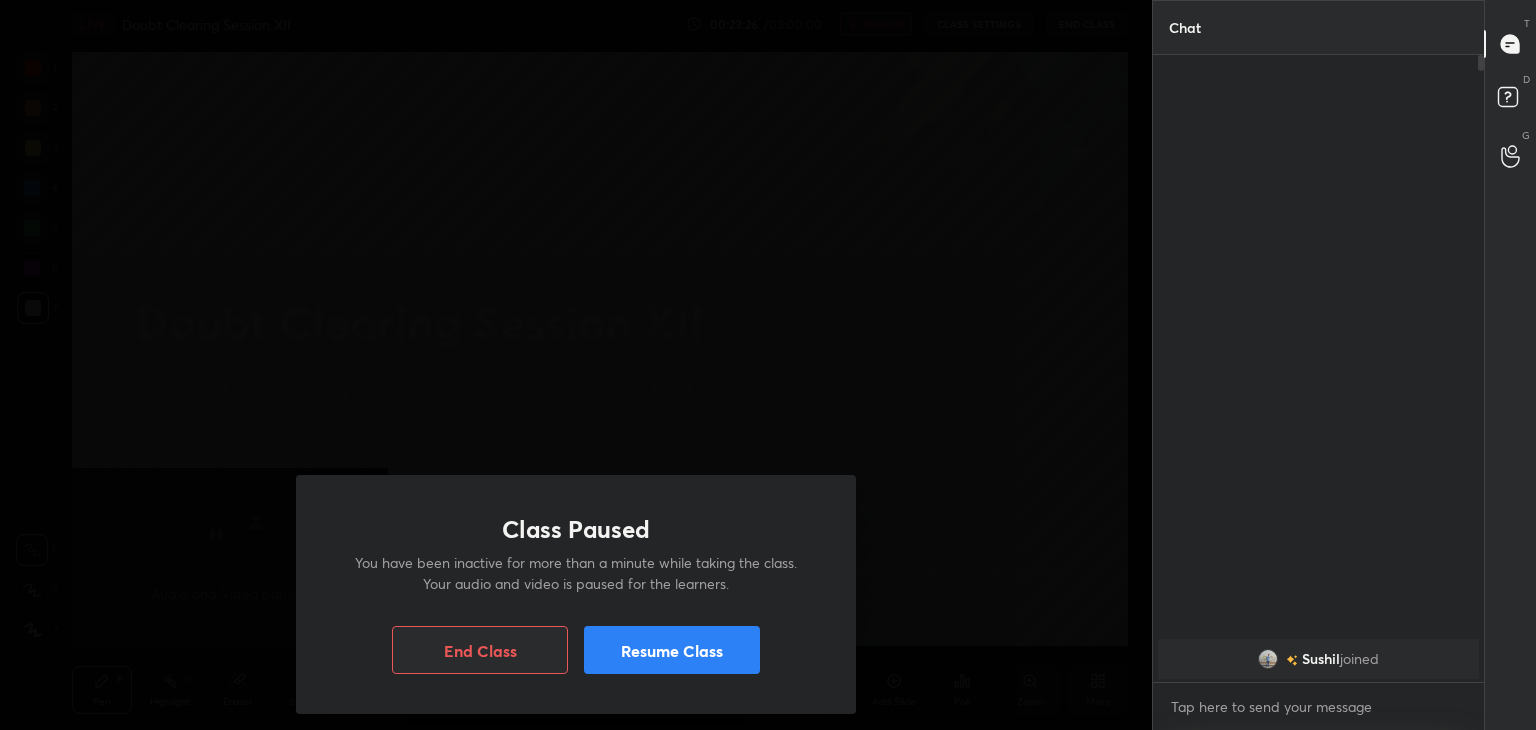 click on "Resume Class" at bounding box center [672, 650] 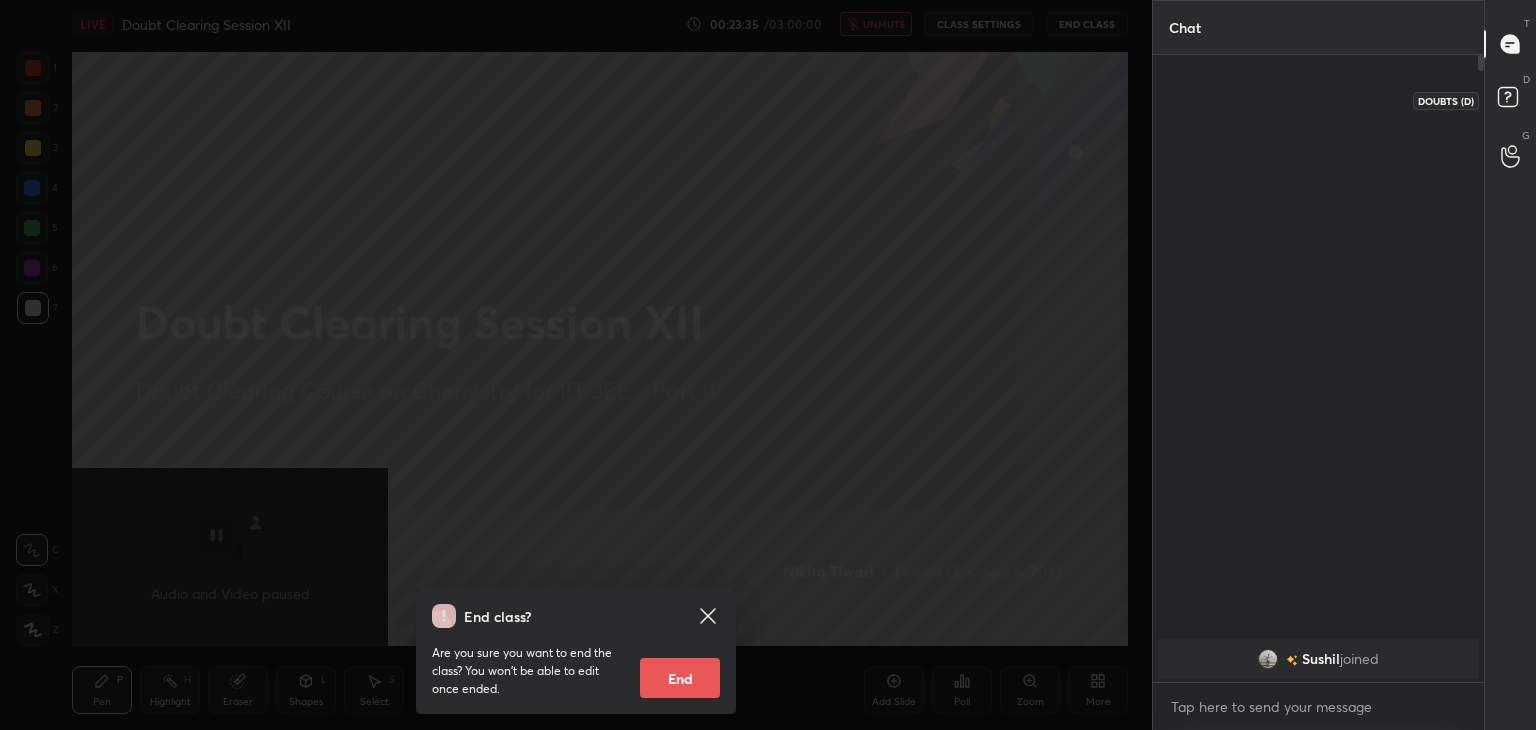 click 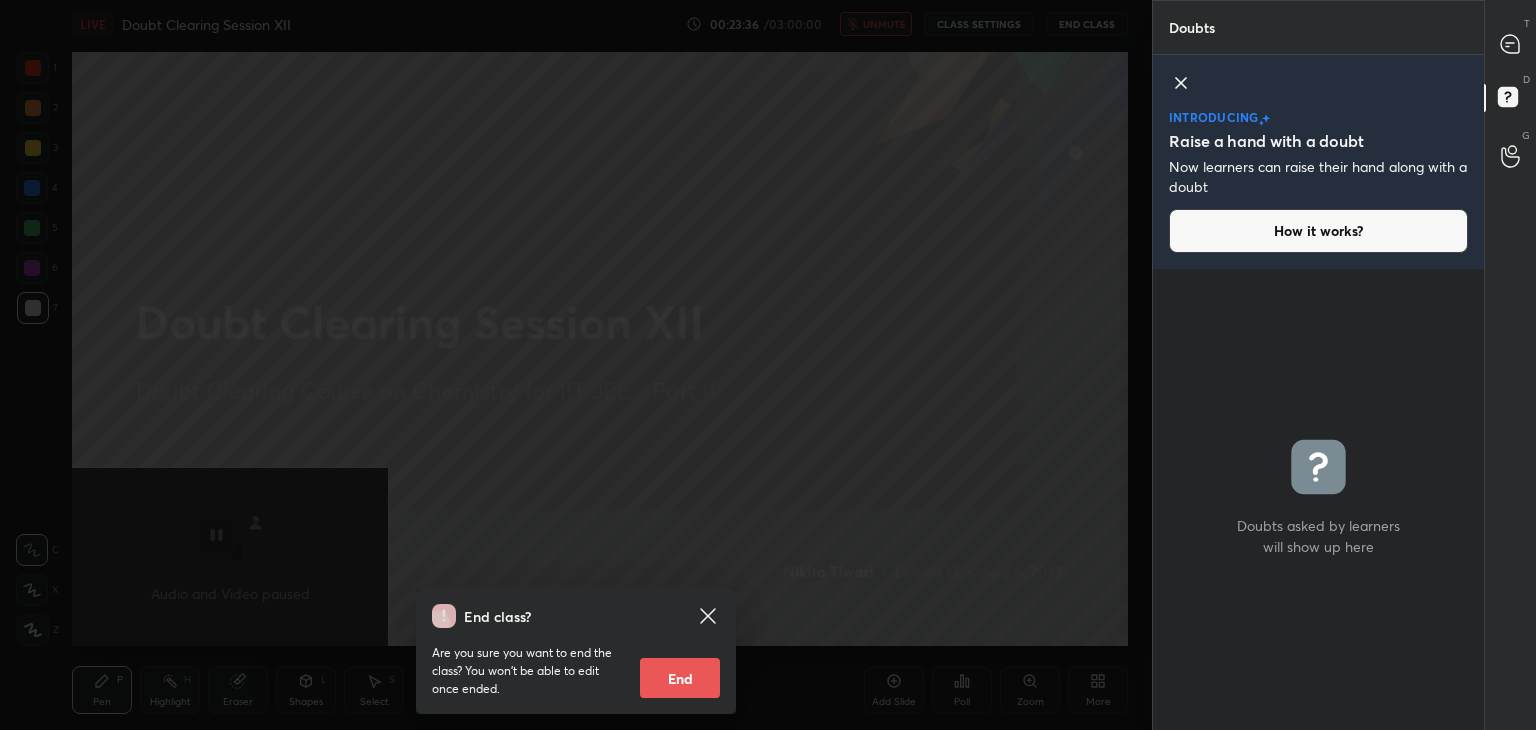 click on "T Messages (T)" at bounding box center [1510, 44] 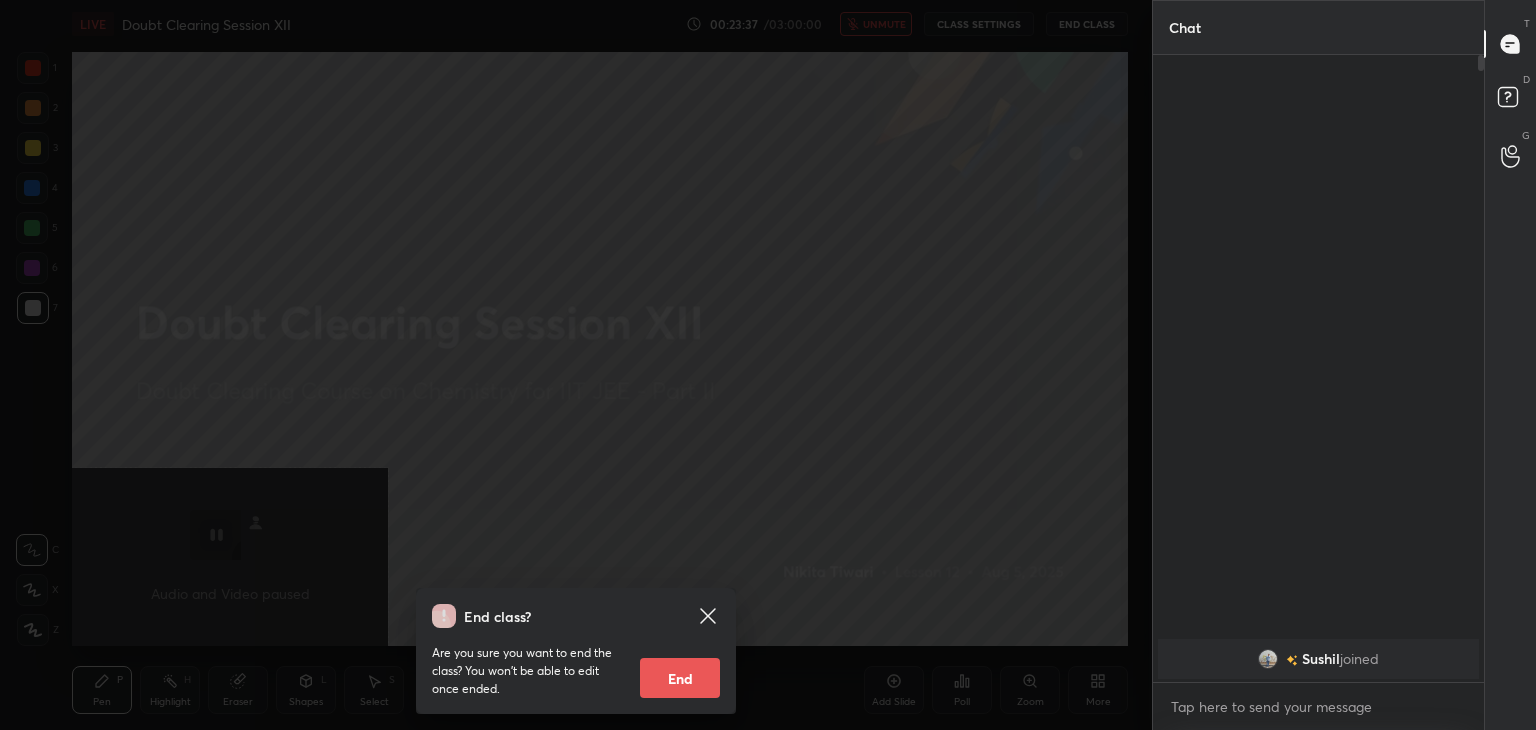 scroll, scrollTop: 6, scrollLeft: 6, axis: both 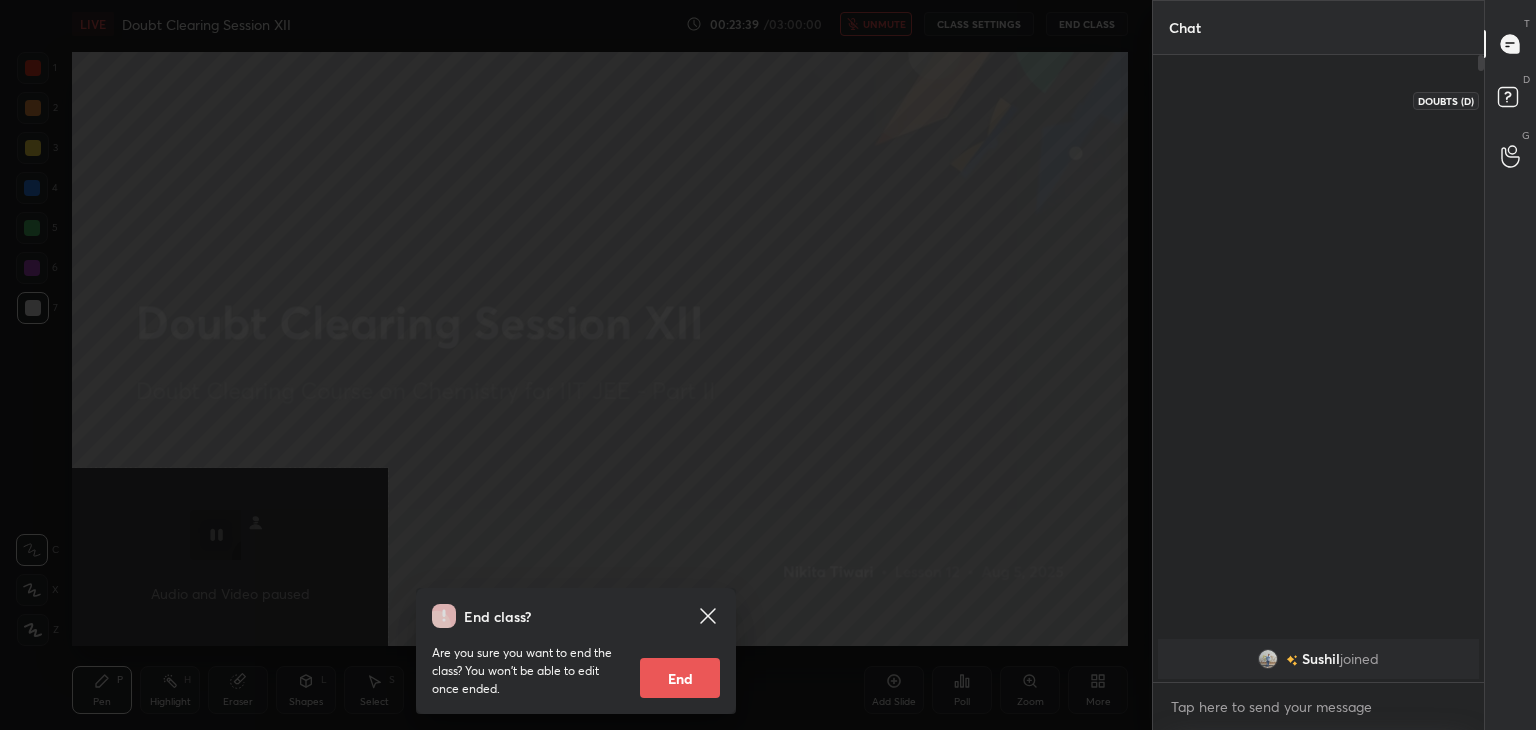 click 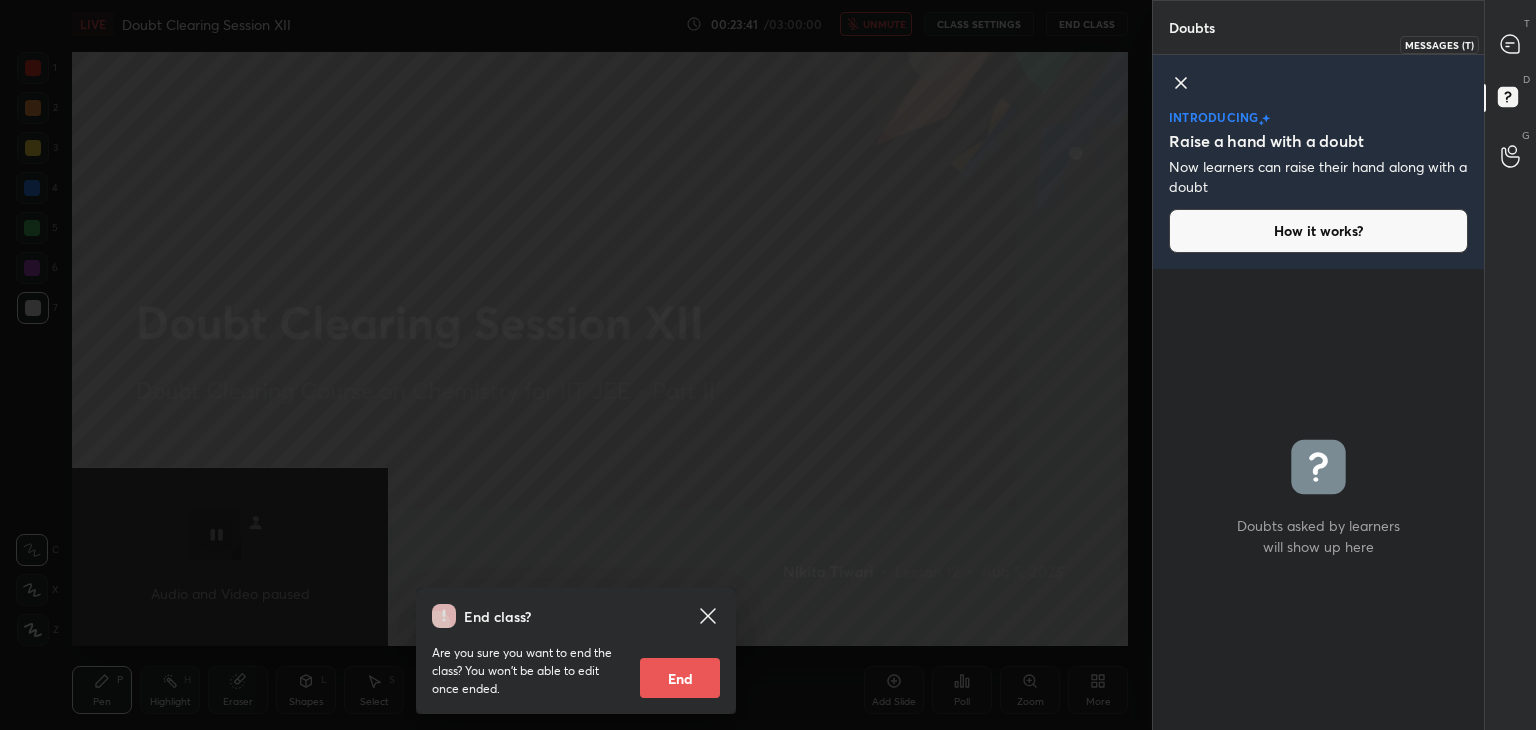 click 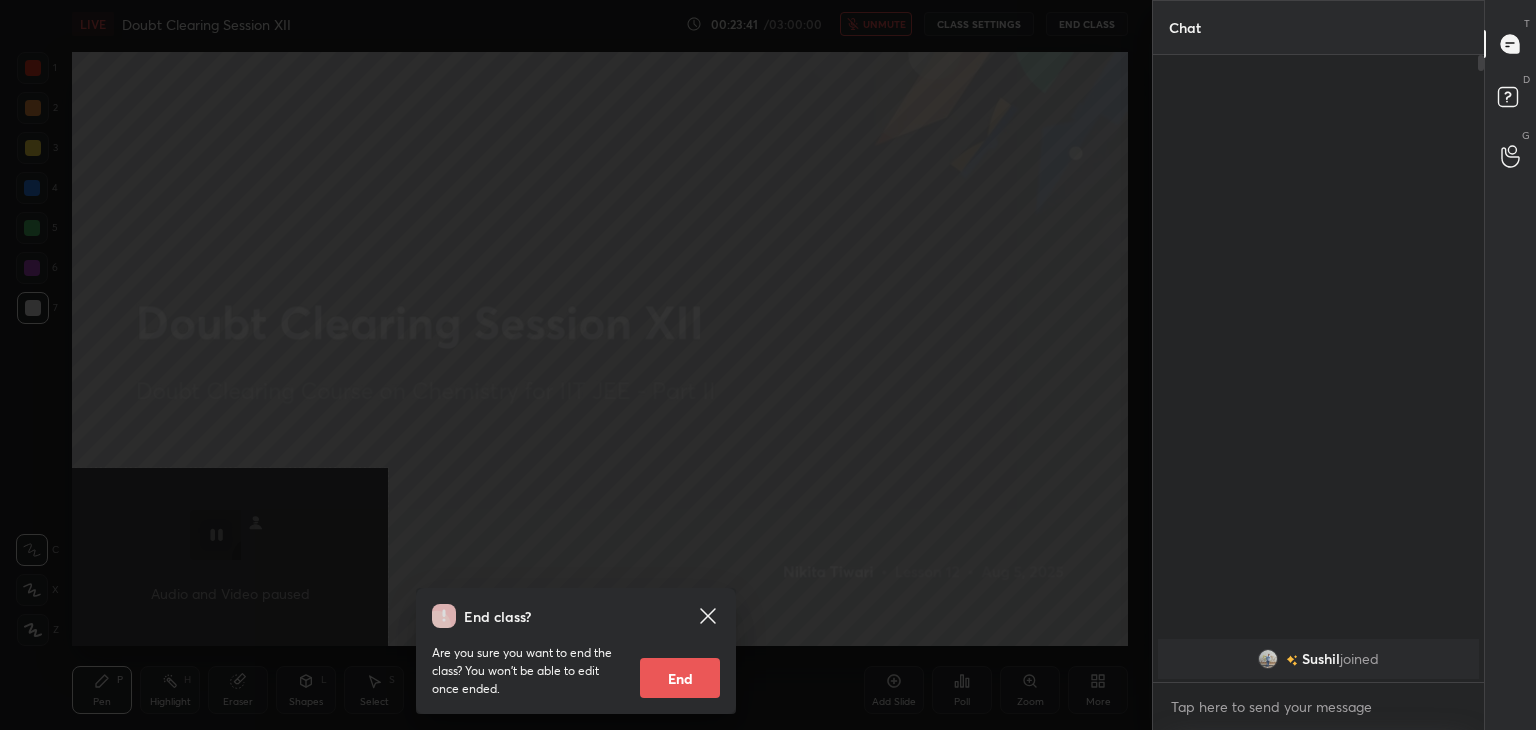 scroll, scrollTop: 6, scrollLeft: 6, axis: both 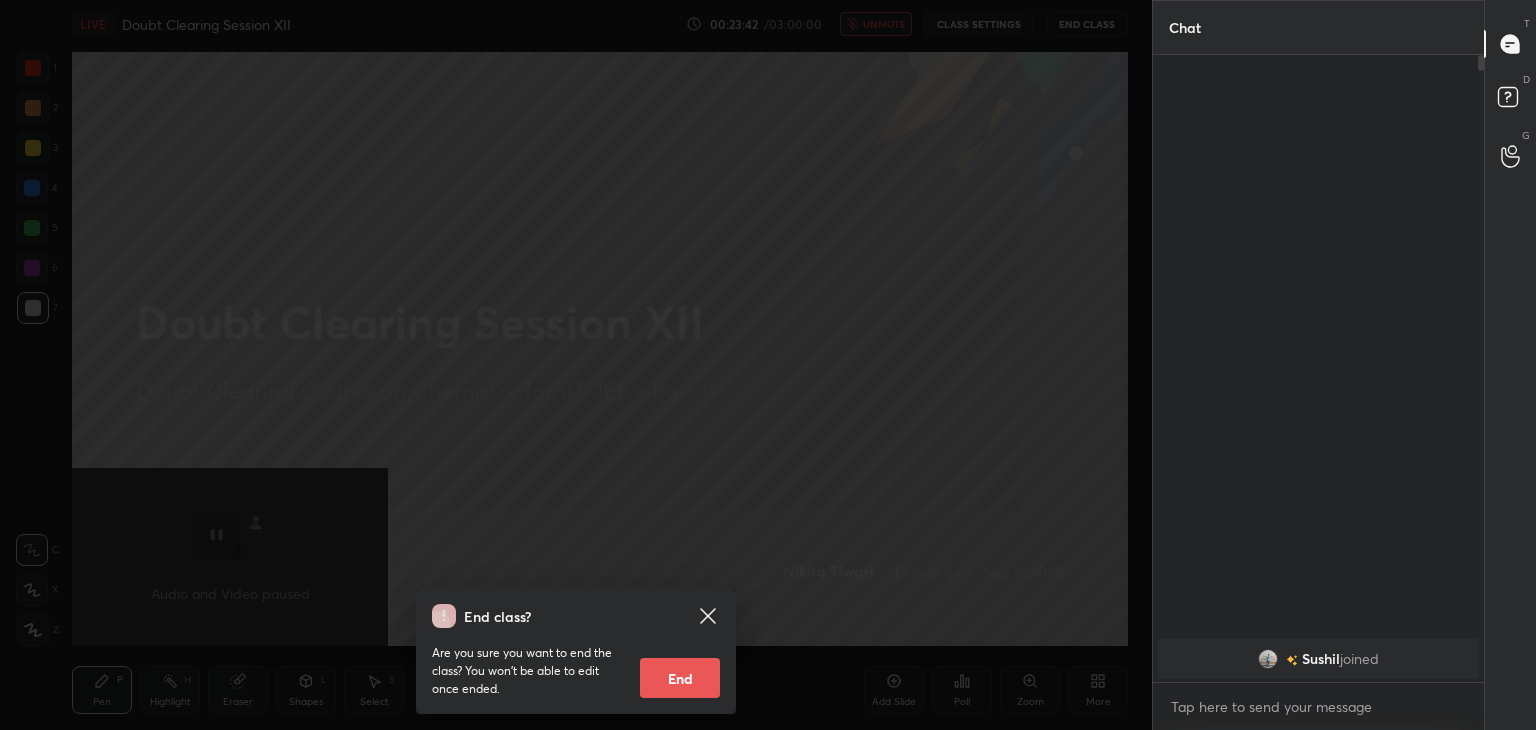 click on "D Doubts (D)" at bounding box center [1510, 100] 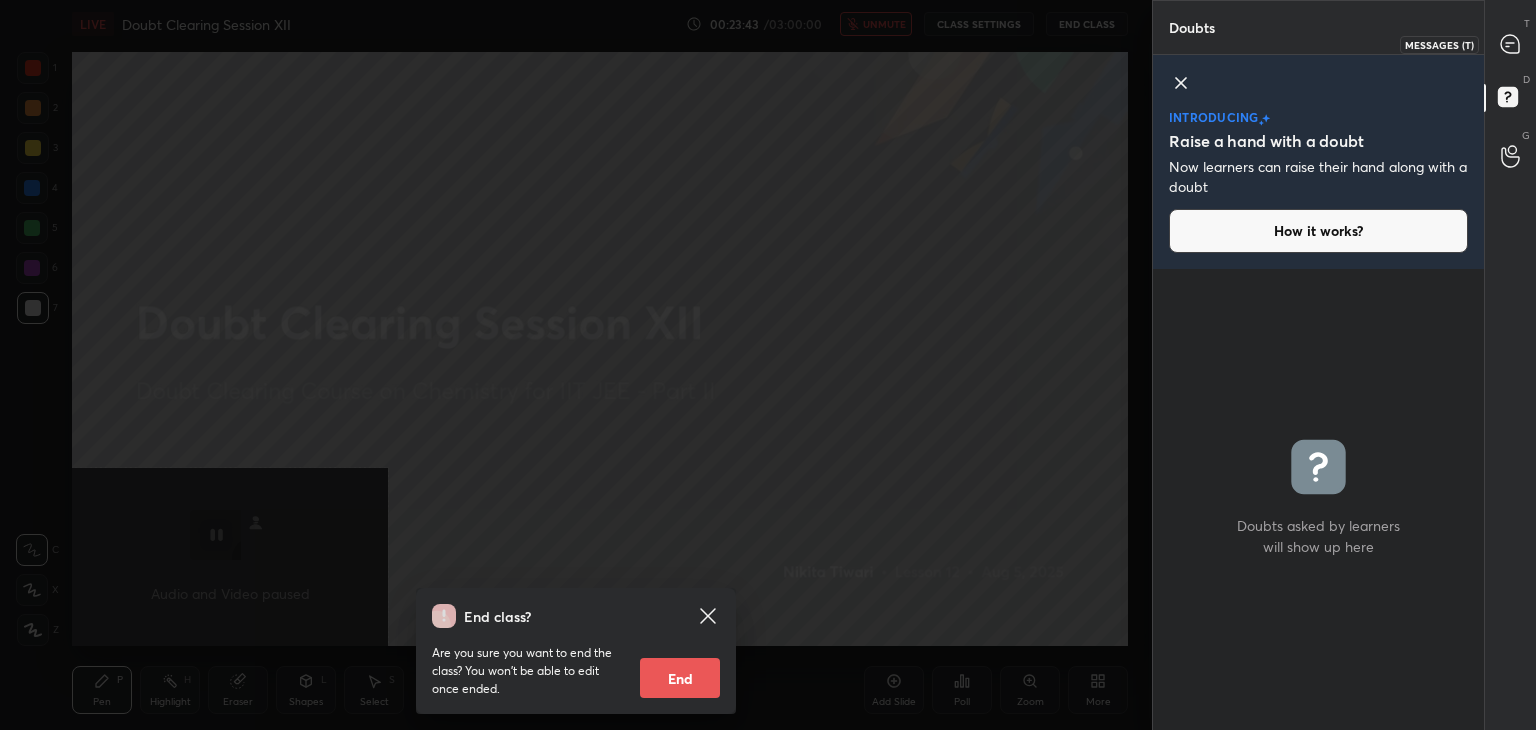 click 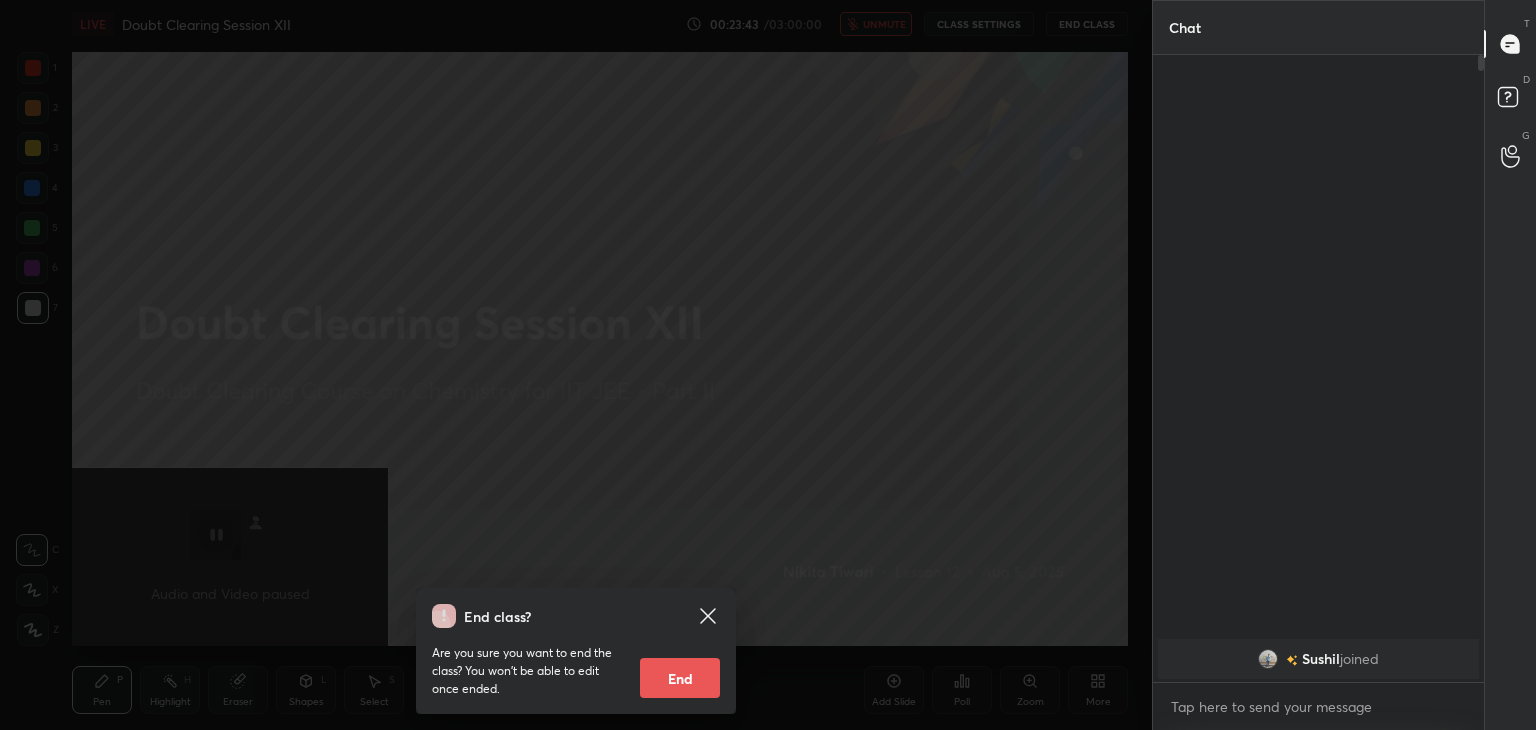 scroll, scrollTop: 6, scrollLeft: 6, axis: both 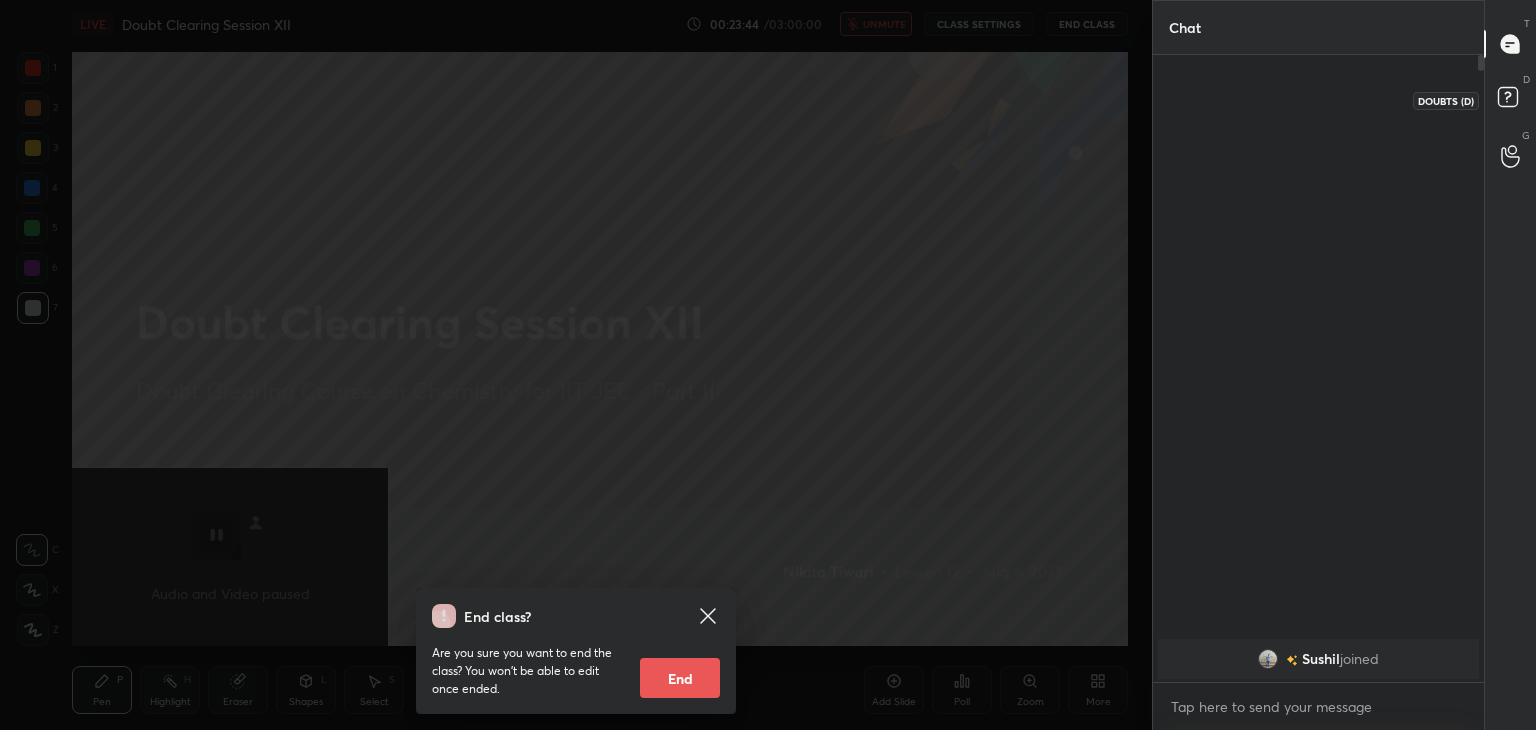 click 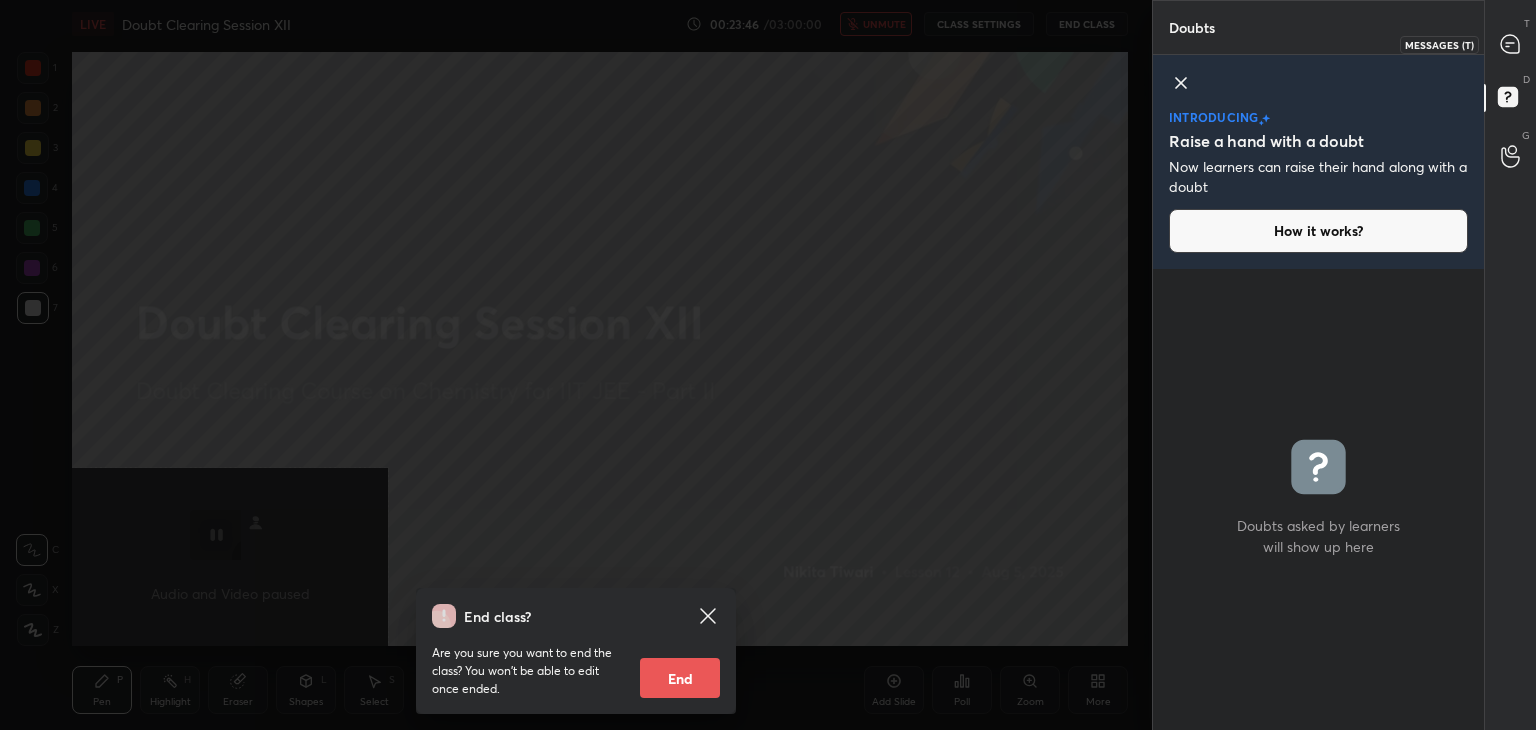 click 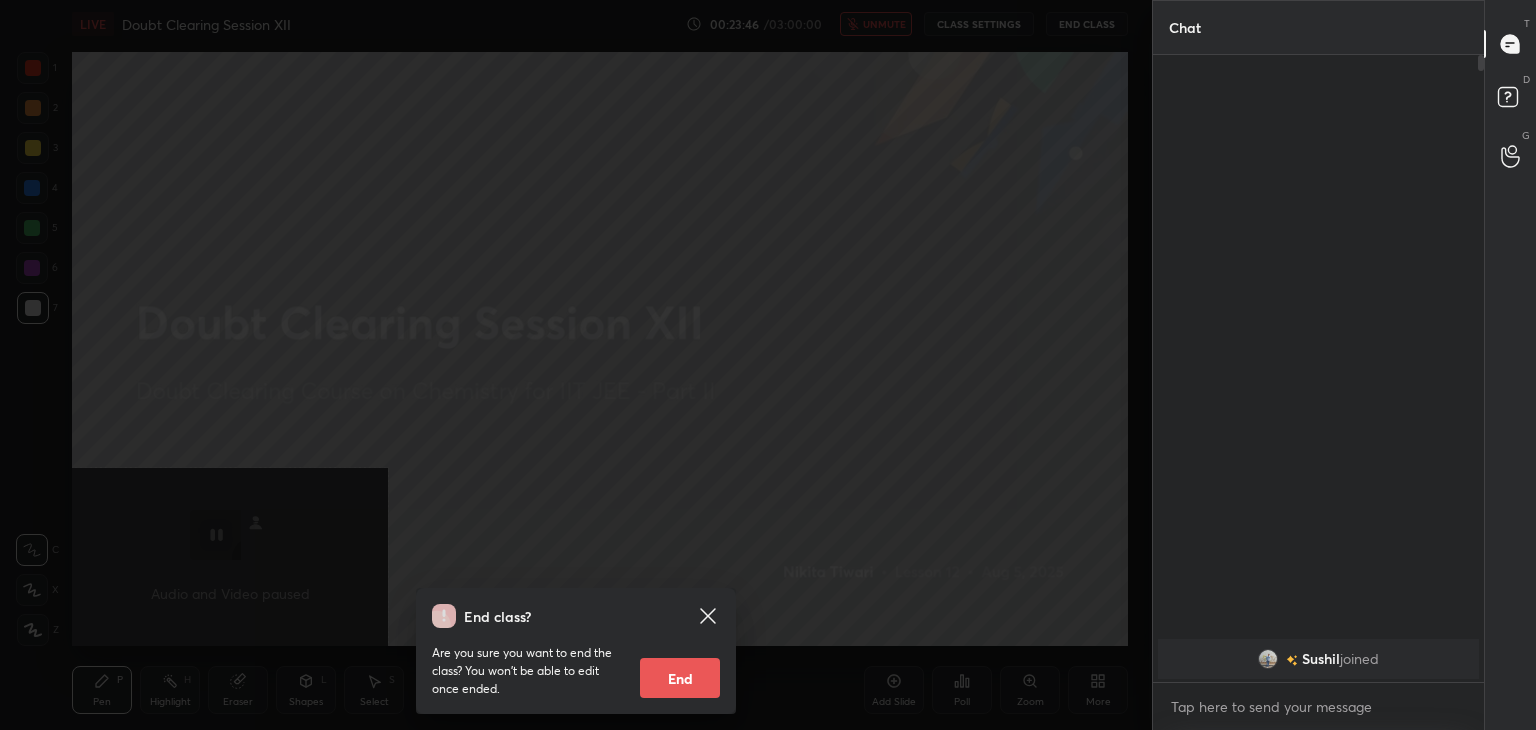 scroll, scrollTop: 6, scrollLeft: 6, axis: both 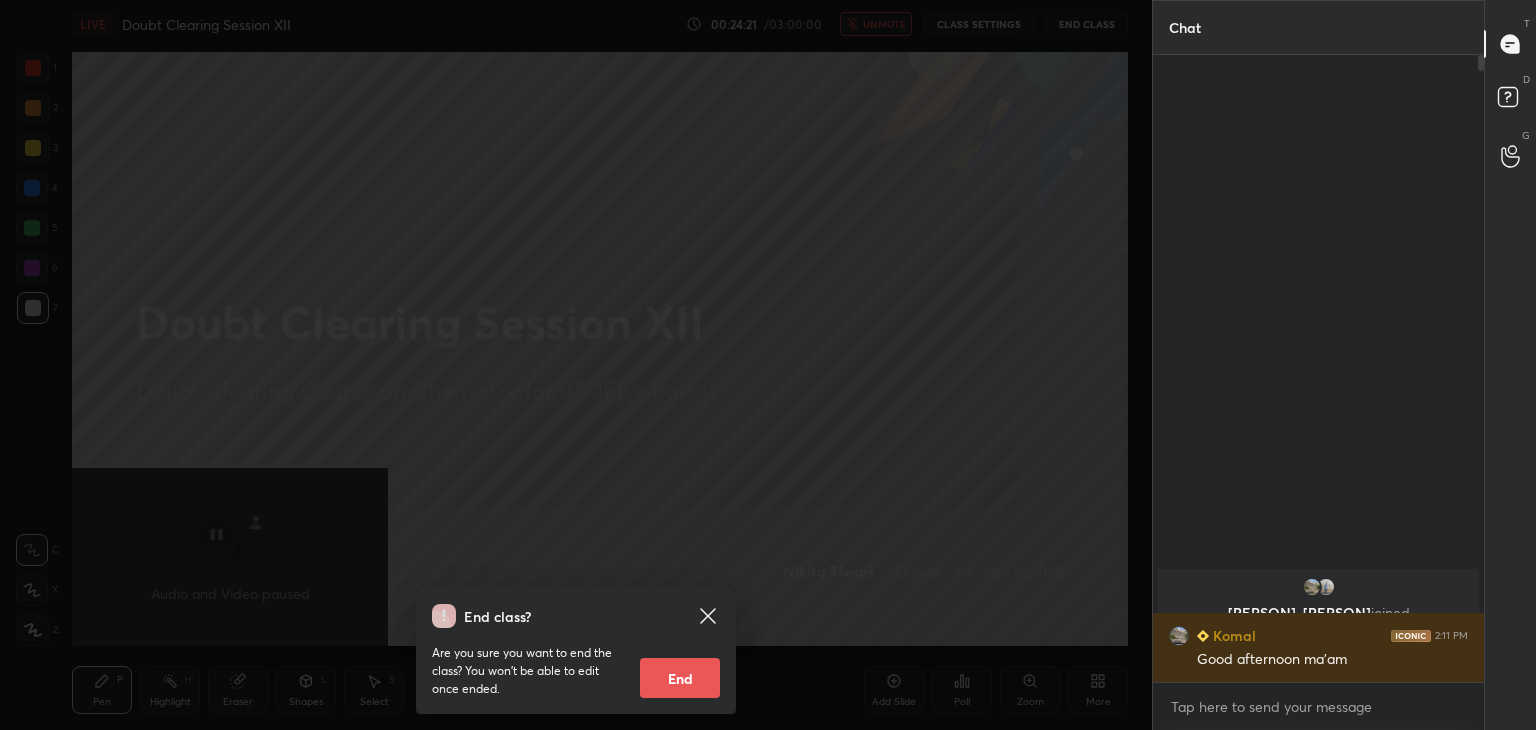 click 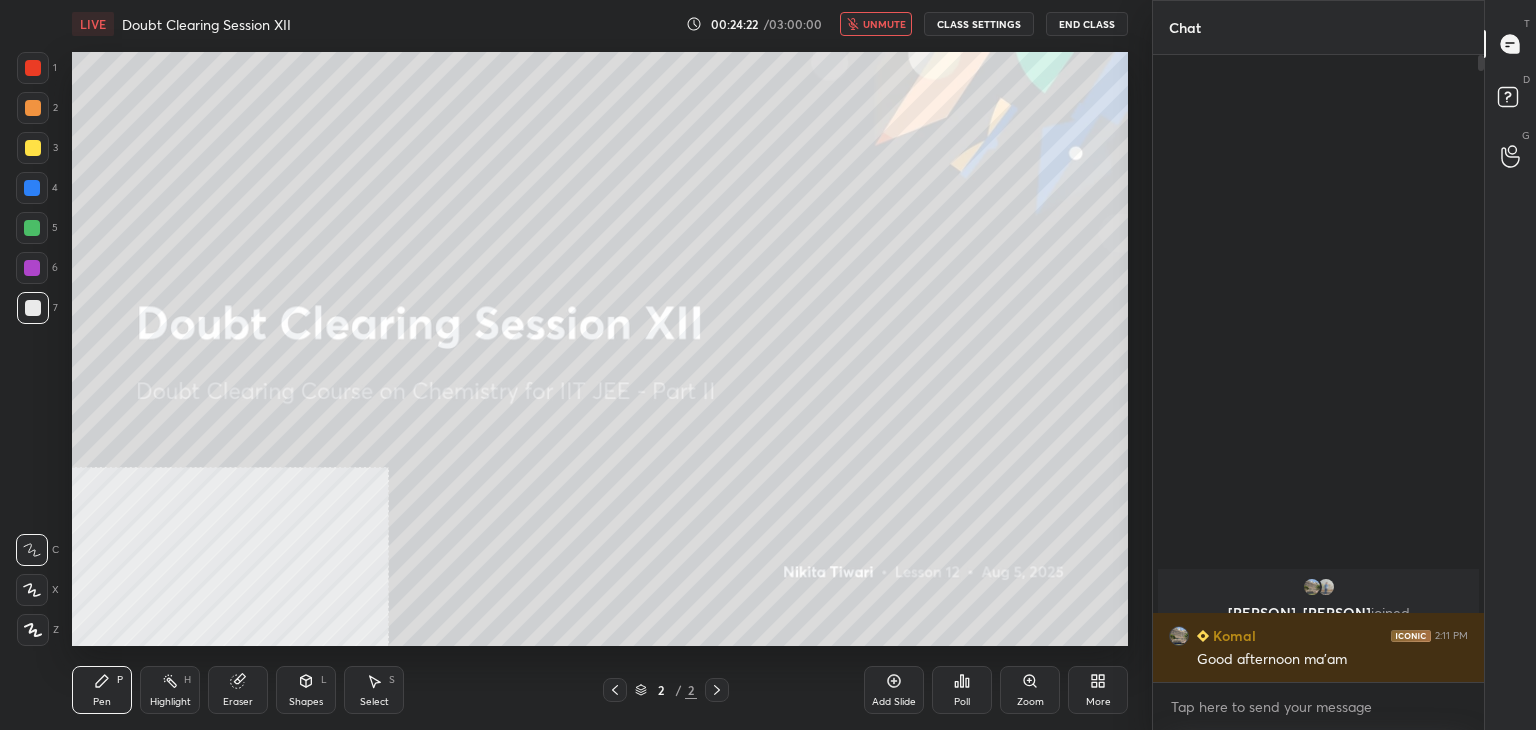 click on "unmute" at bounding box center (884, 24) 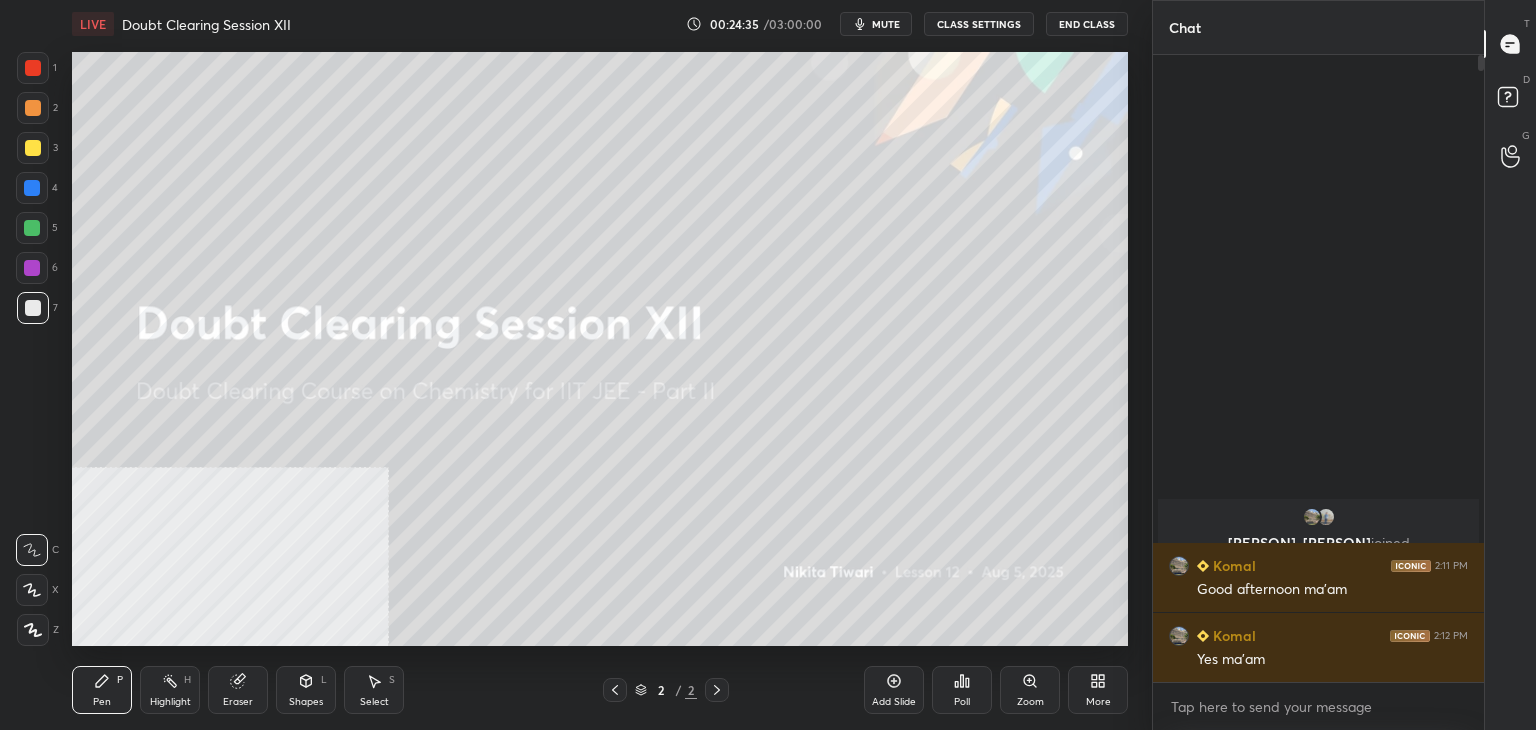 click on "mute" at bounding box center [886, 24] 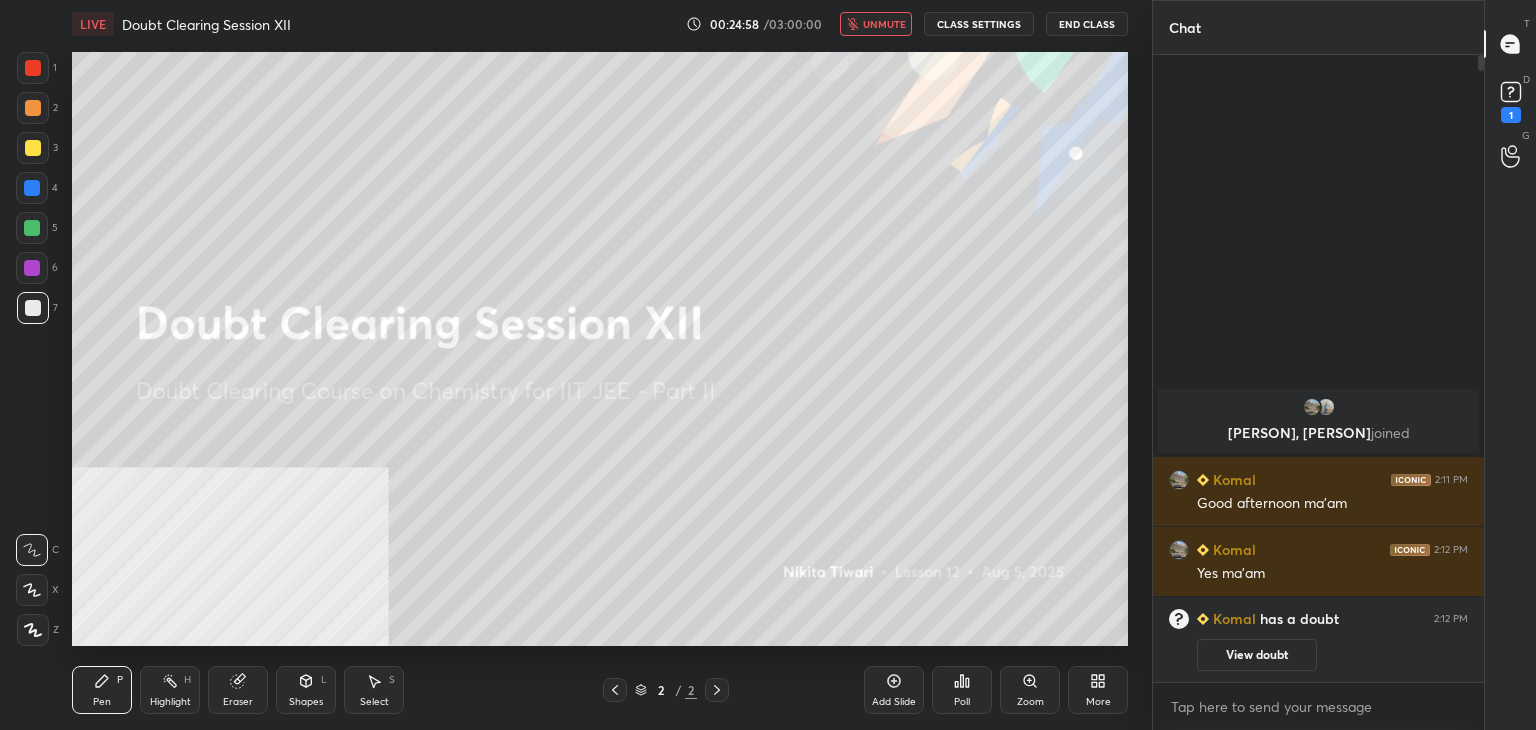 click on "unmute" at bounding box center (884, 24) 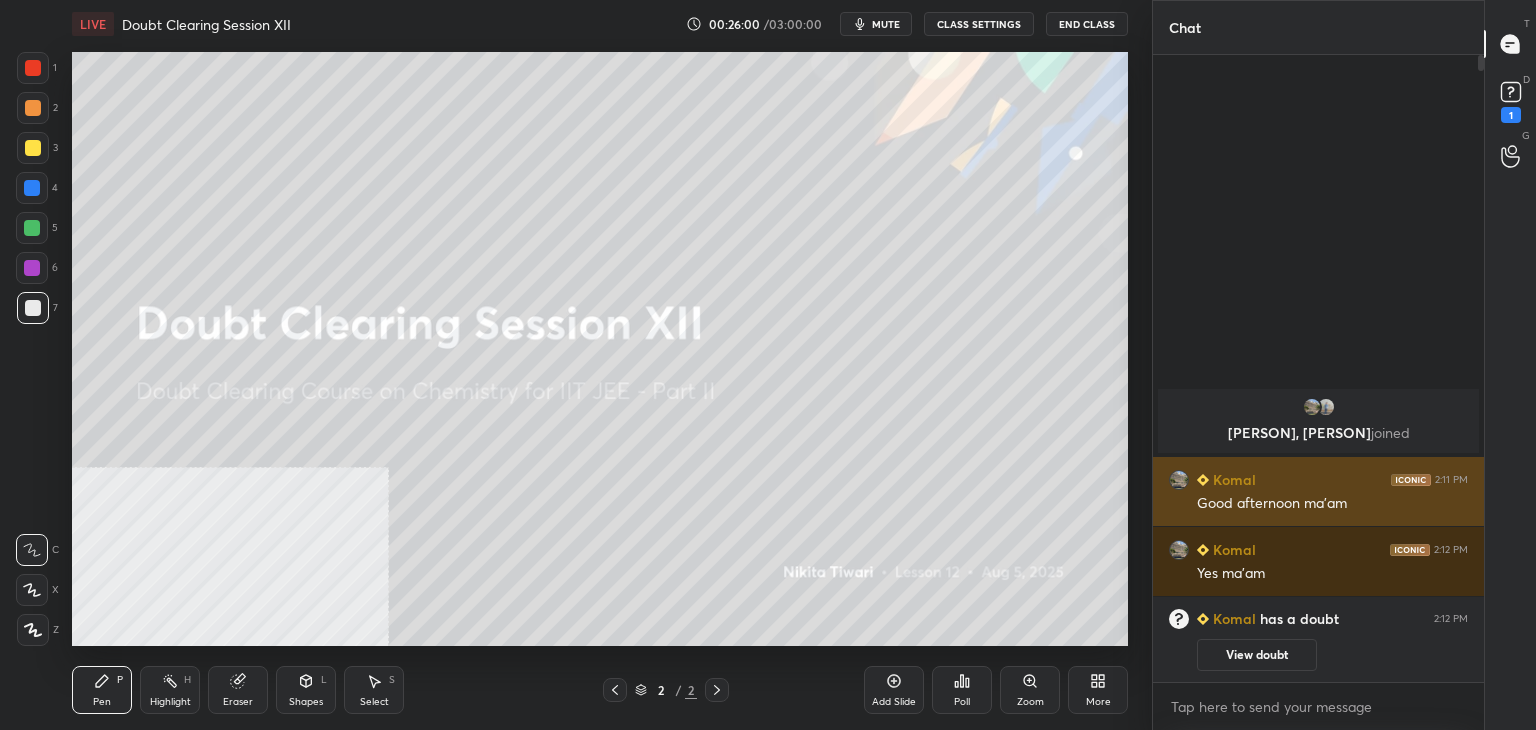 click on "Komal" at bounding box center [1232, 479] 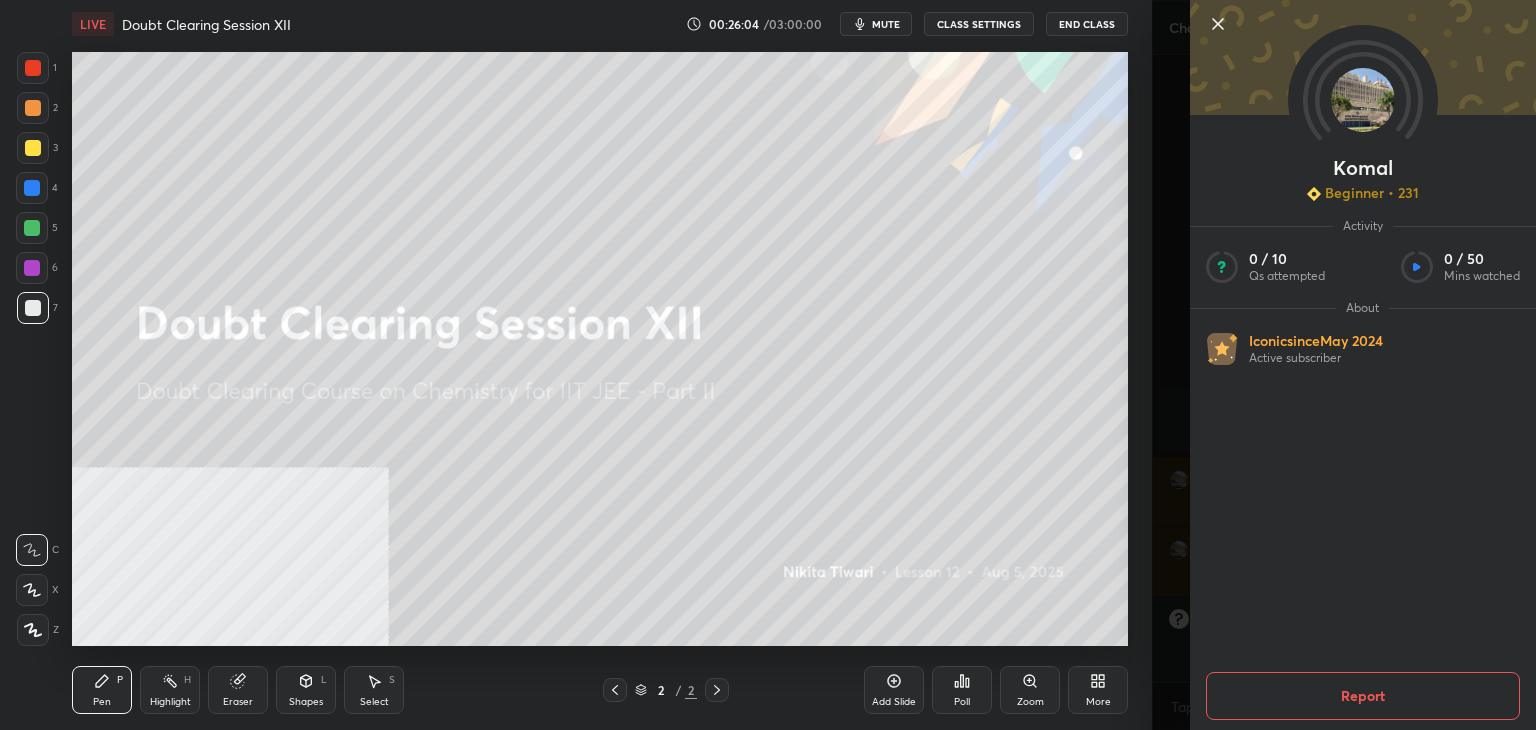click 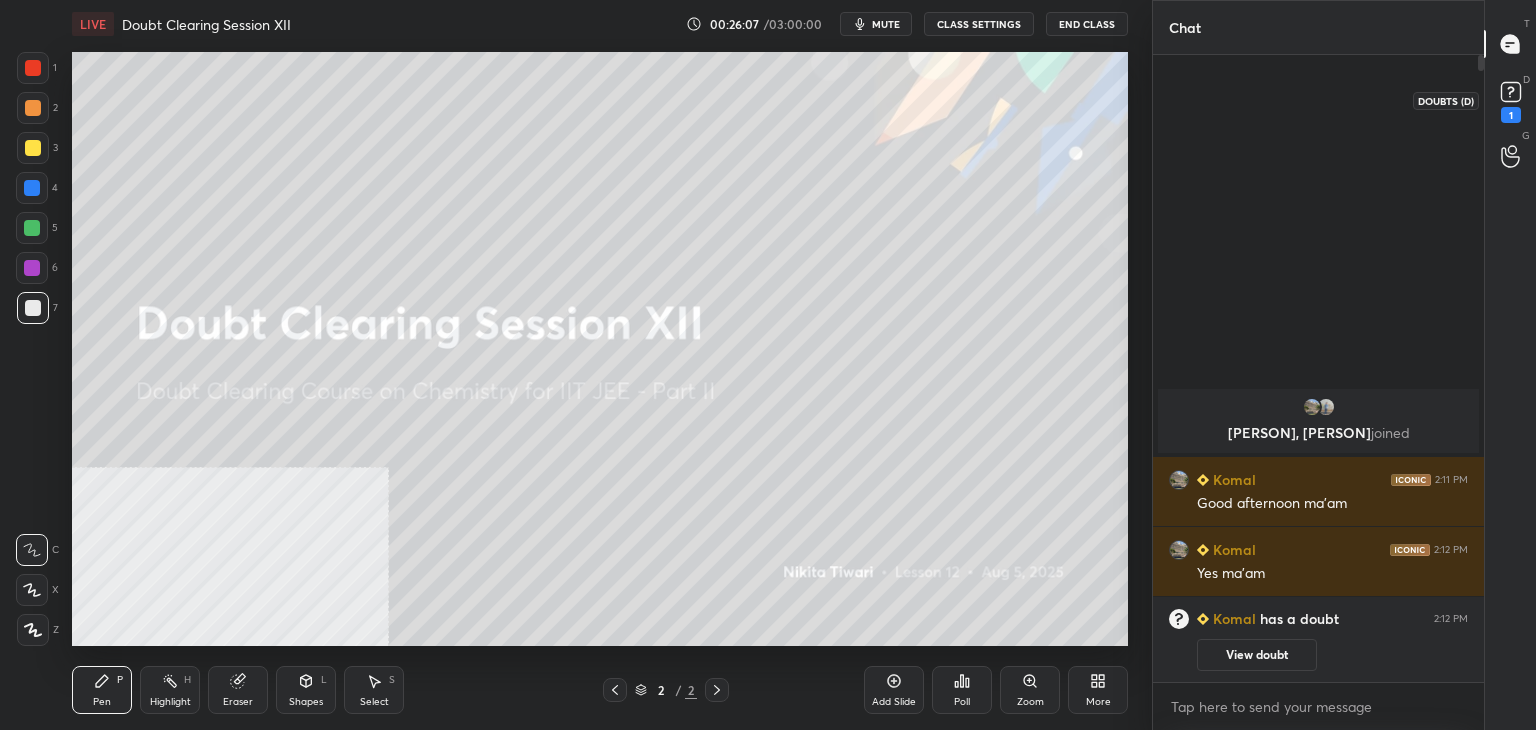 click 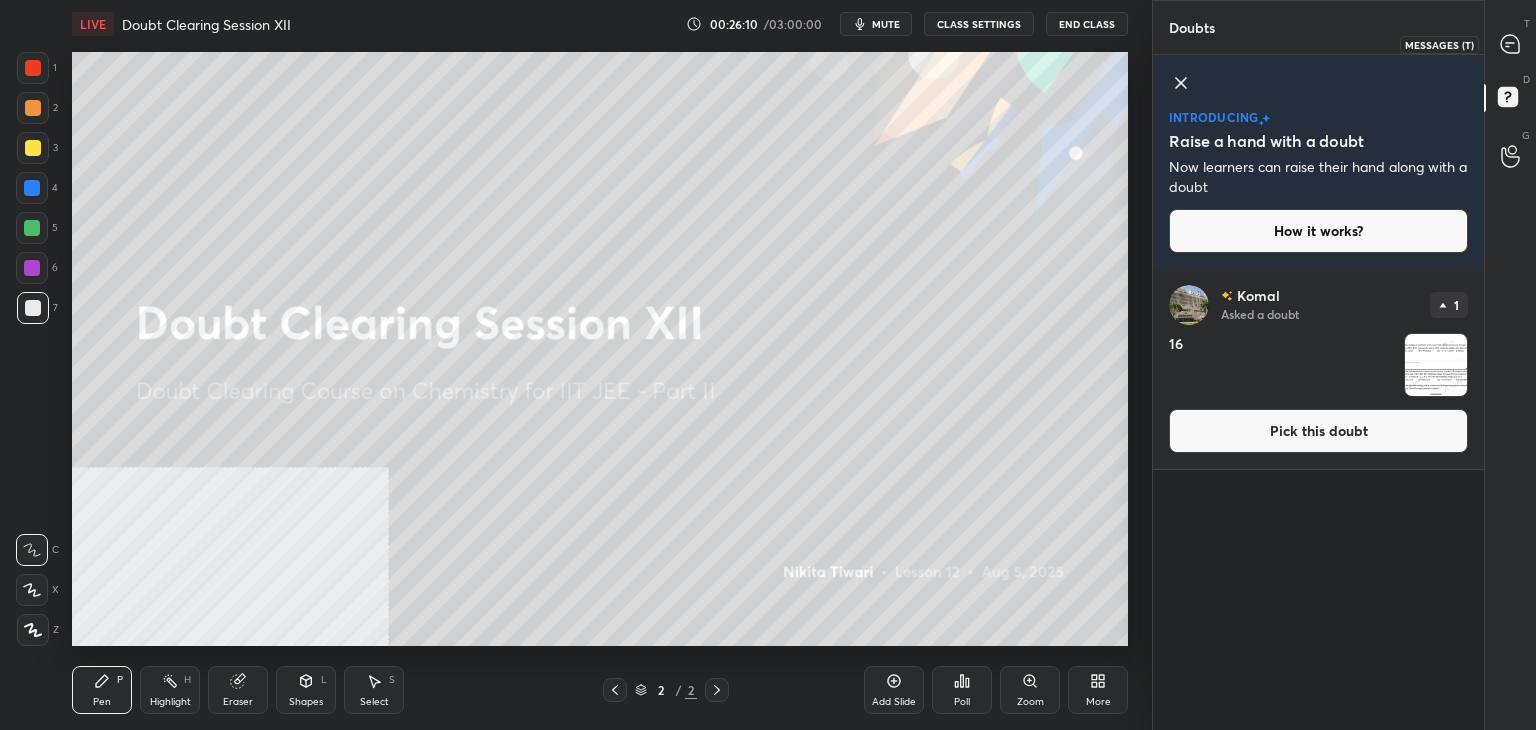 click 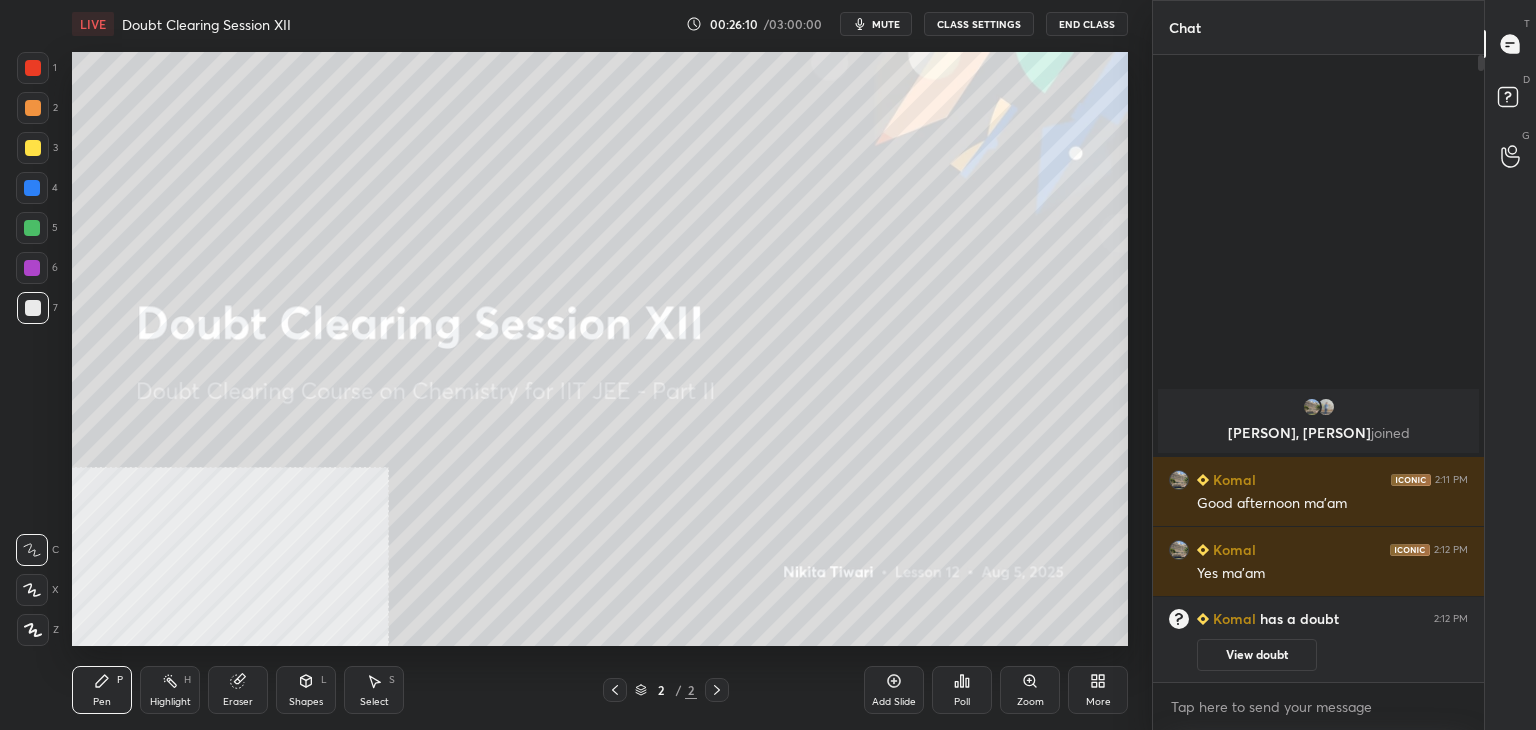 scroll, scrollTop: 6, scrollLeft: 6, axis: both 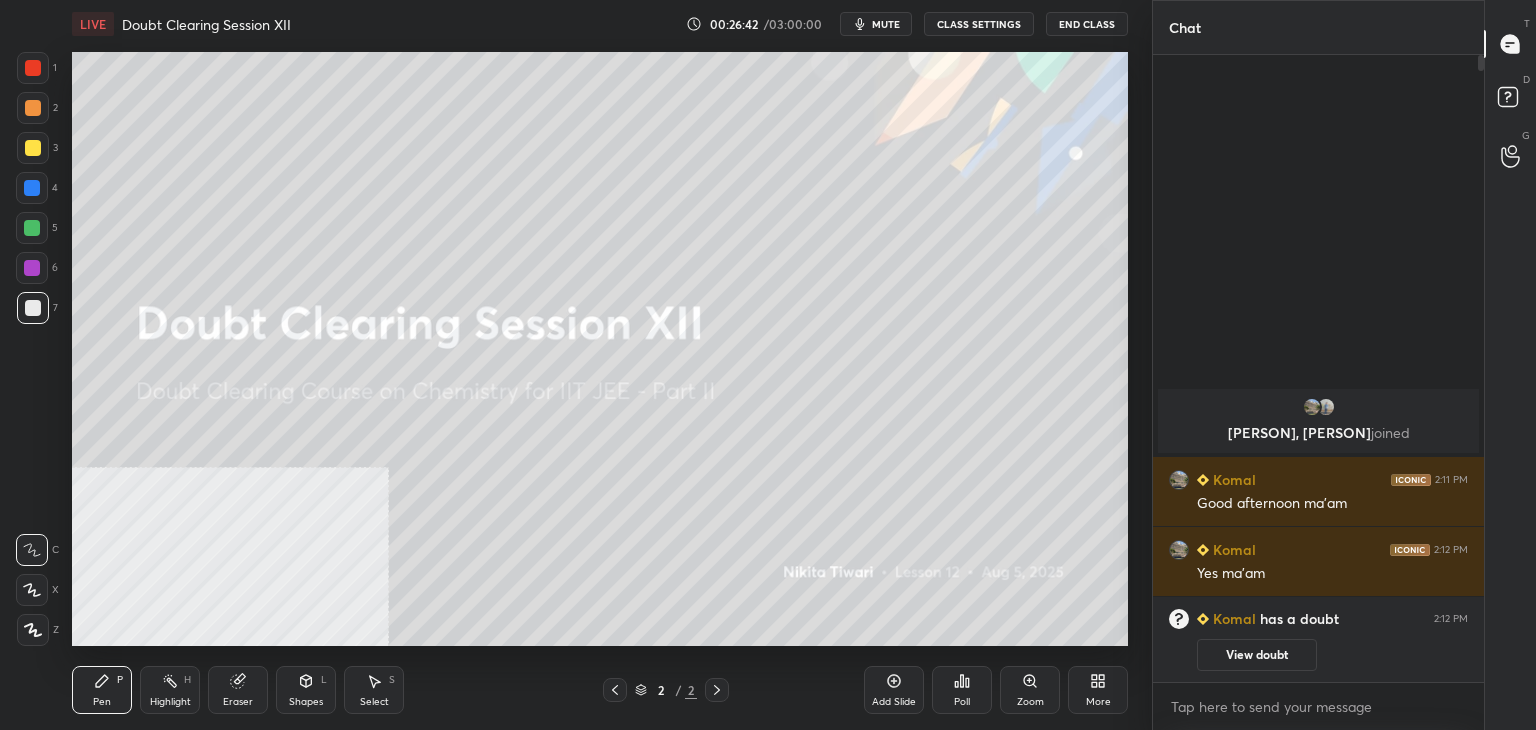 click on "View doubt" at bounding box center [1257, 655] 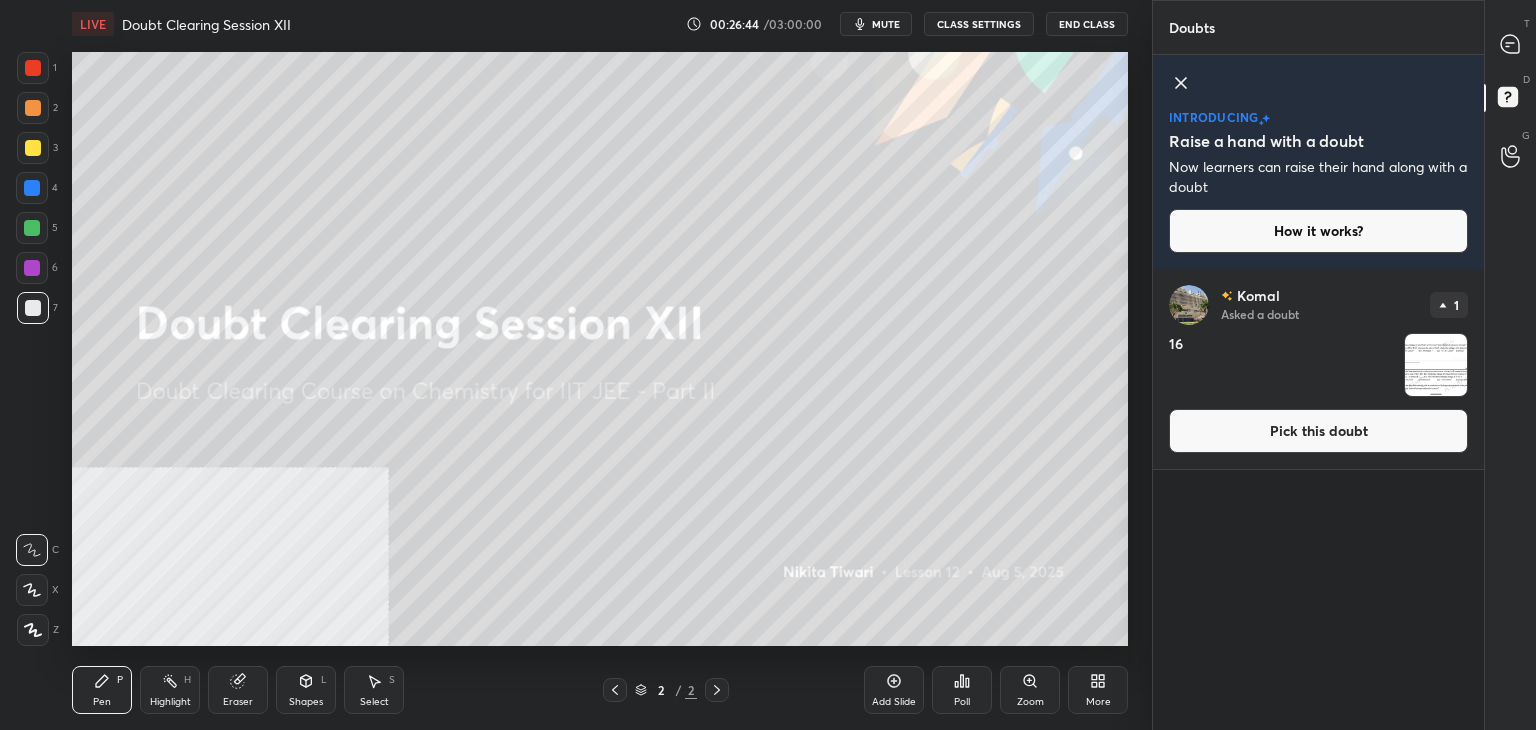 click on "Pick this doubt" at bounding box center [1318, 431] 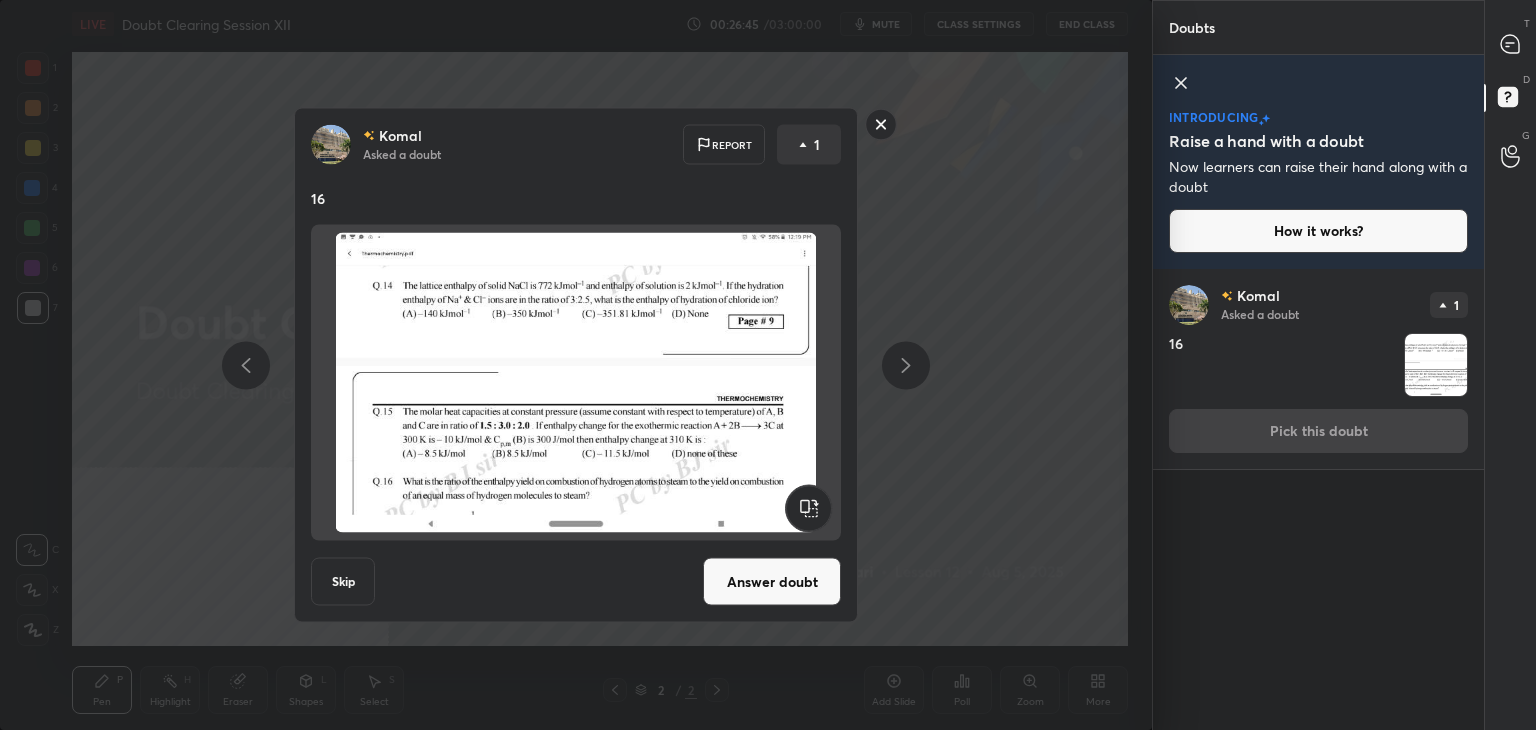 click on "Answer doubt" at bounding box center [772, 582] 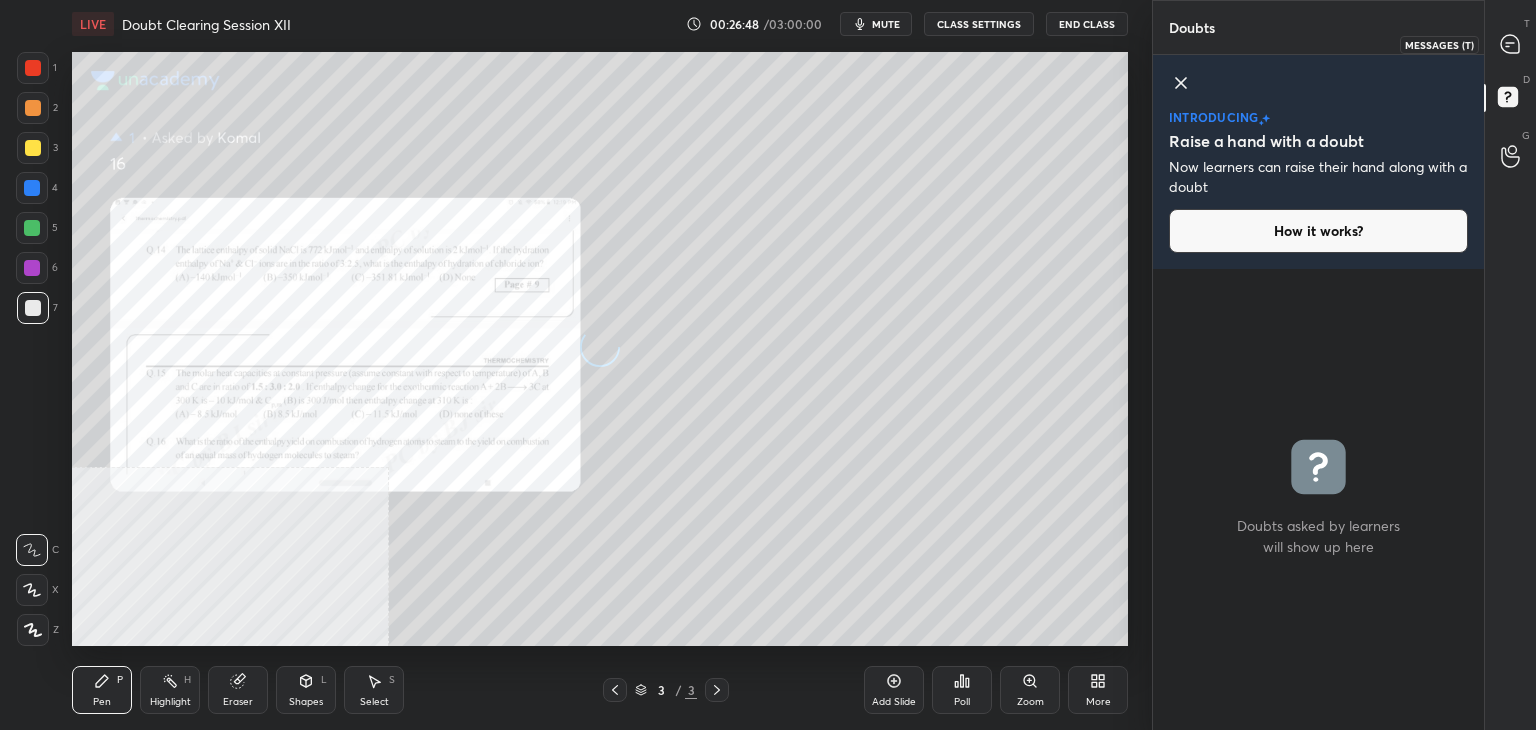 click 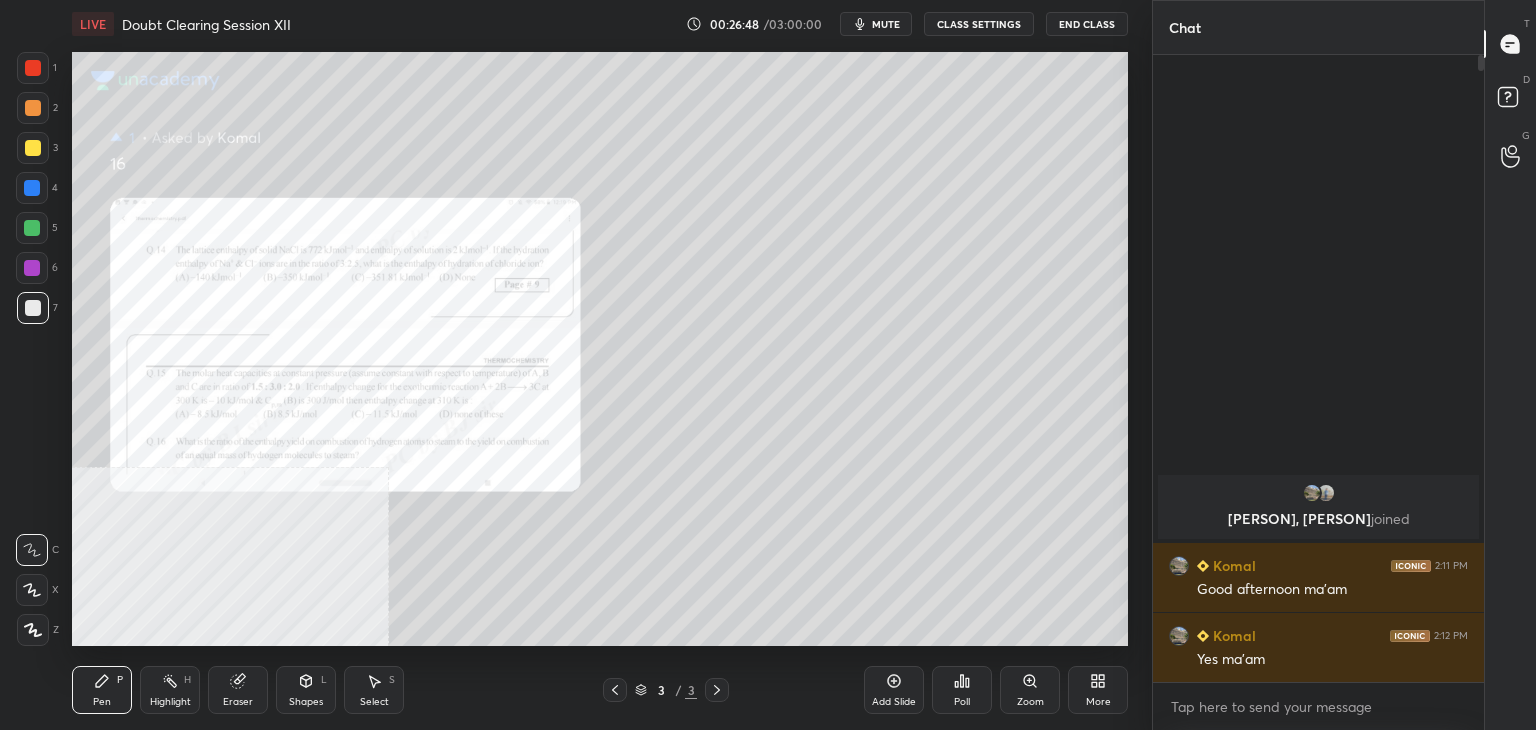 scroll, scrollTop: 6, scrollLeft: 6, axis: both 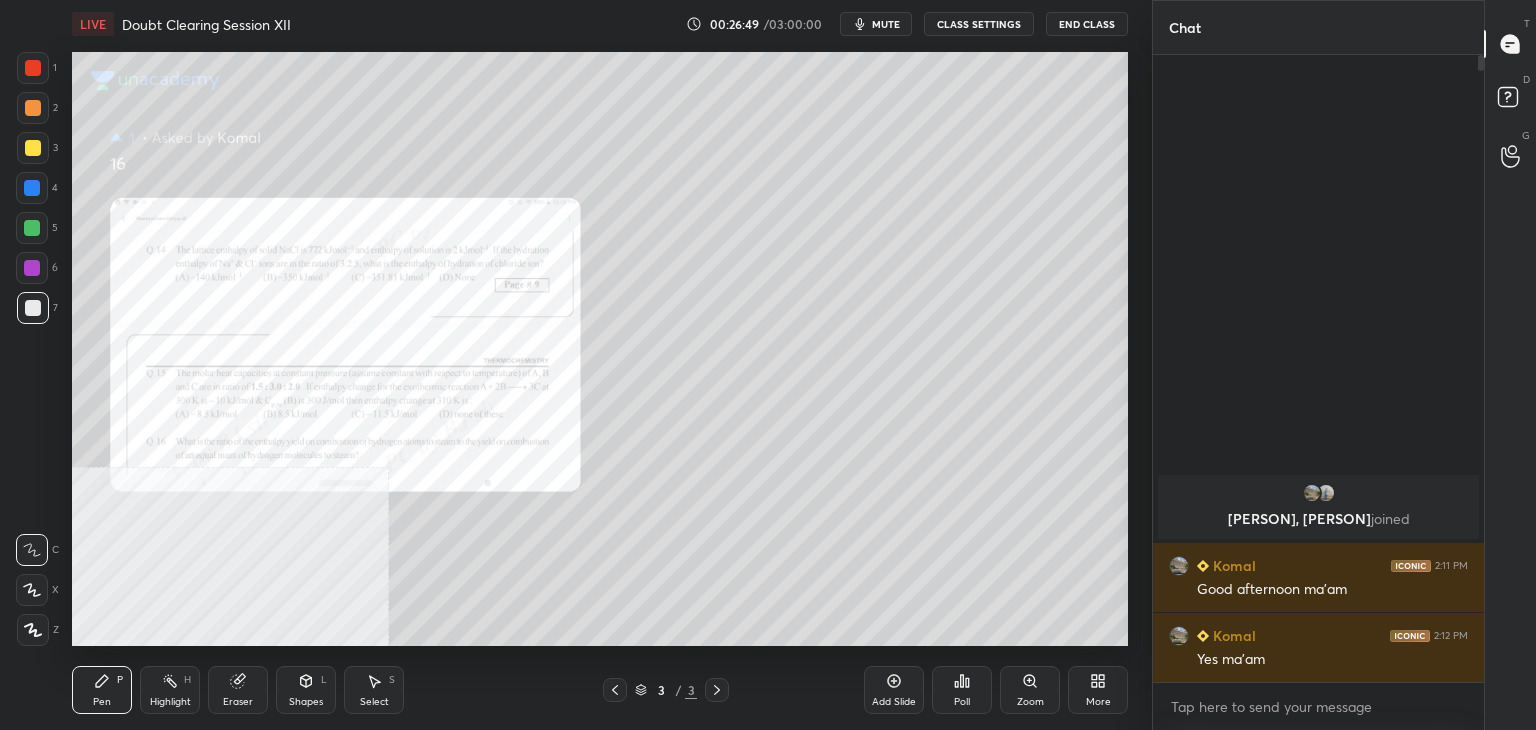 click on "Zoom" at bounding box center [1030, 690] 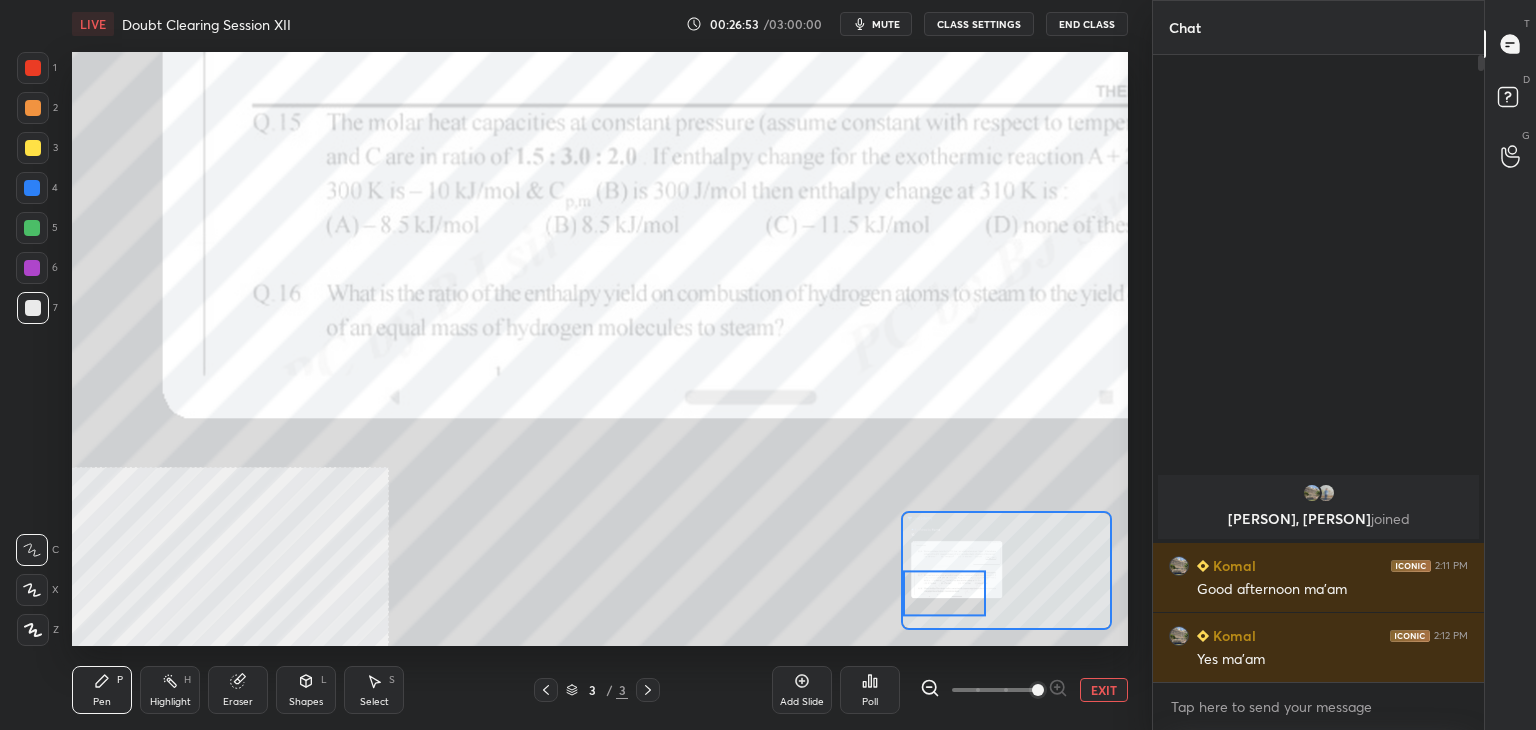 click at bounding box center [33, 68] 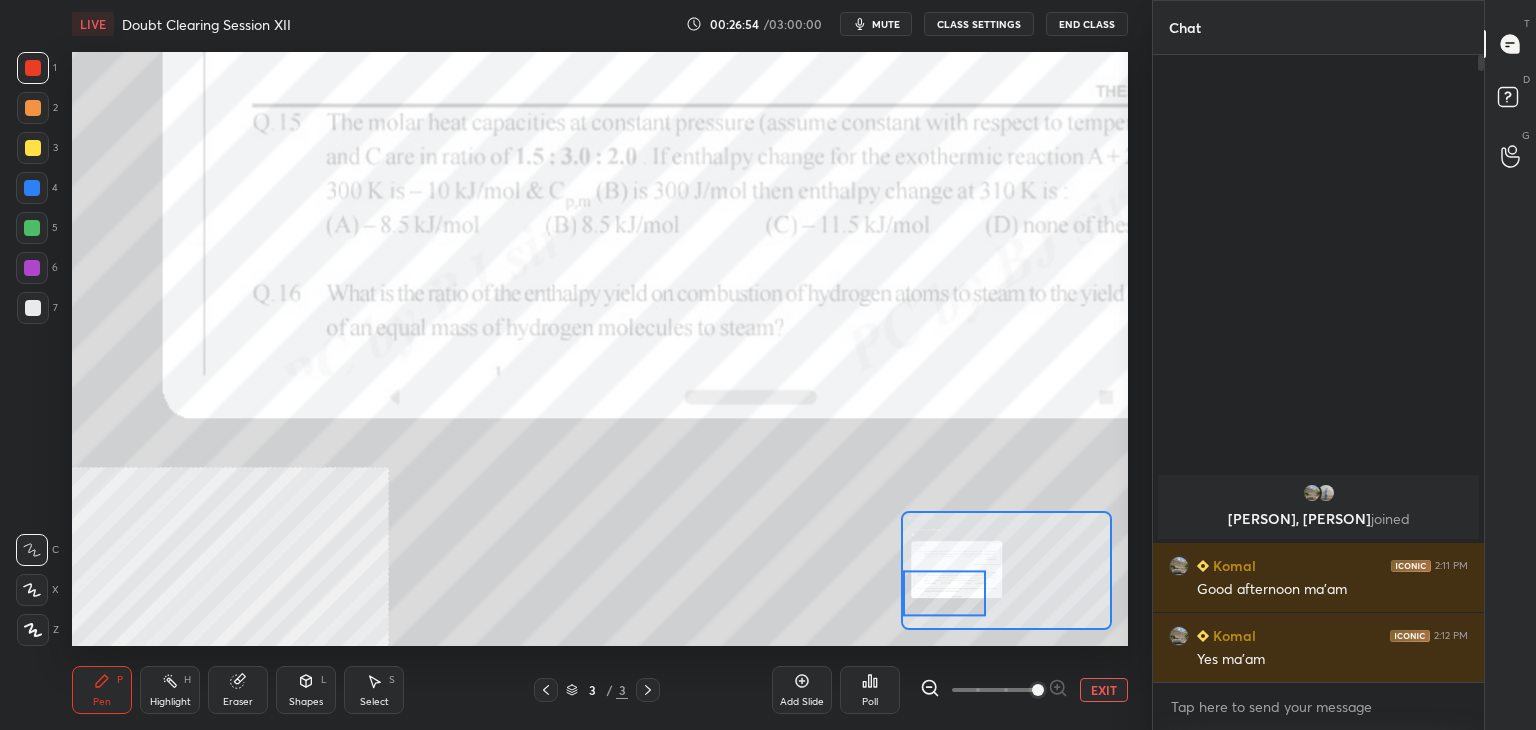 click at bounding box center [32, 188] 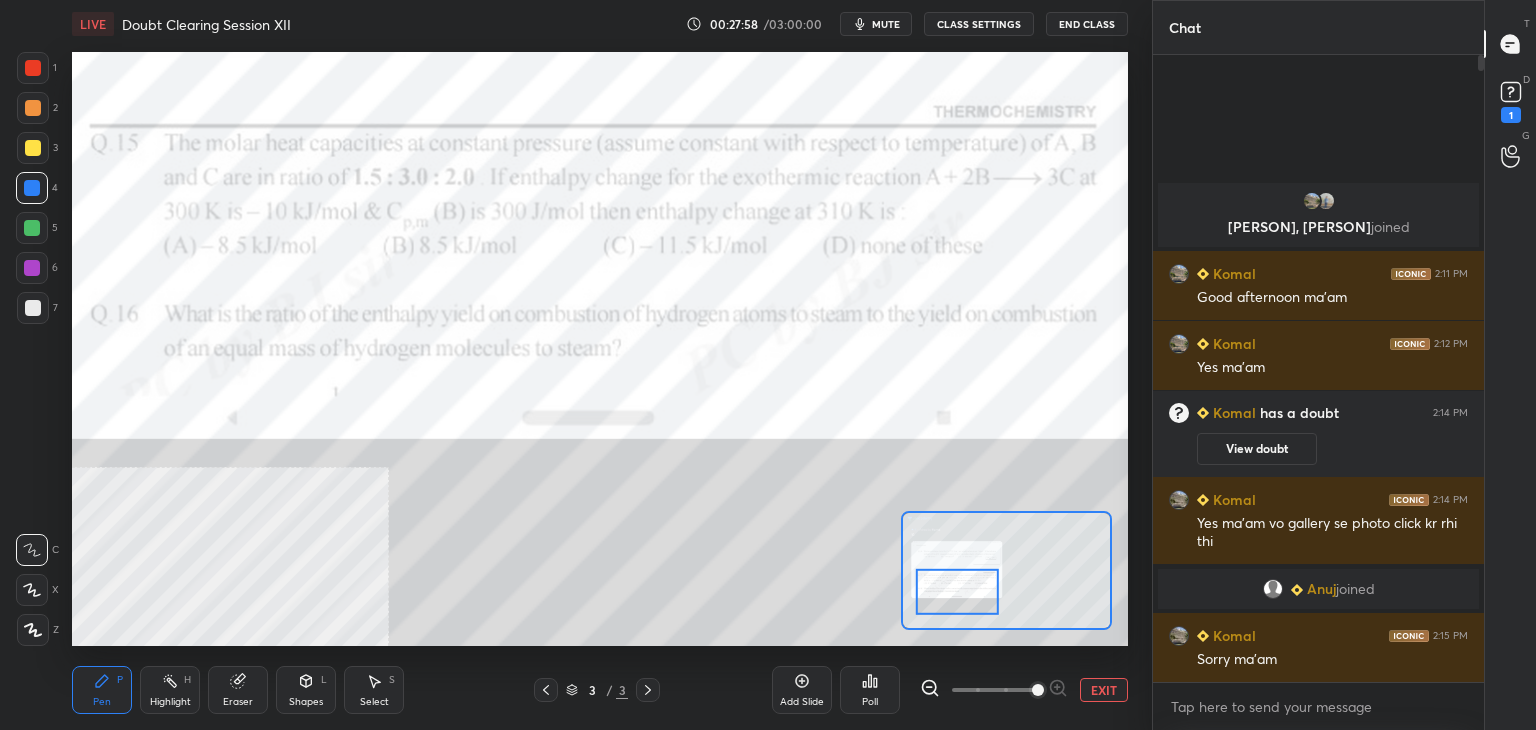 click on "EXIT" at bounding box center (1104, 690) 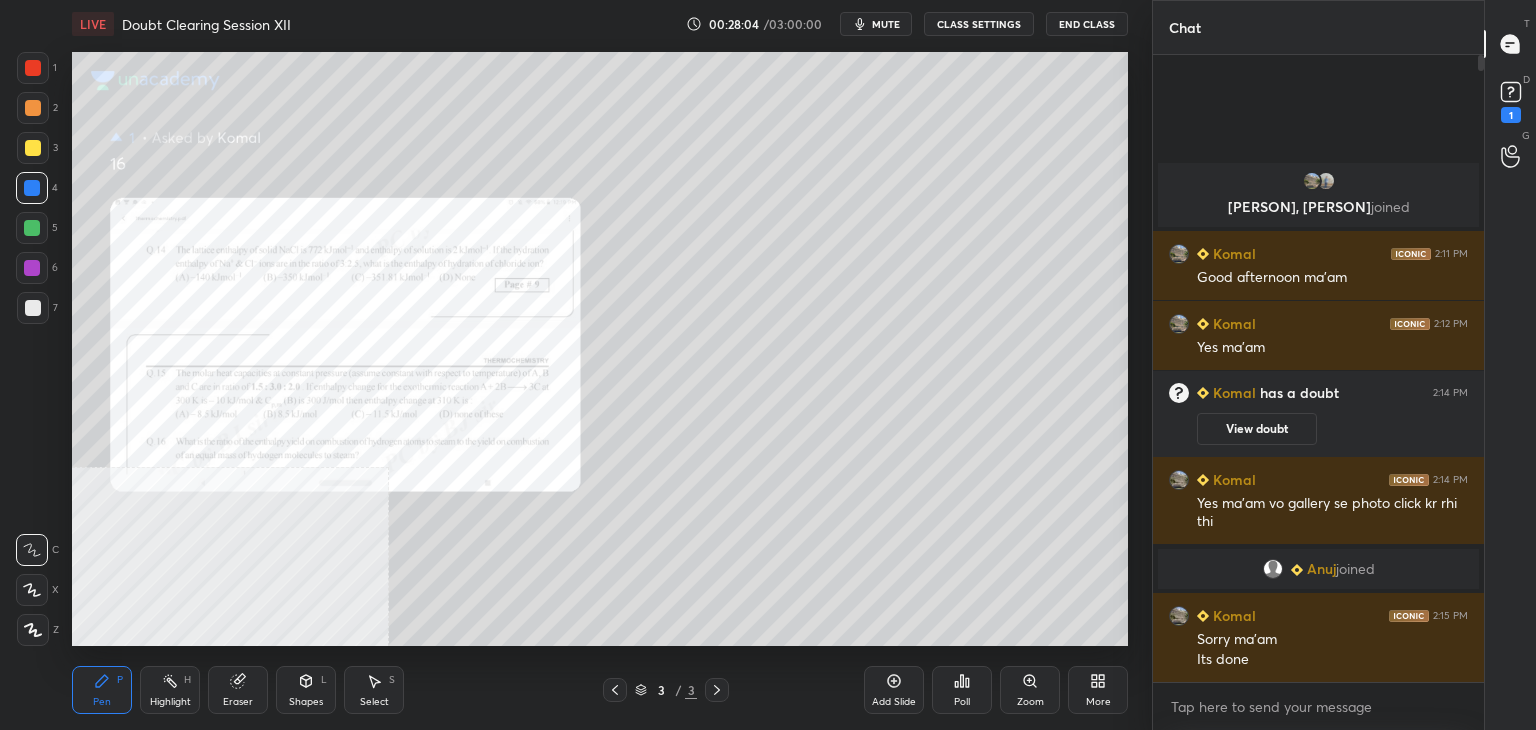 click on "Zoom" at bounding box center (1030, 690) 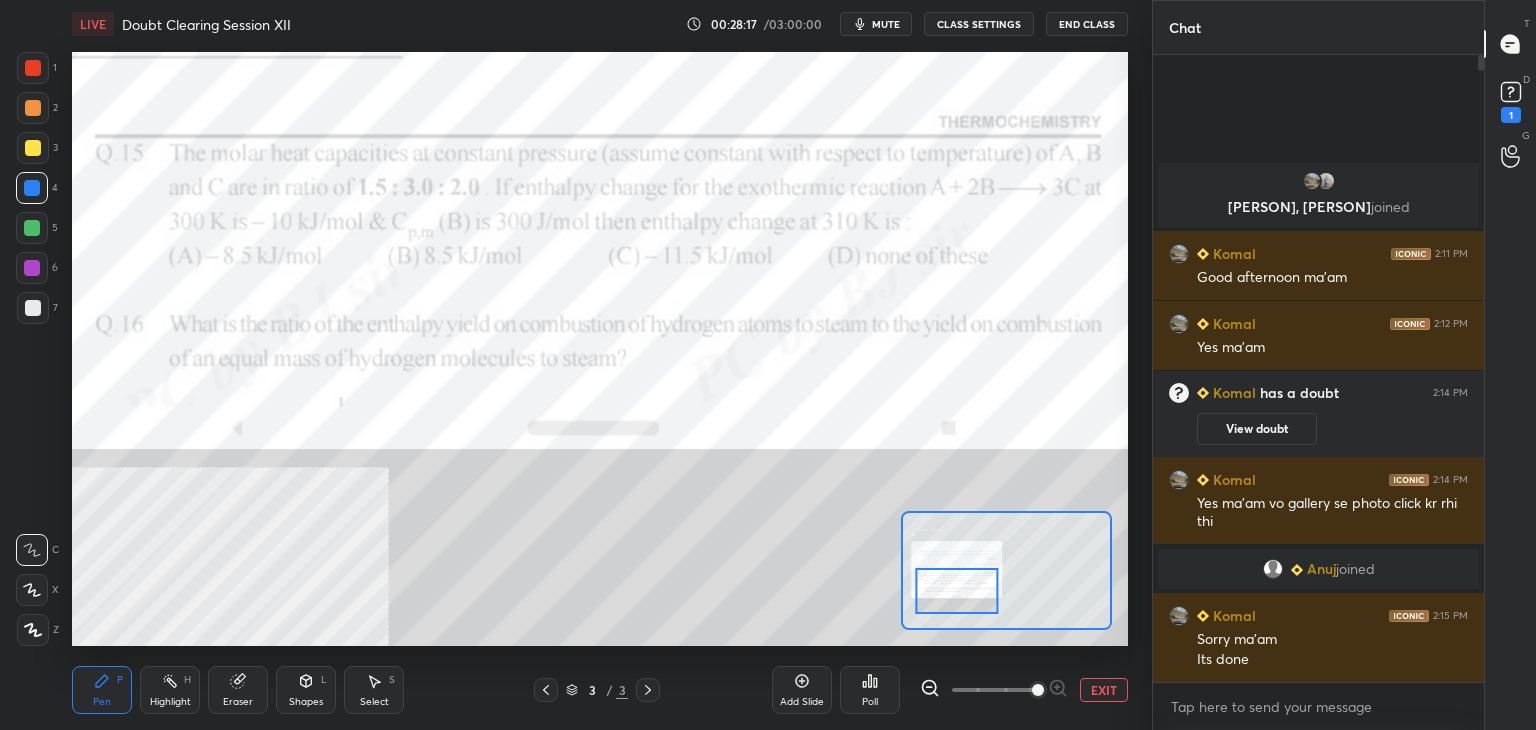 click on "Select S" at bounding box center [374, 690] 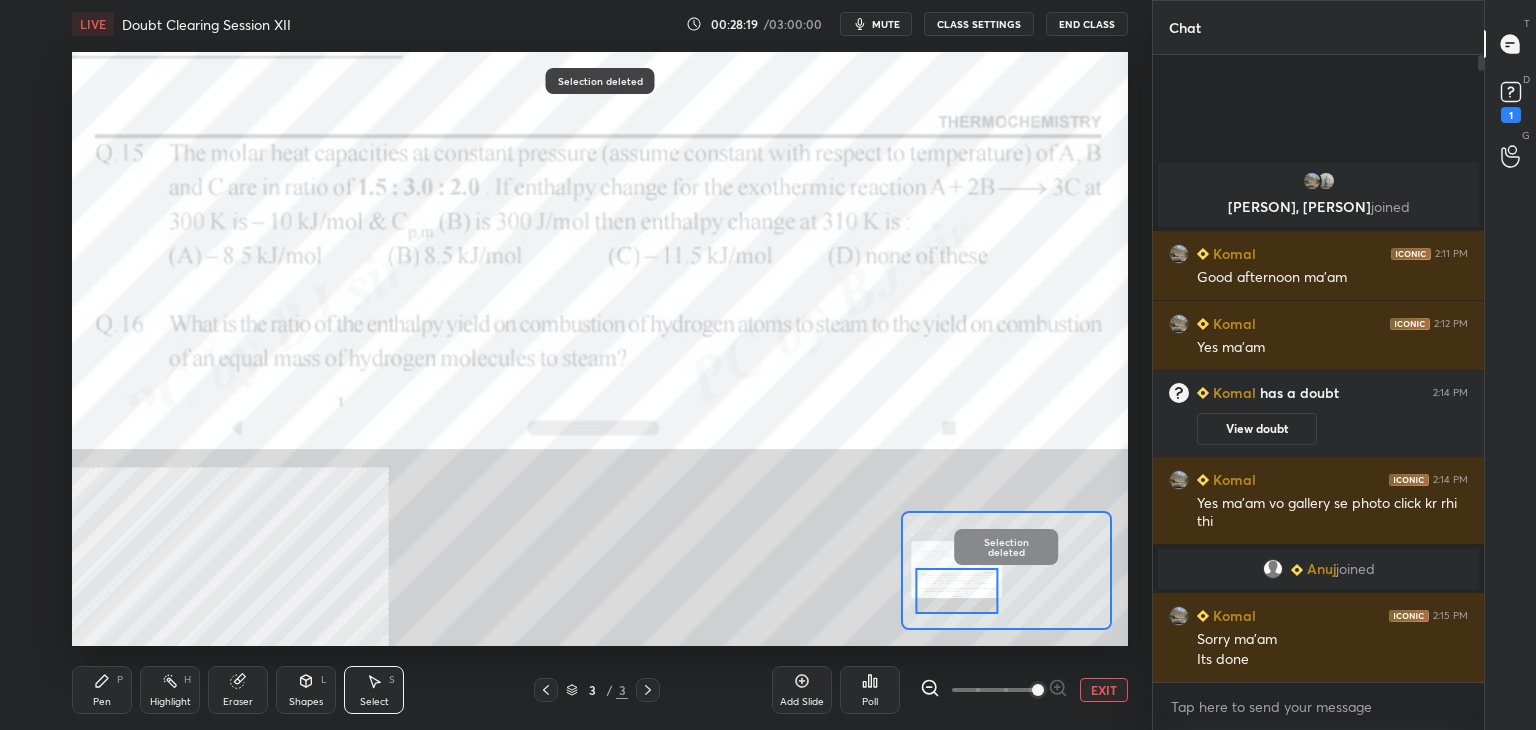 click on "Pen P" at bounding box center [102, 690] 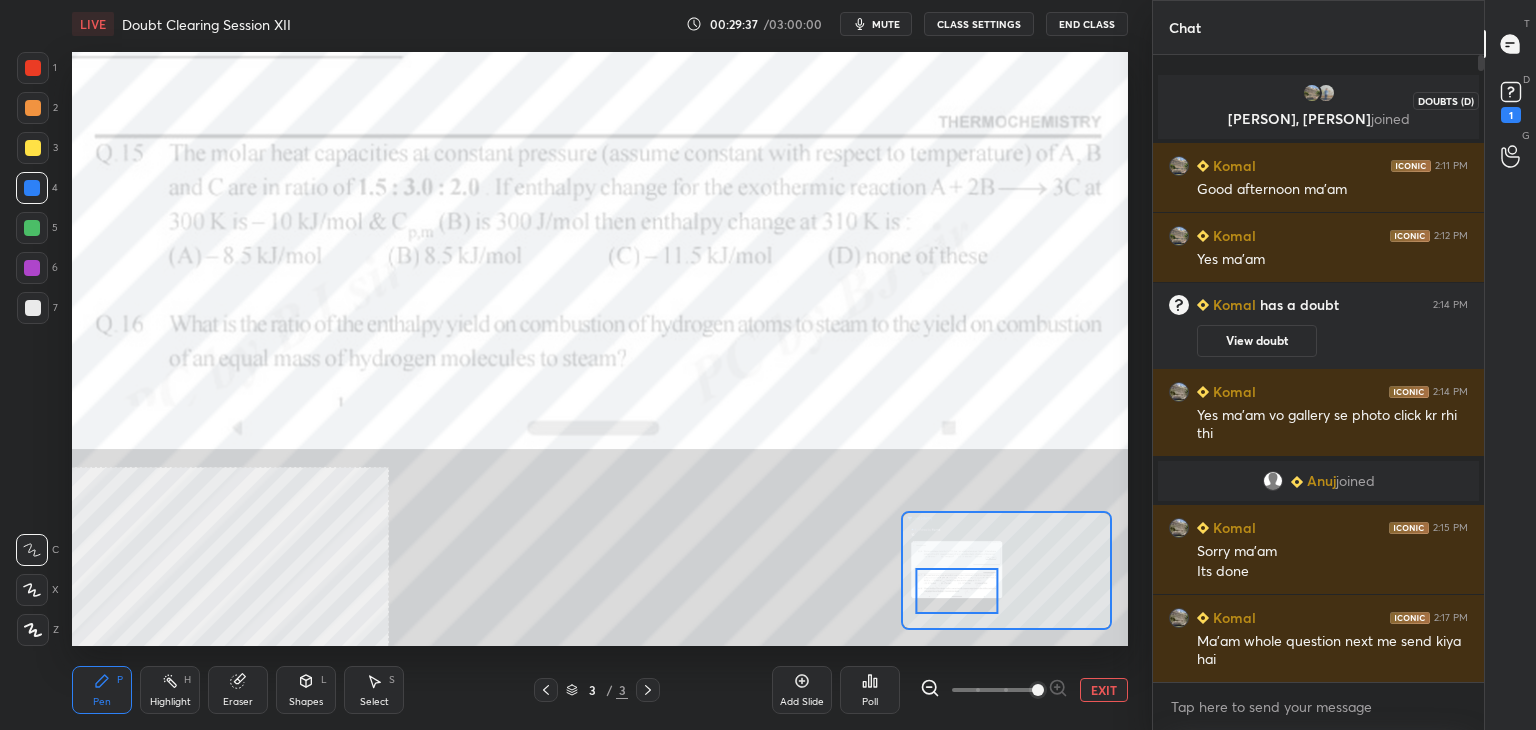 click 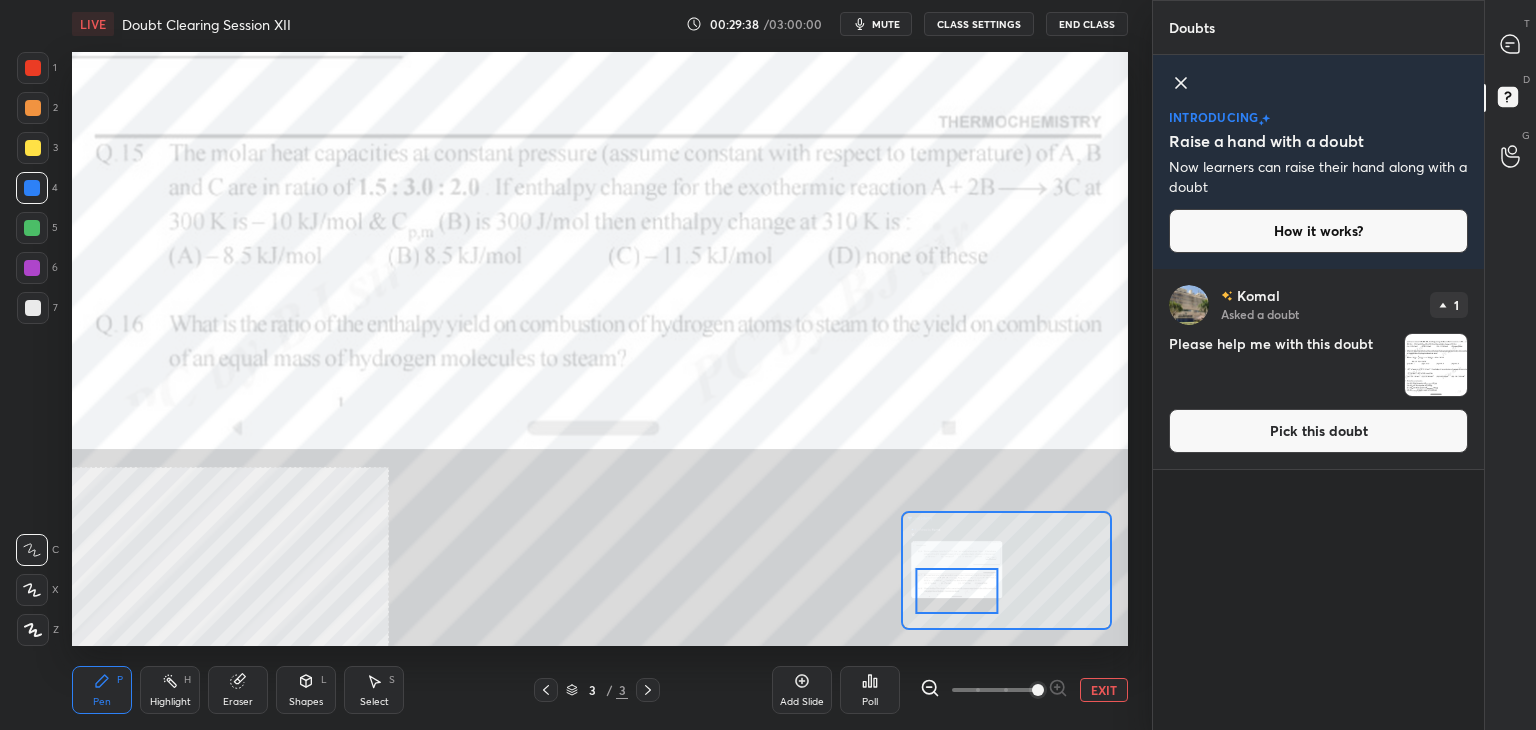 click on "Pick this doubt" at bounding box center [1318, 431] 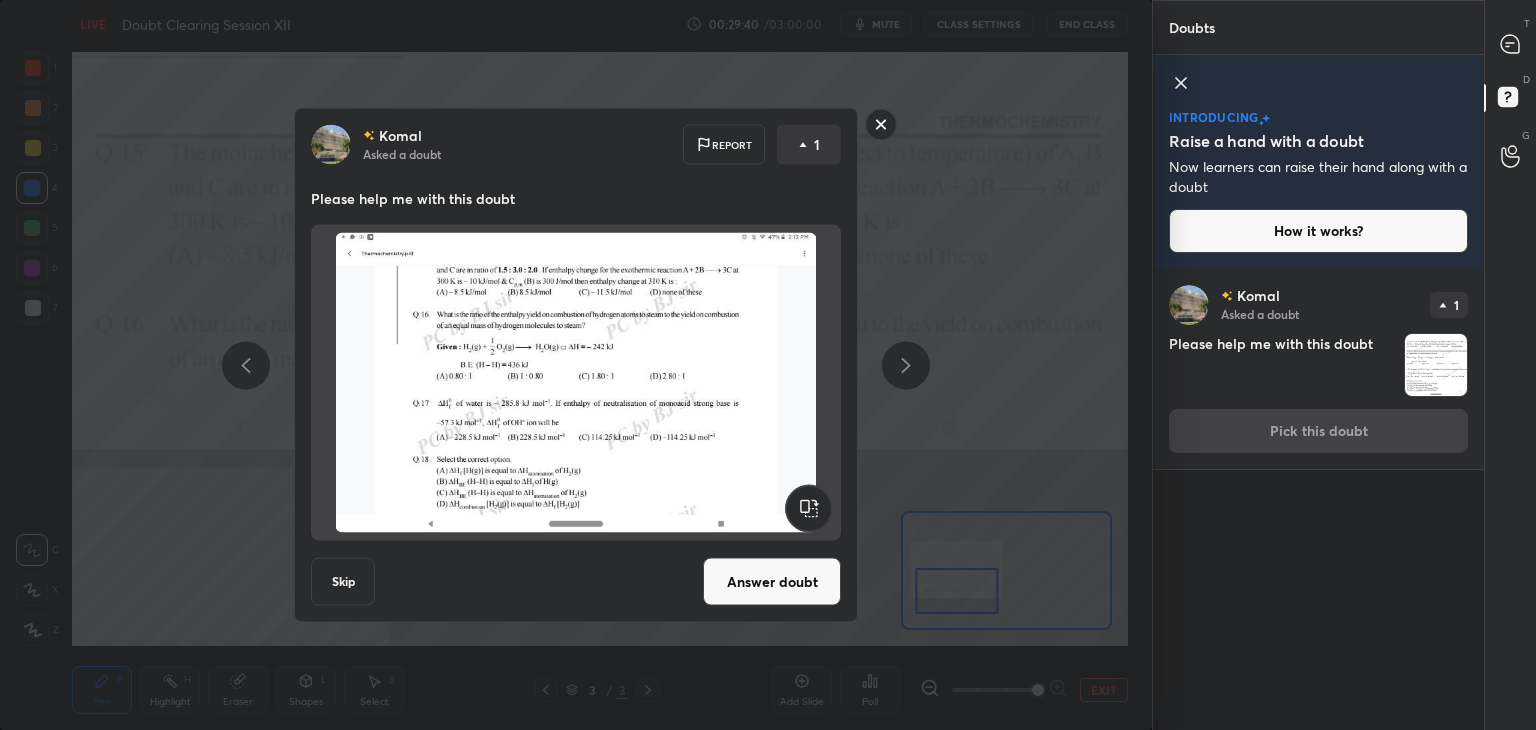 click on "Answer doubt" at bounding box center [772, 582] 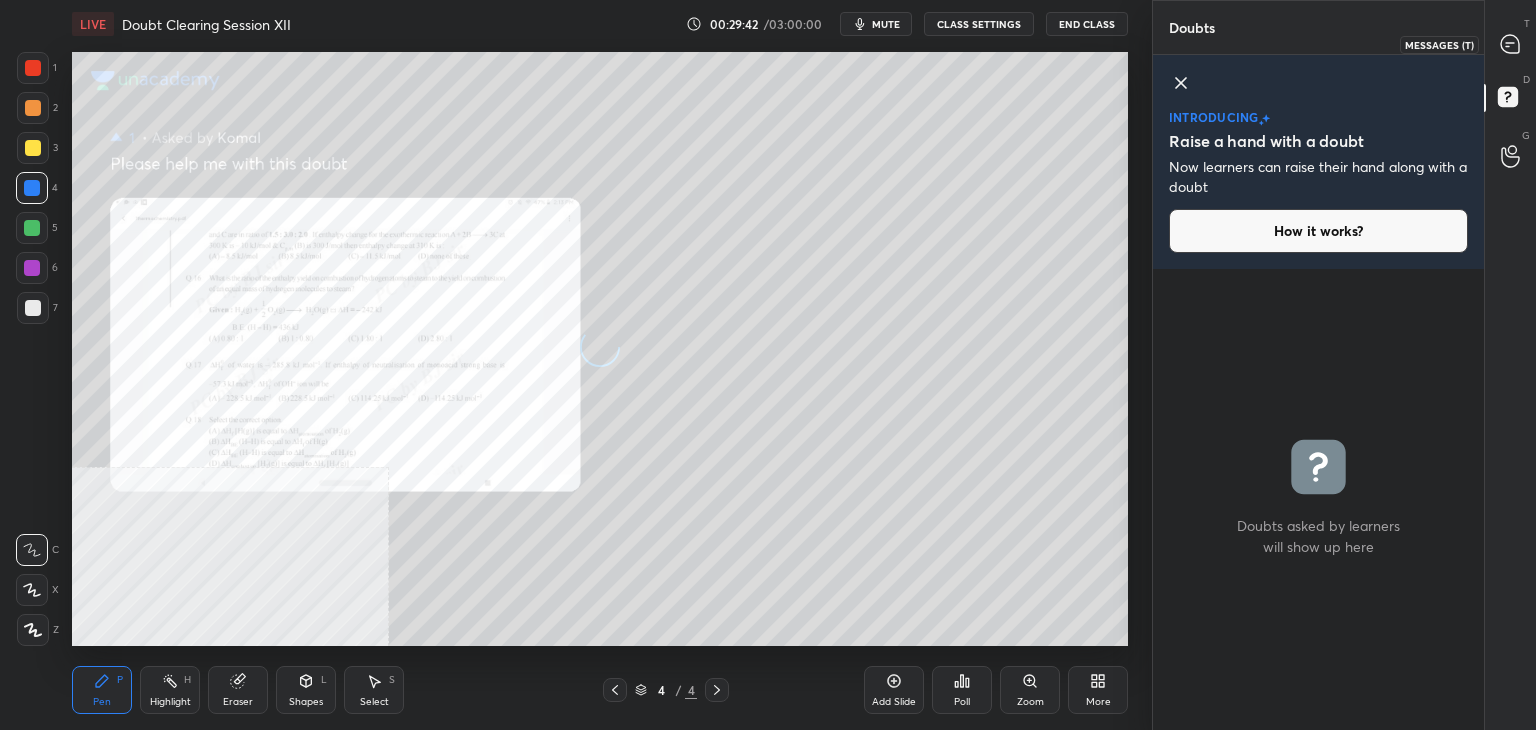 click 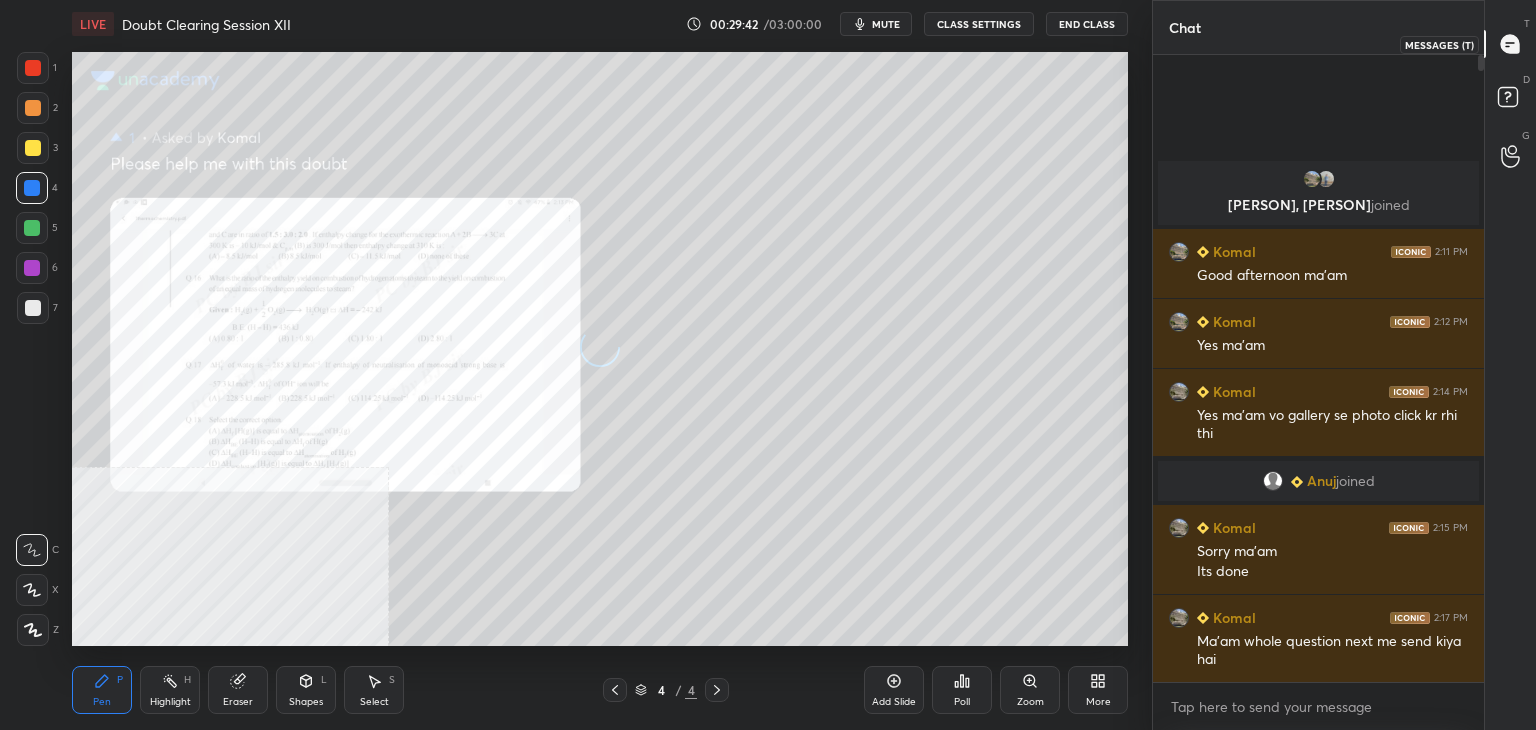 scroll, scrollTop: 6, scrollLeft: 6, axis: both 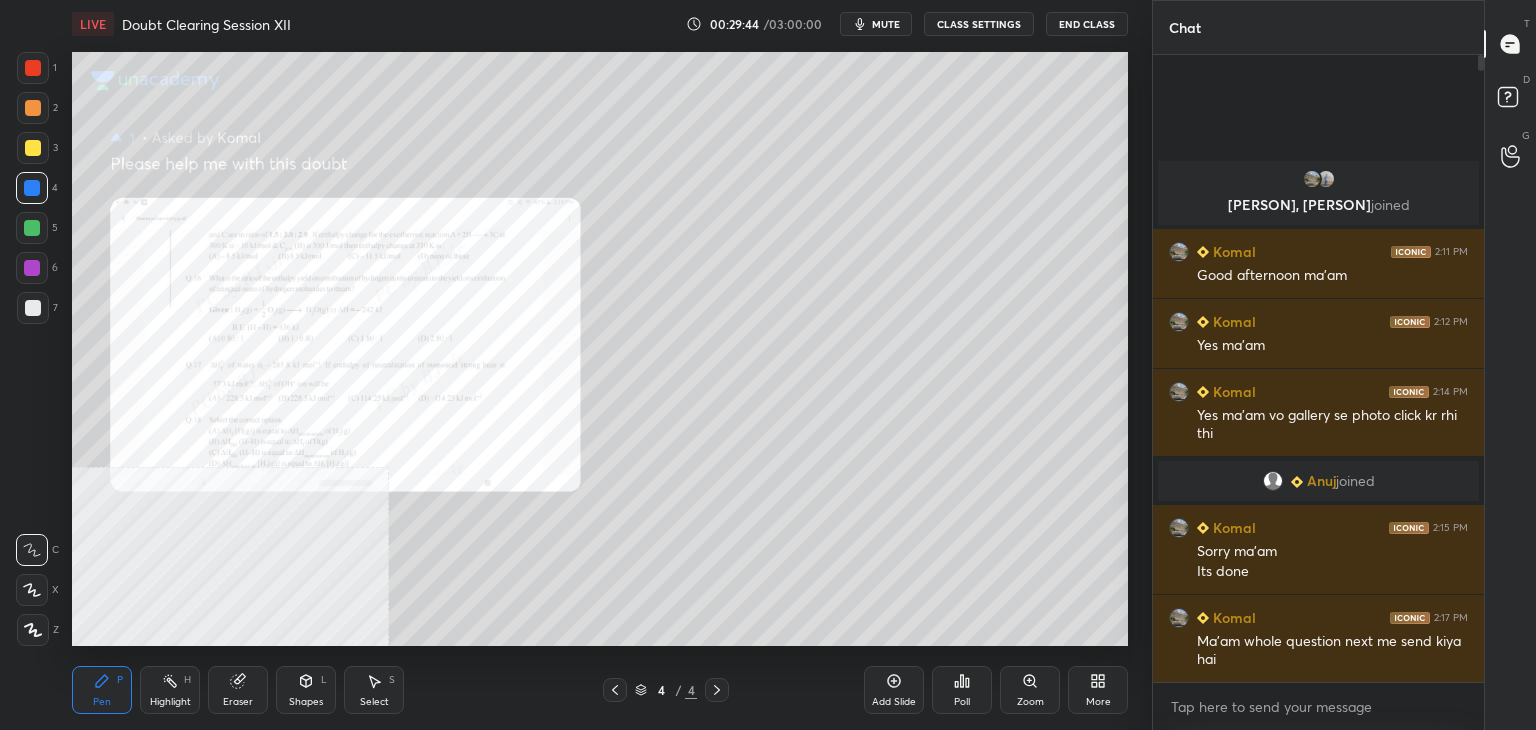 click on "Zoom" at bounding box center [1030, 690] 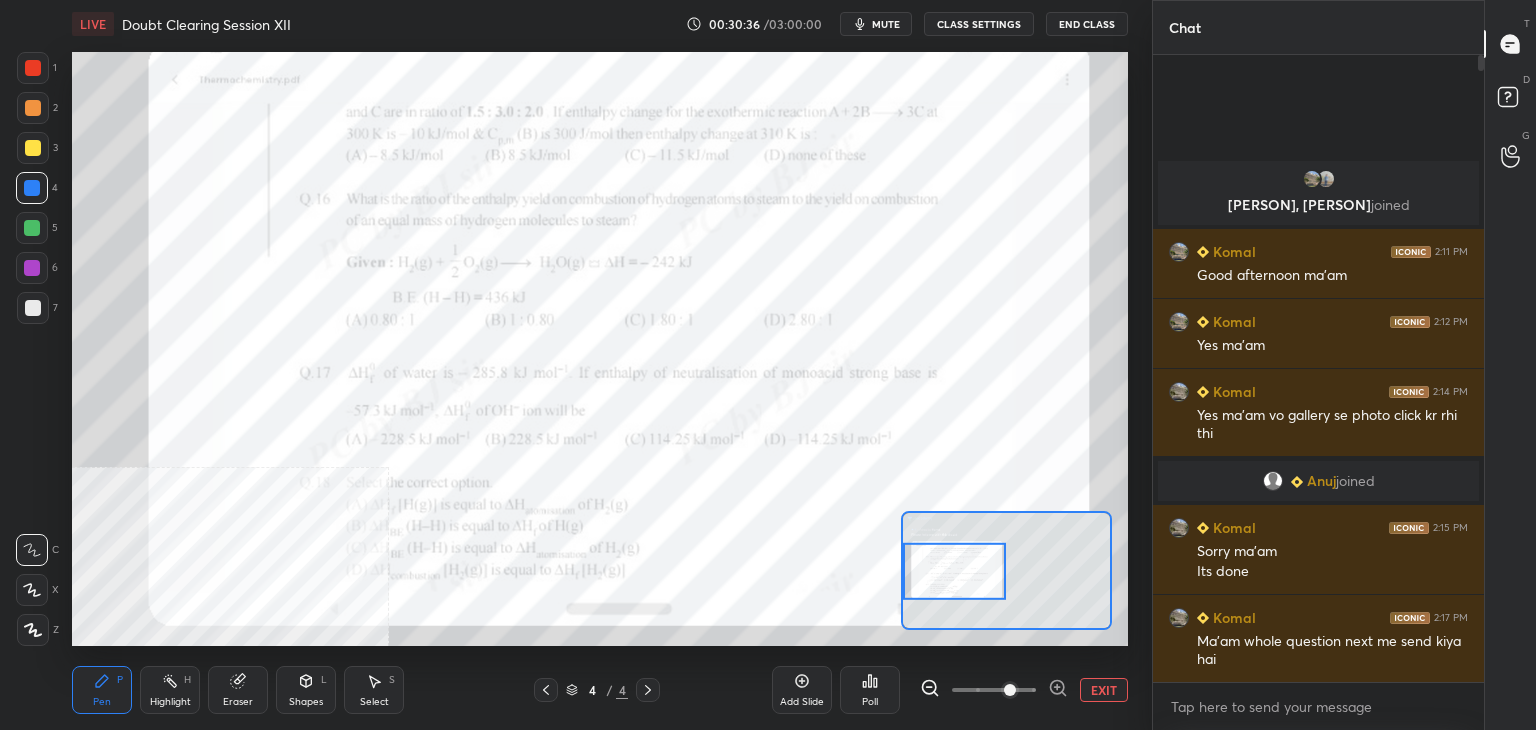 click on "EXIT" at bounding box center [1104, 690] 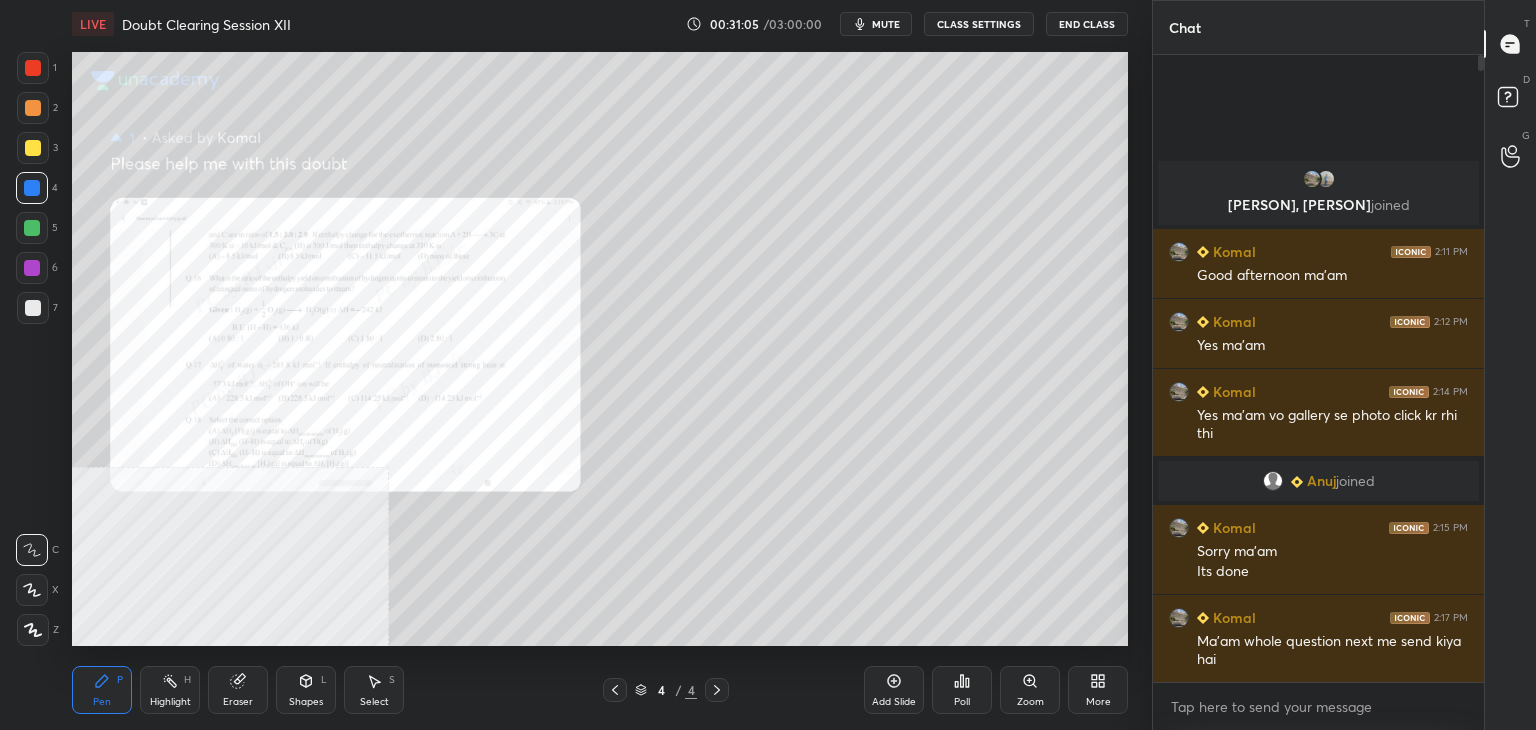 click at bounding box center (33, 68) 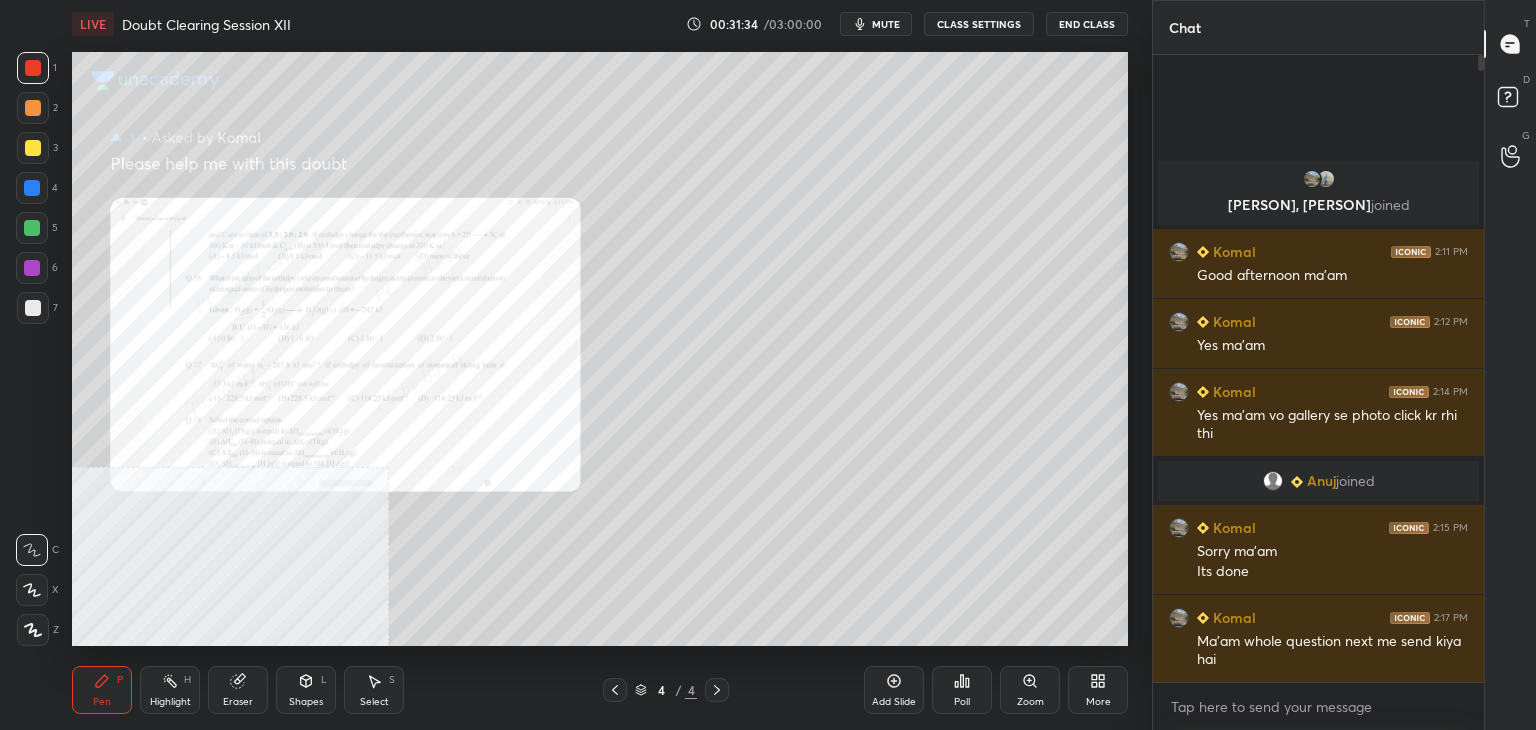 click on "Zoom" at bounding box center [1030, 702] 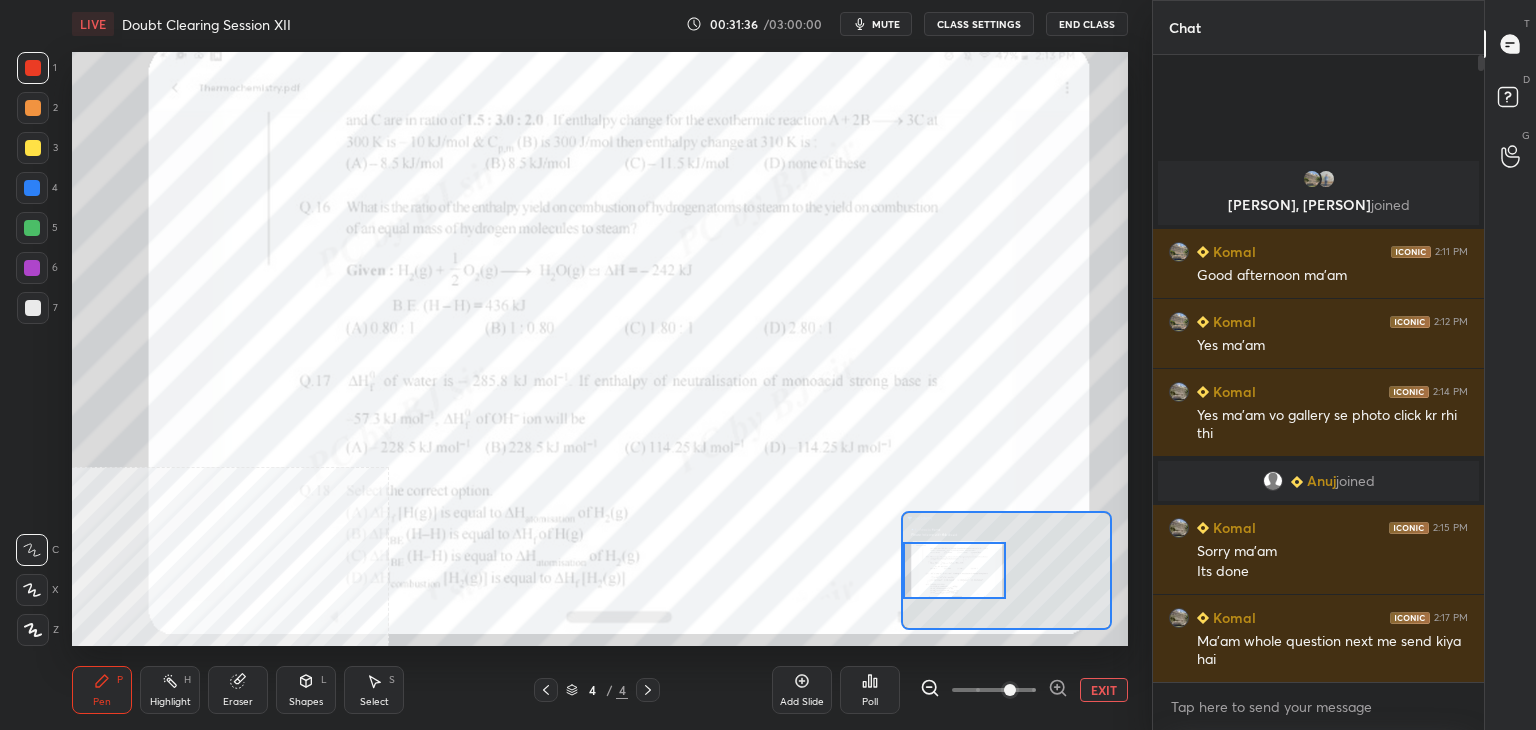 click on "EXIT" at bounding box center [1104, 690] 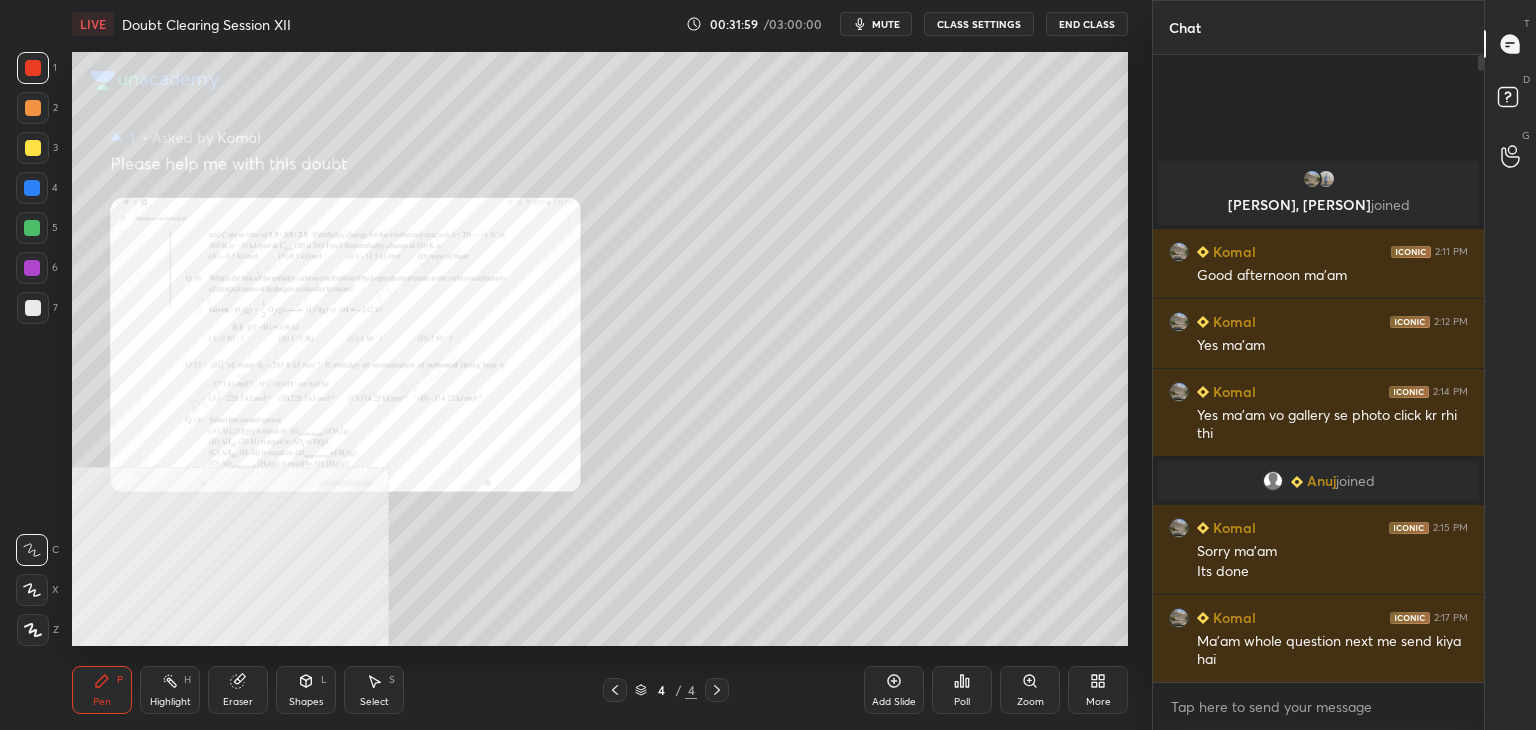 click on "Zoom" at bounding box center (1030, 690) 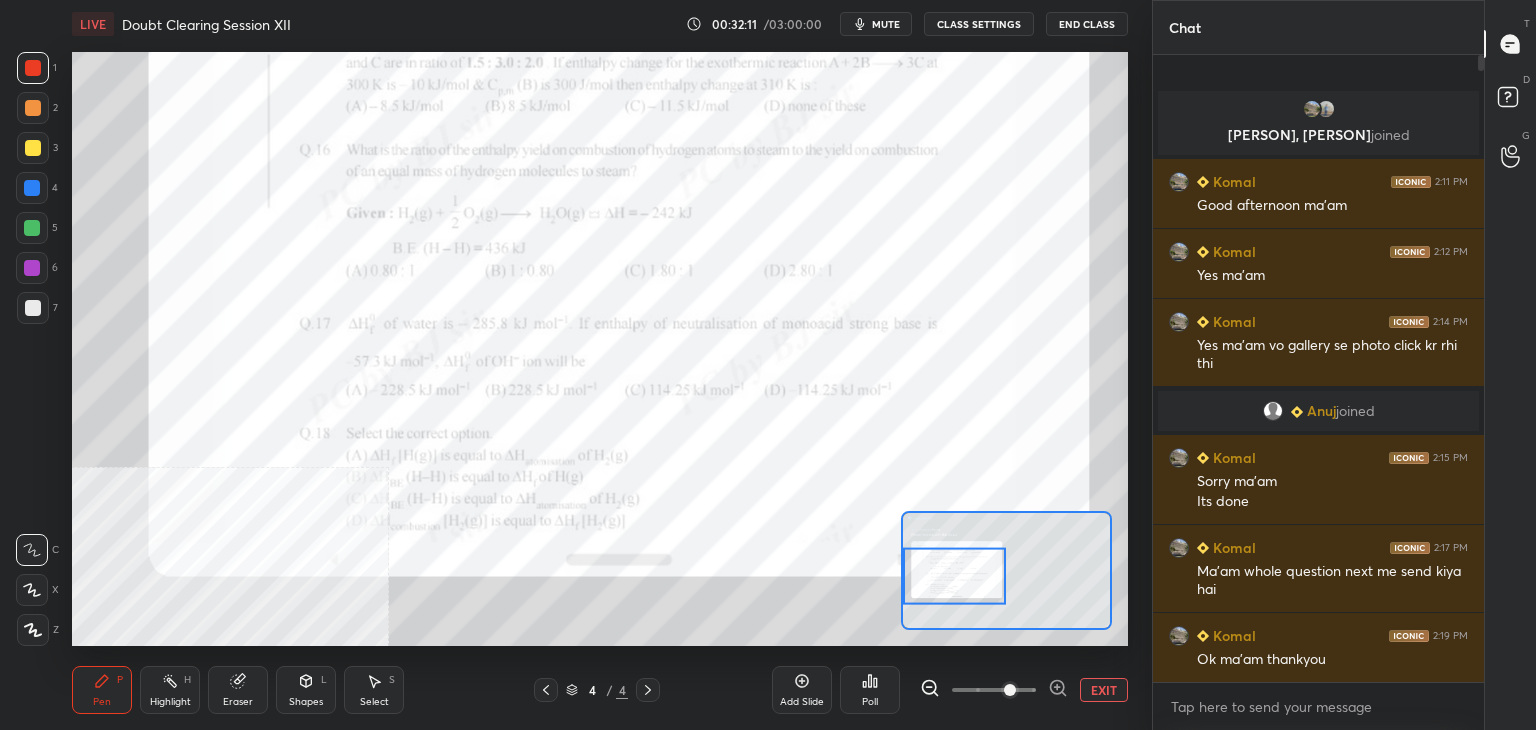 click on "EXIT" at bounding box center (1104, 690) 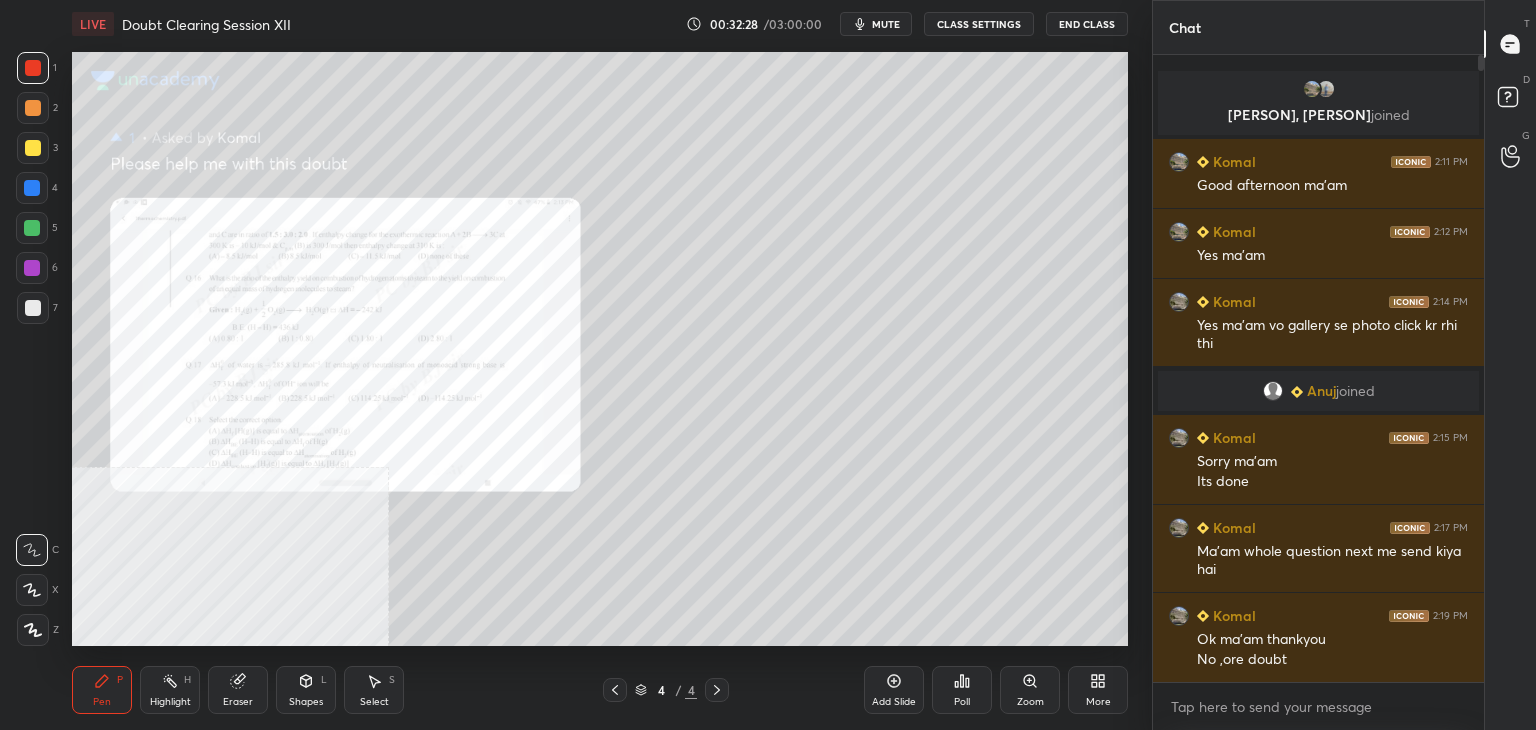 click on "mute" at bounding box center [886, 24] 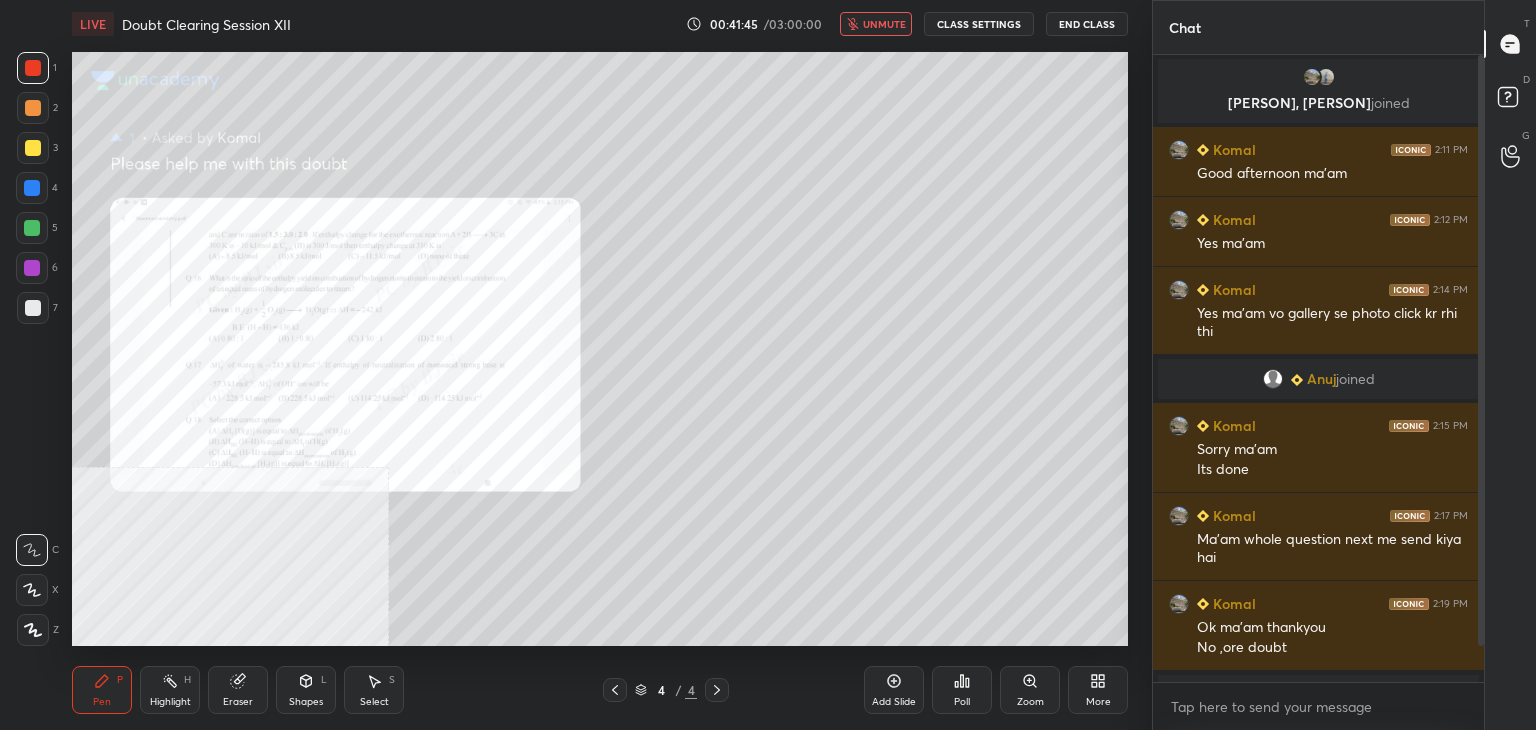scroll, scrollTop: 36, scrollLeft: 0, axis: vertical 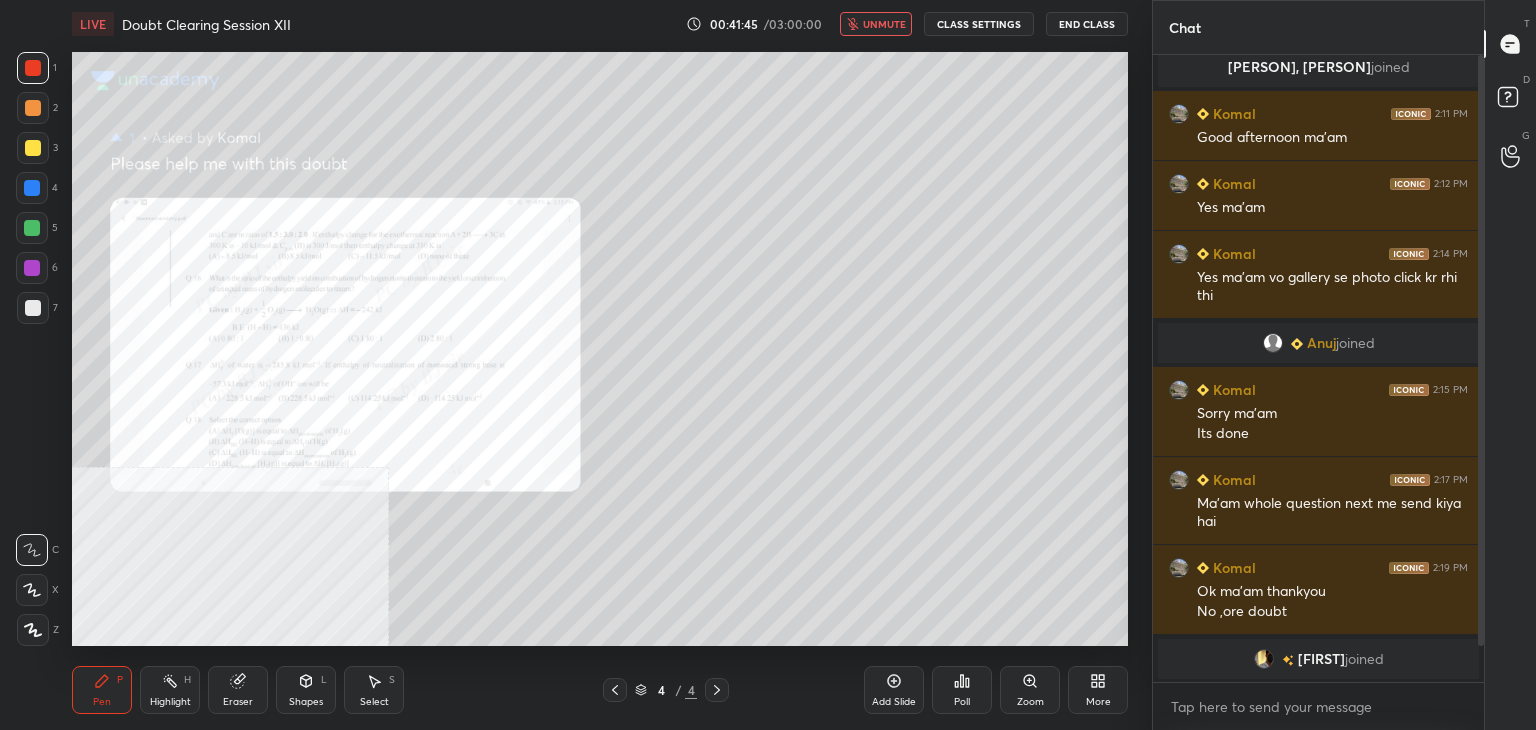 drag, startPoint x: 1480, startPoint y: 409, endPoint x: 1508, endPoint y: 533, distance: 127.12199 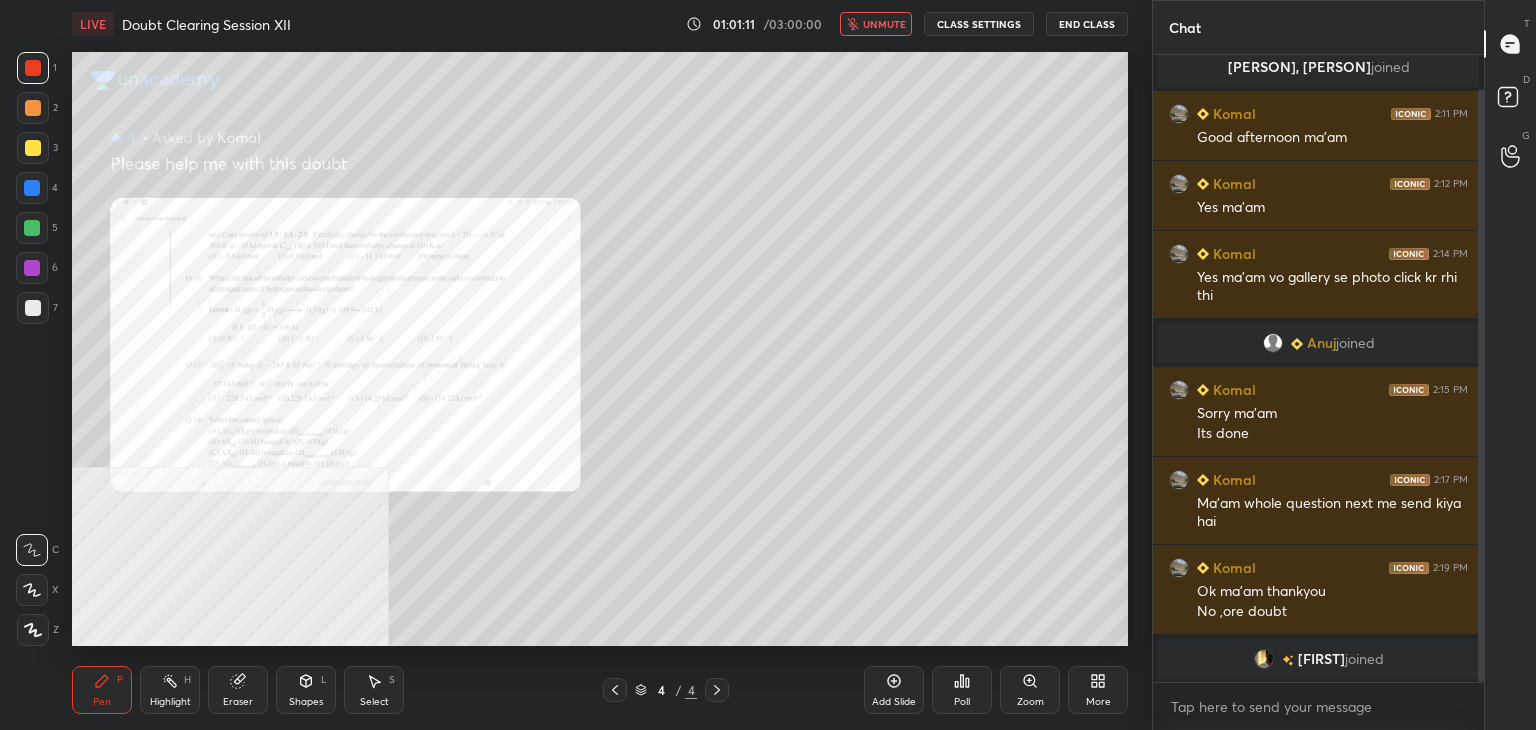 click on "End Class" at bounding box center (1087, 24) 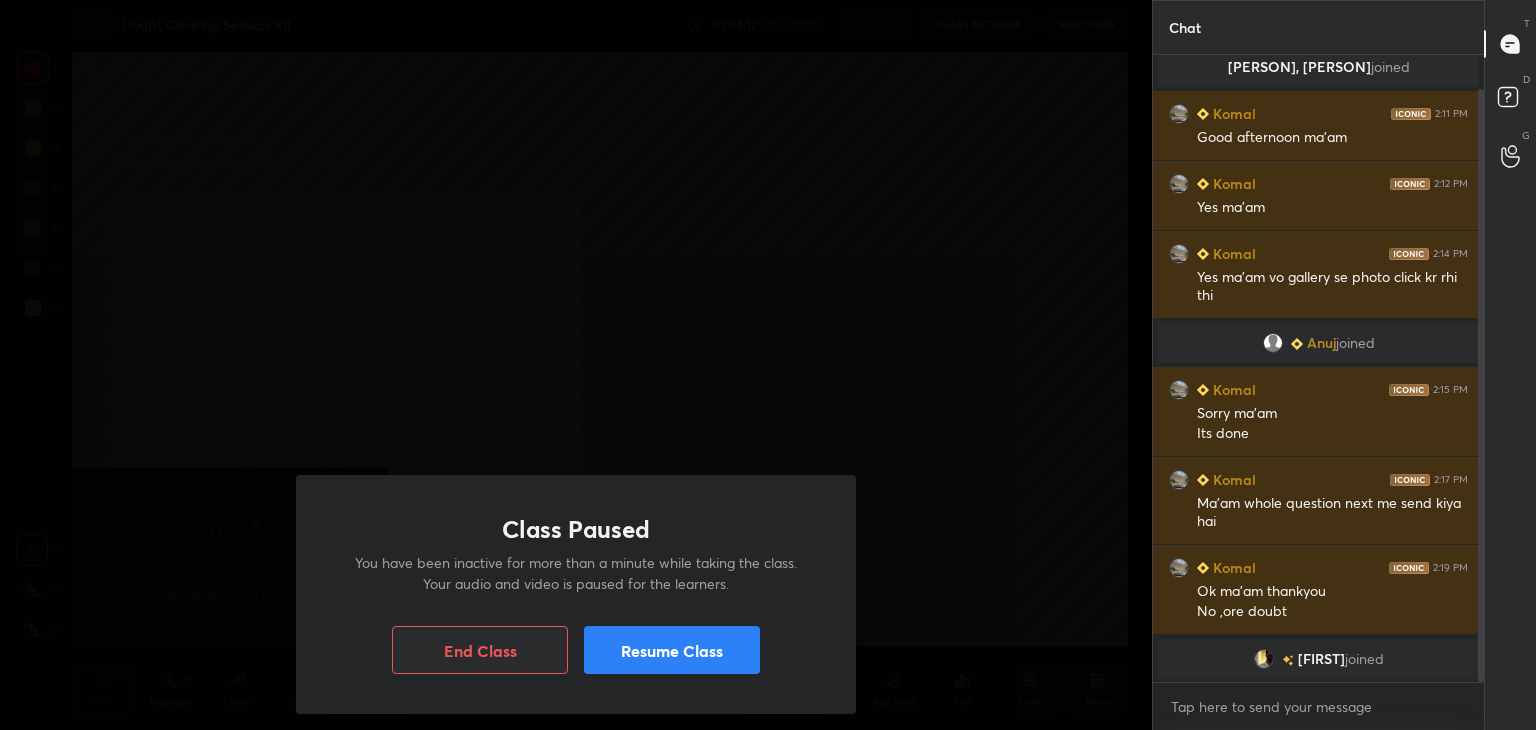 click on "Resume Class" at bounding box center (672, 650) 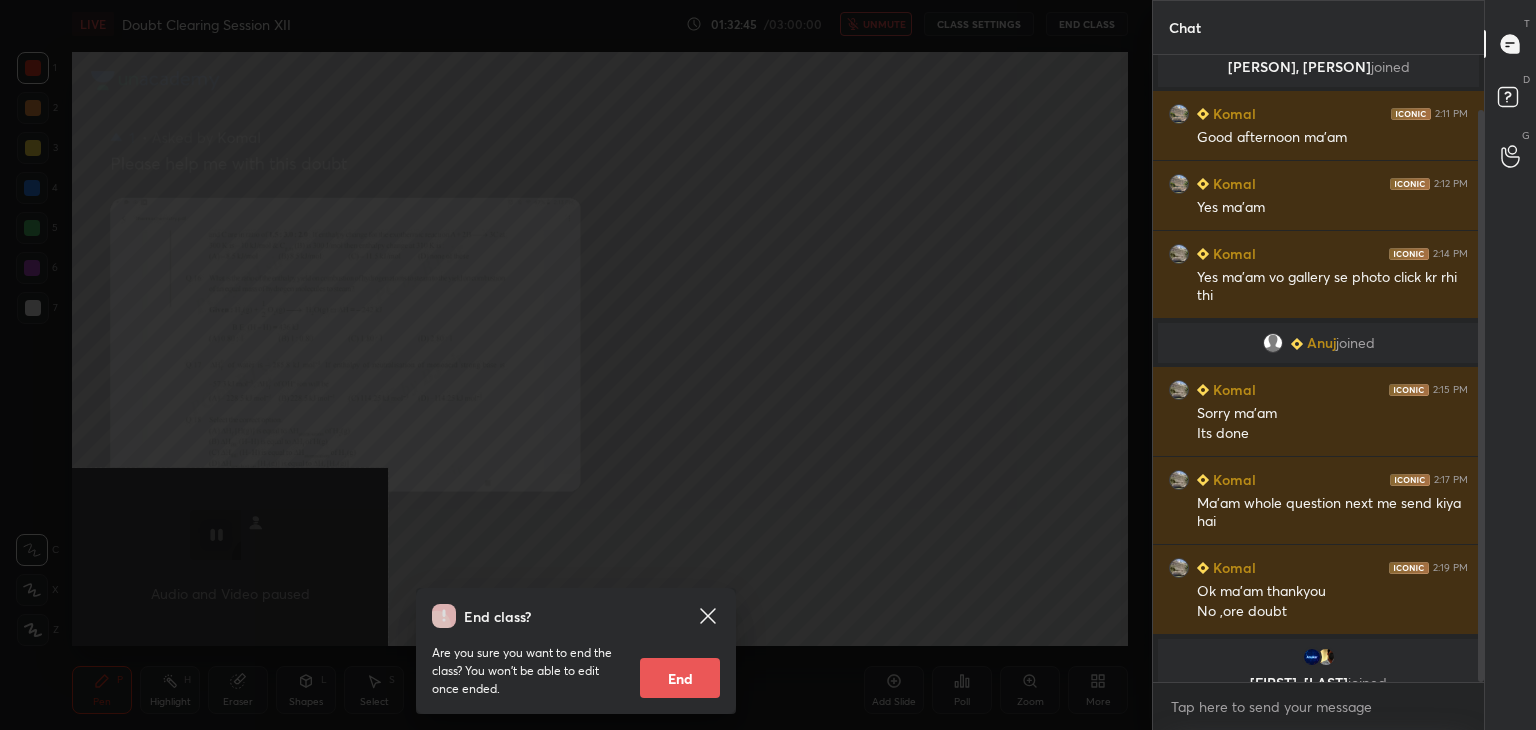 scroll, scrollTop: 60, scrollLeft: 0, axis: vertical 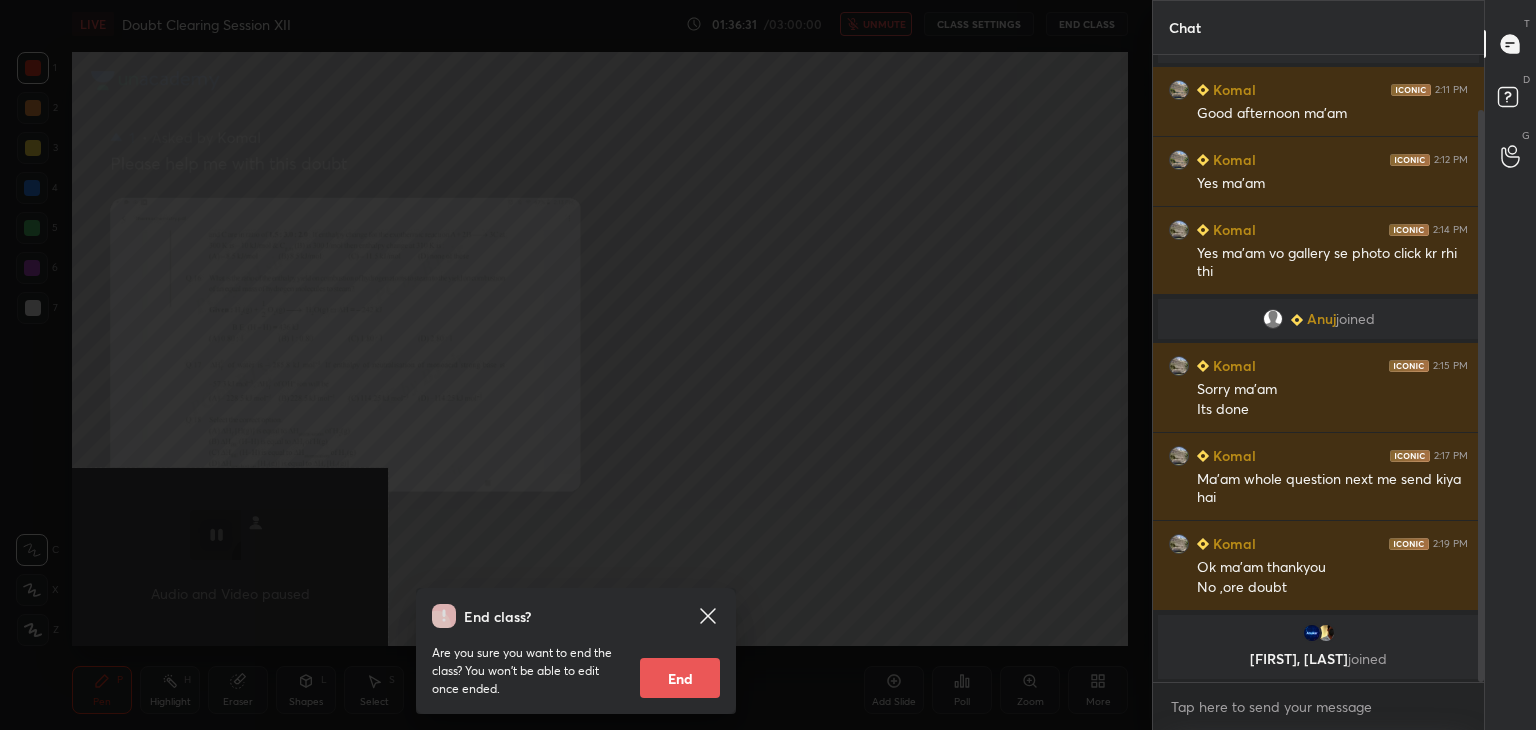 click 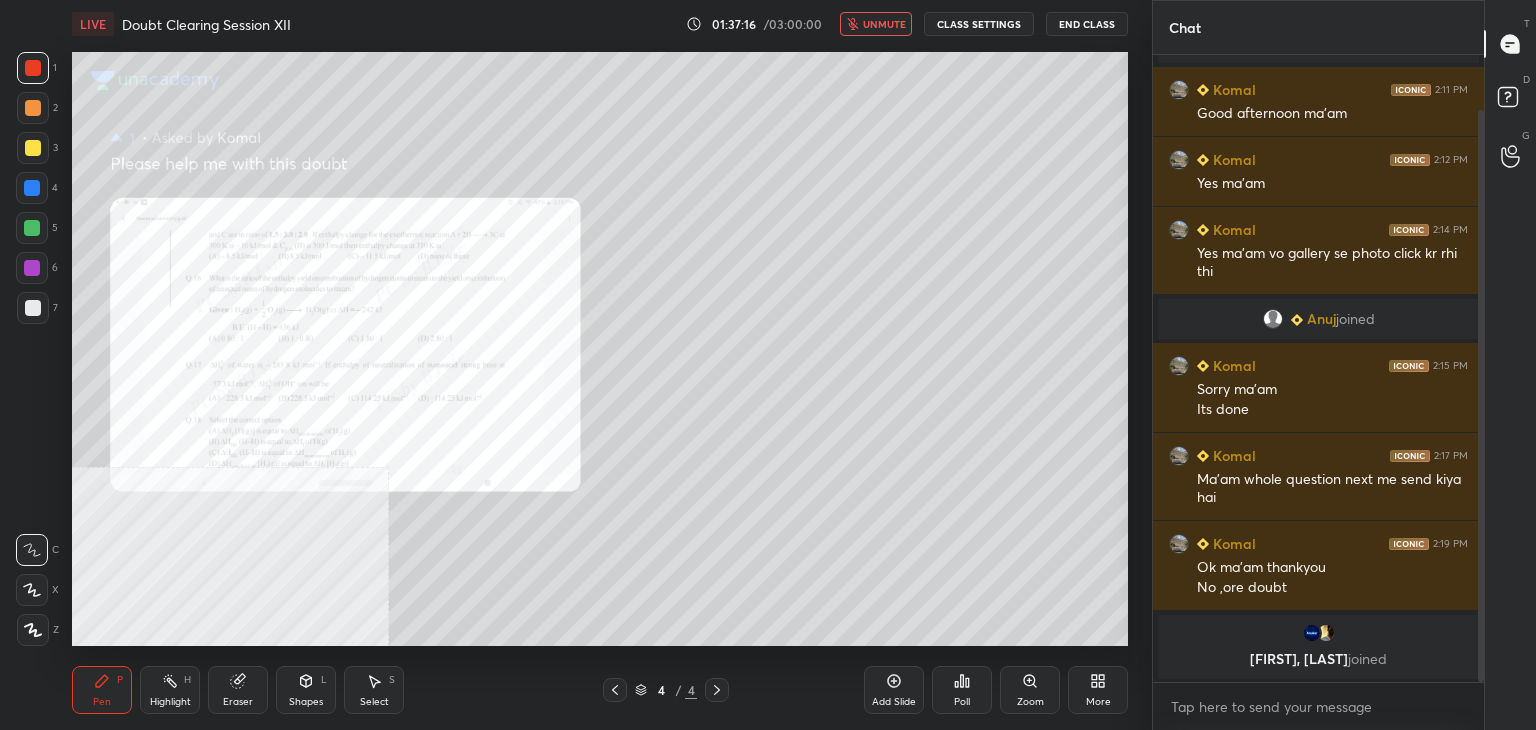 click on "[NAME], [NAME]  joined" at bounding box center (1318, 659) 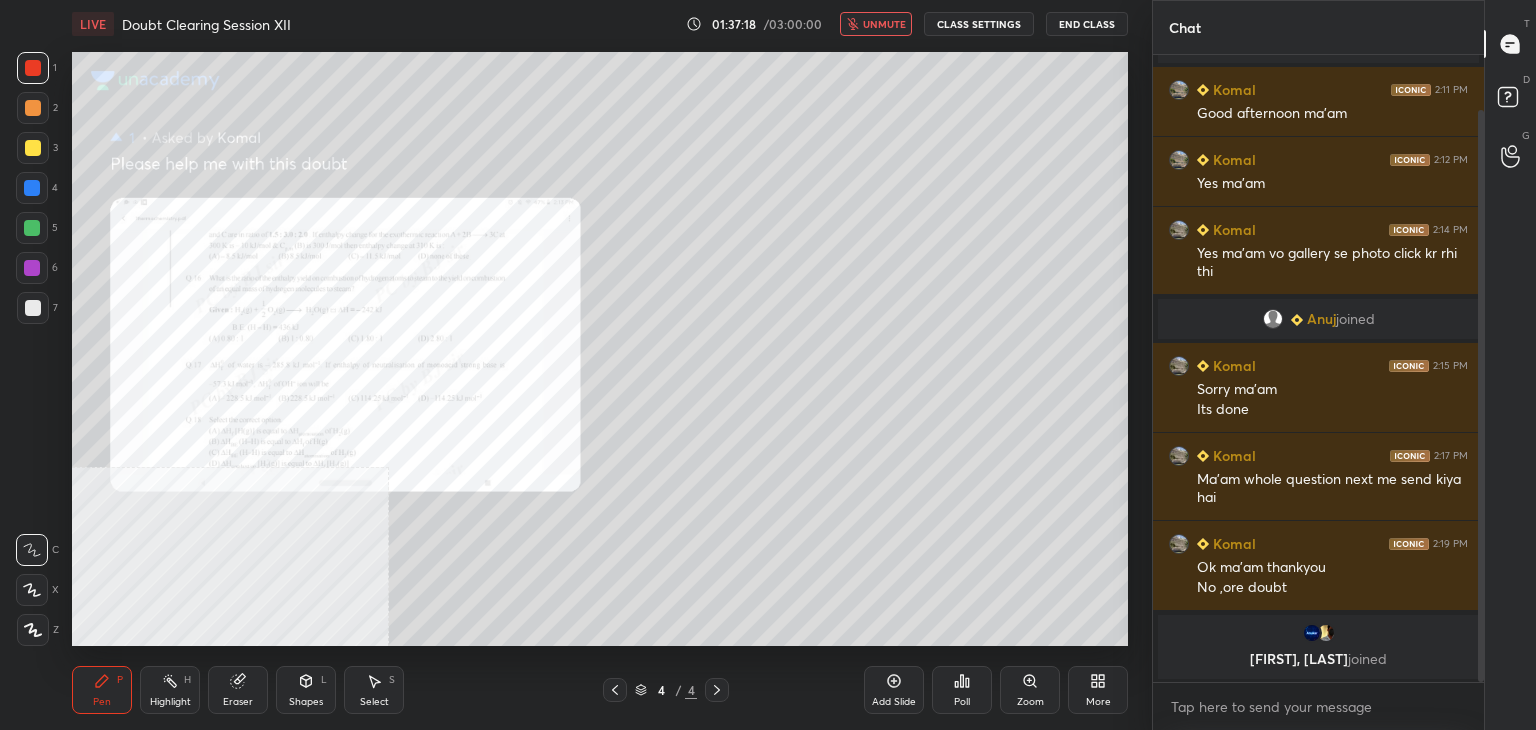 click on "[NAME], [NAME]  joined" at bounding box center [1318, 659] 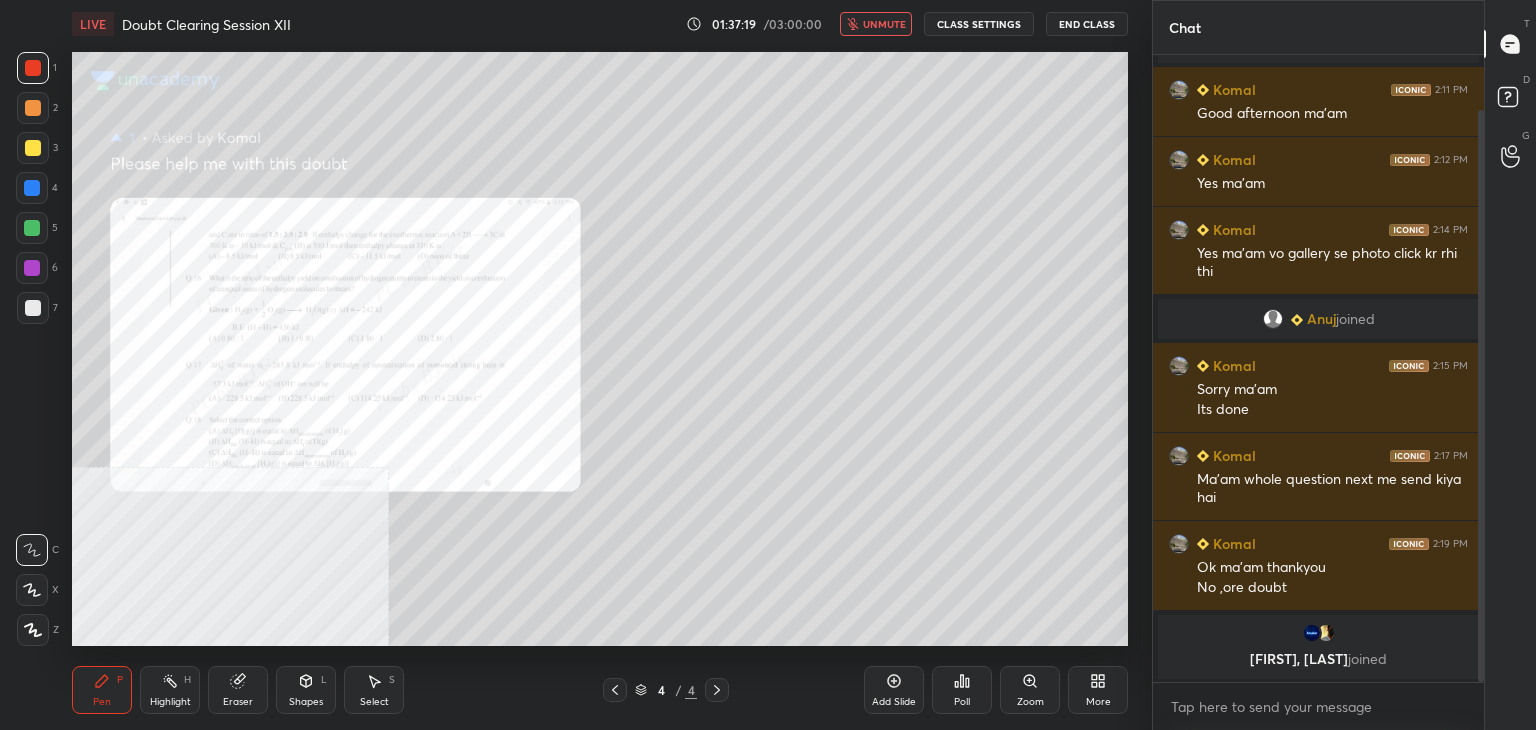 click on "[NAME], [NAME]  joined" at bounding box center (1318, 659) 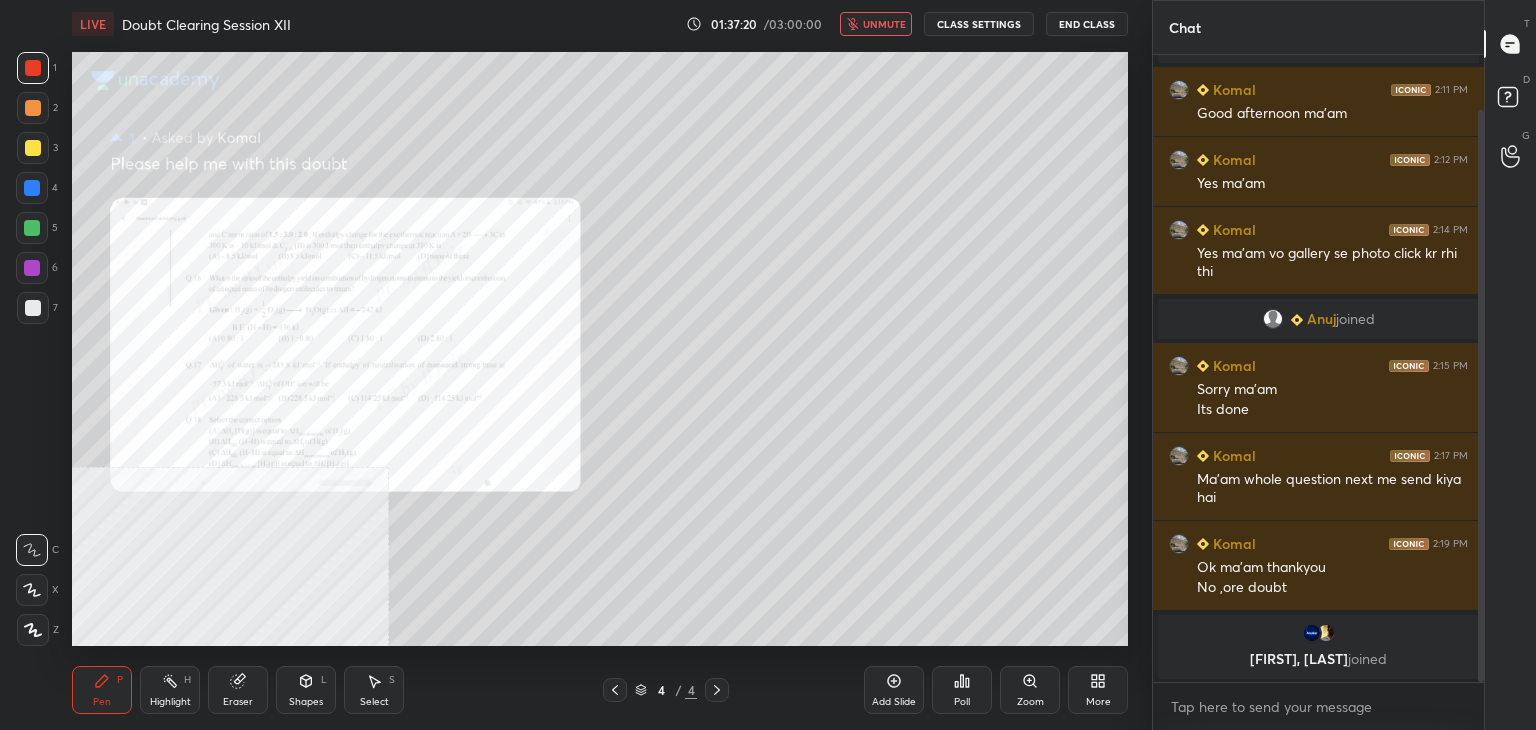 click on "[NAME], [NAME]  joined" at bounding box center [1318, 659] 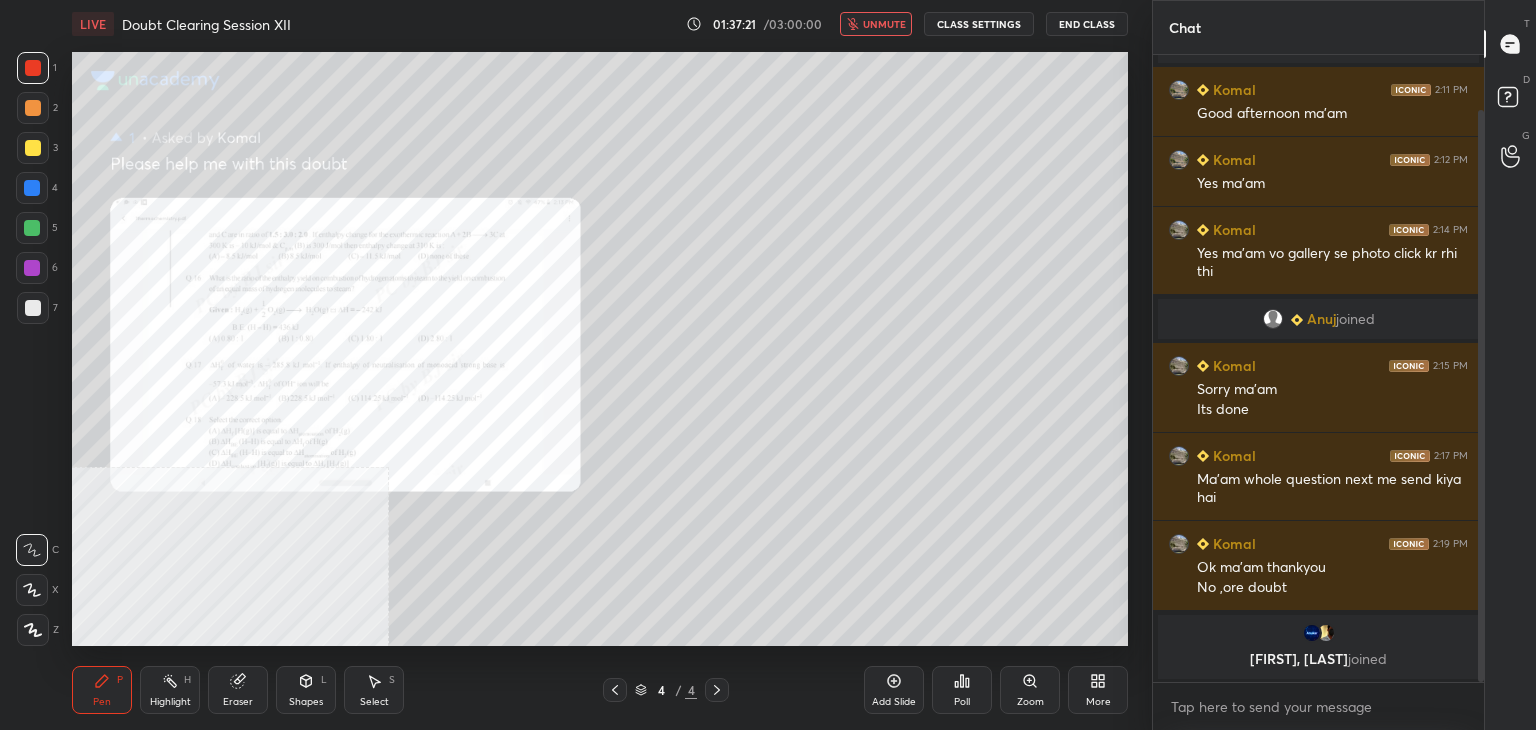 click on "[NAME], [NAME]  joined" at bounding box center (1318, 659) 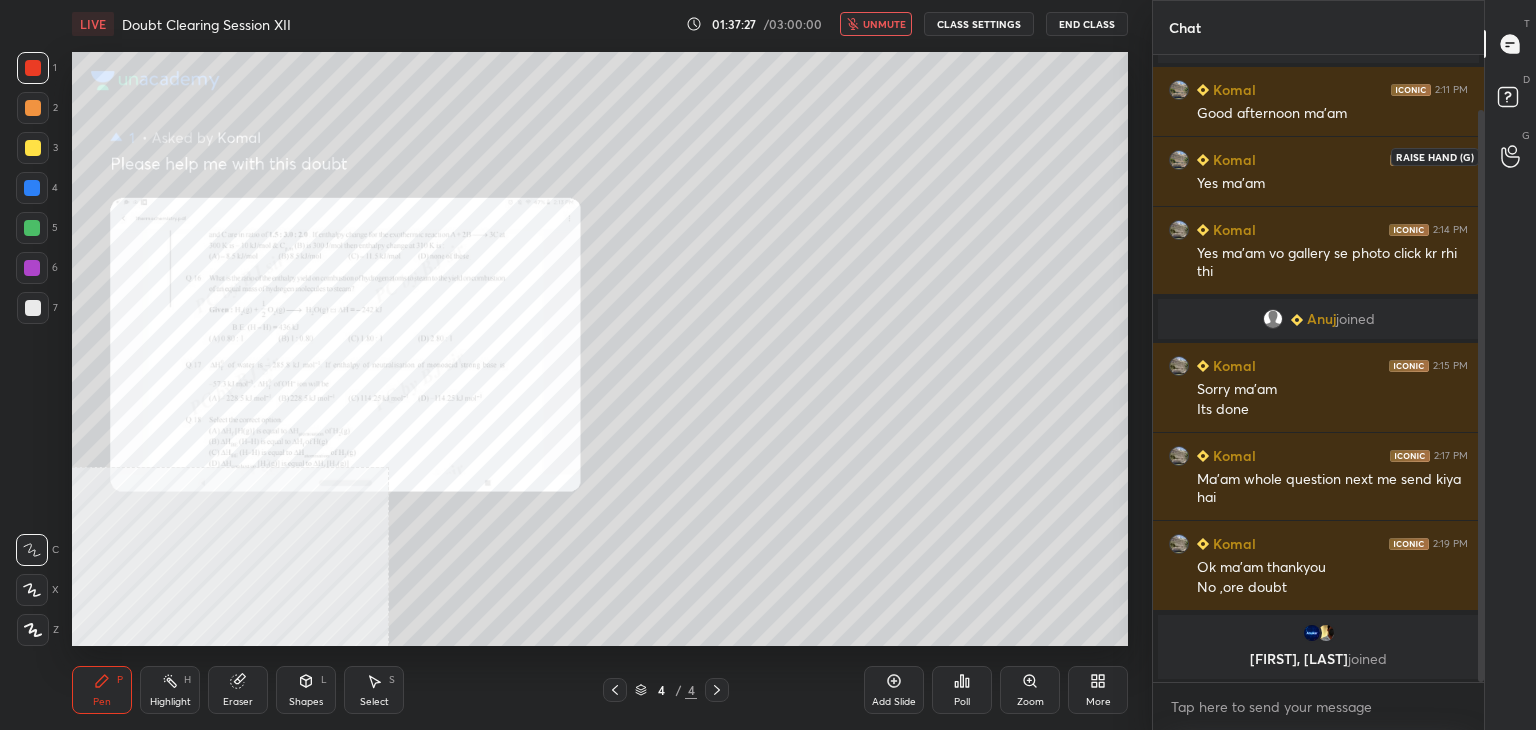 click 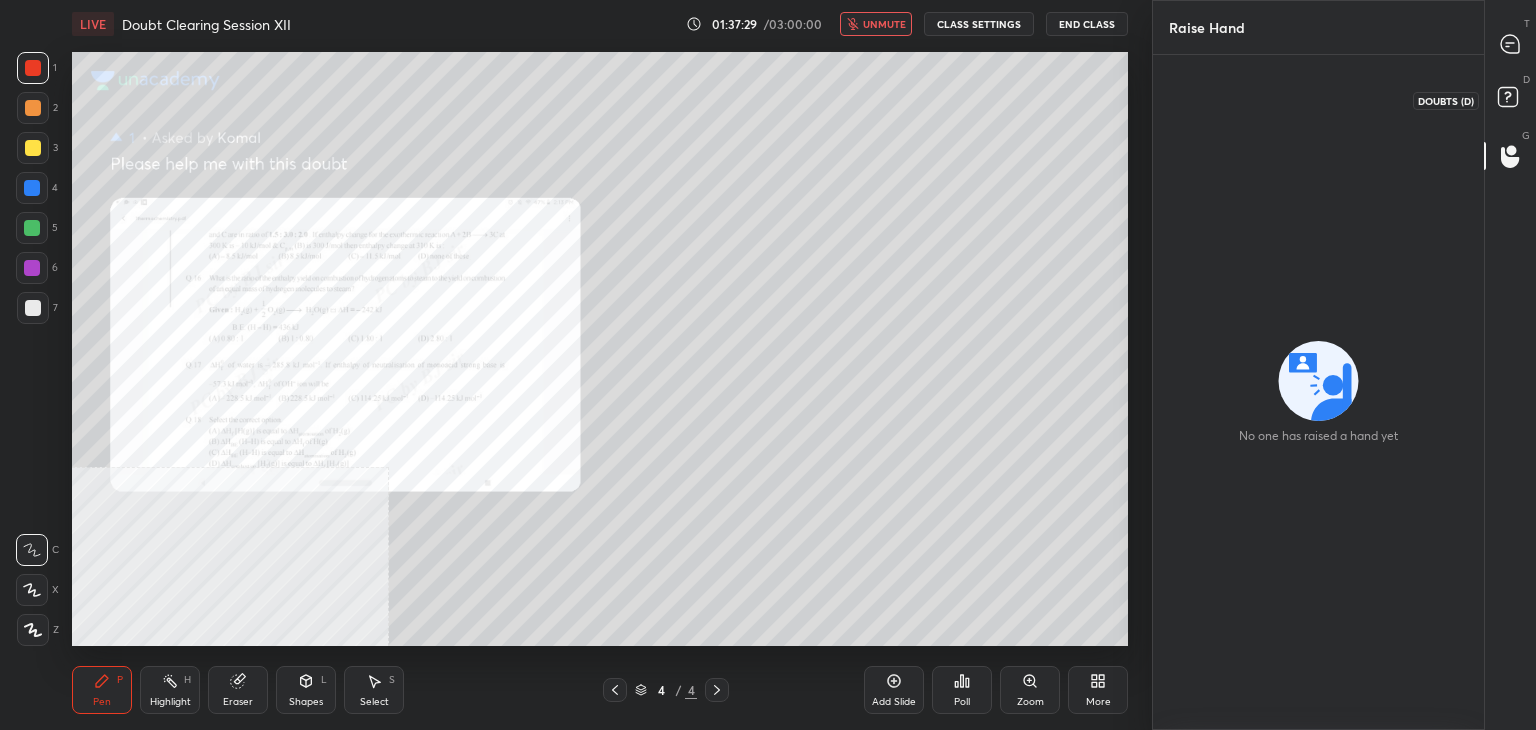 click 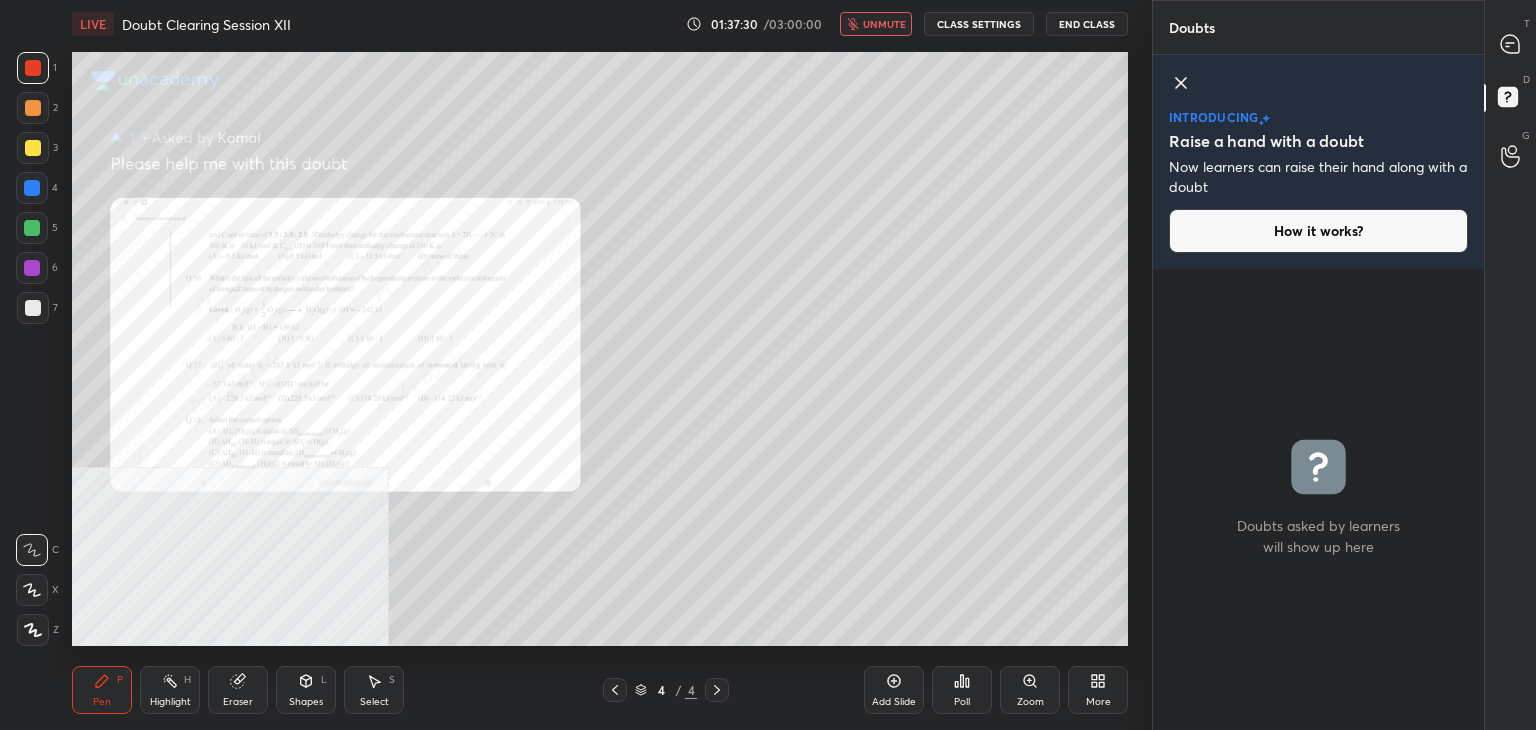 click on "T Messages (T)" at bounding box center (1510, 44) 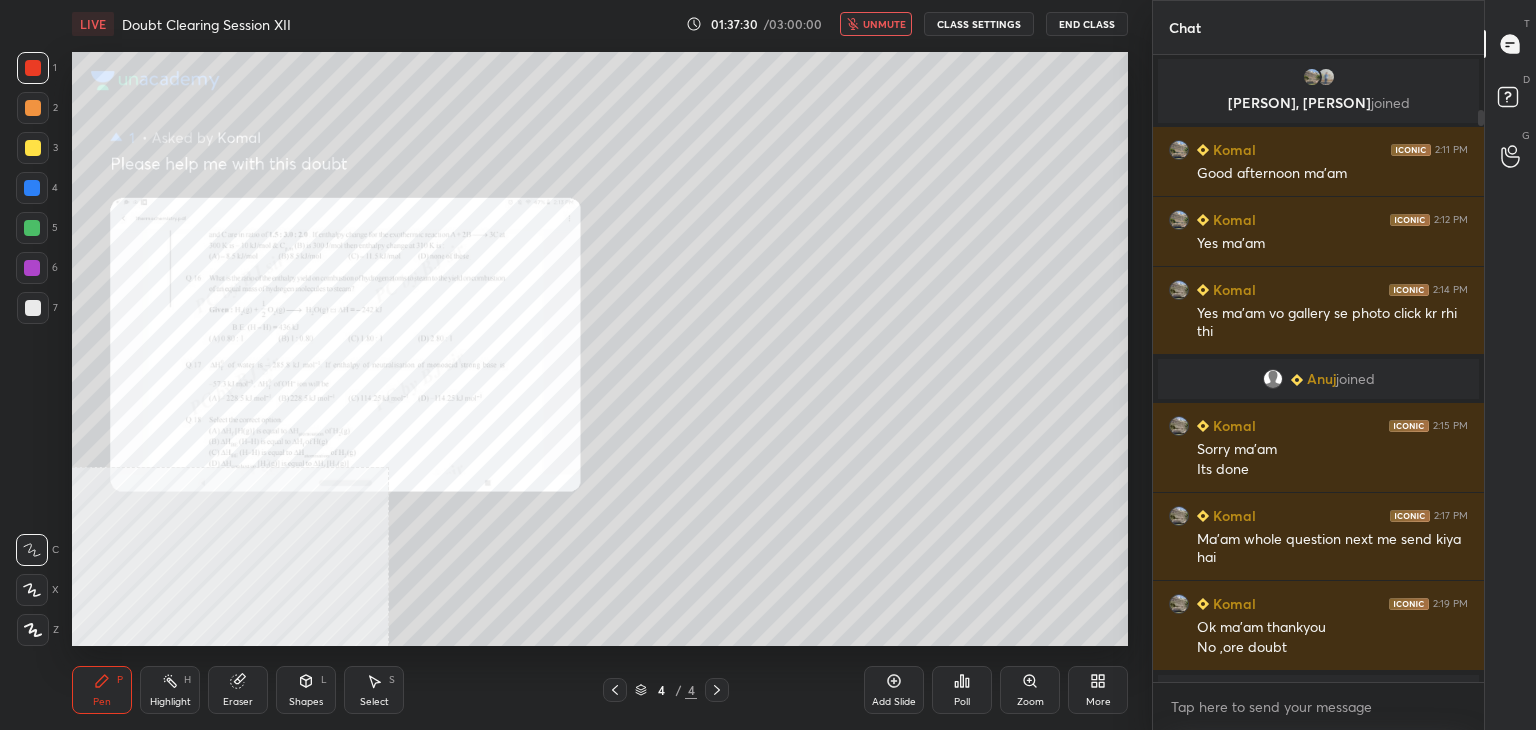 scroll, scrollTop: 60, scrollLeft: 0, axis: vertical 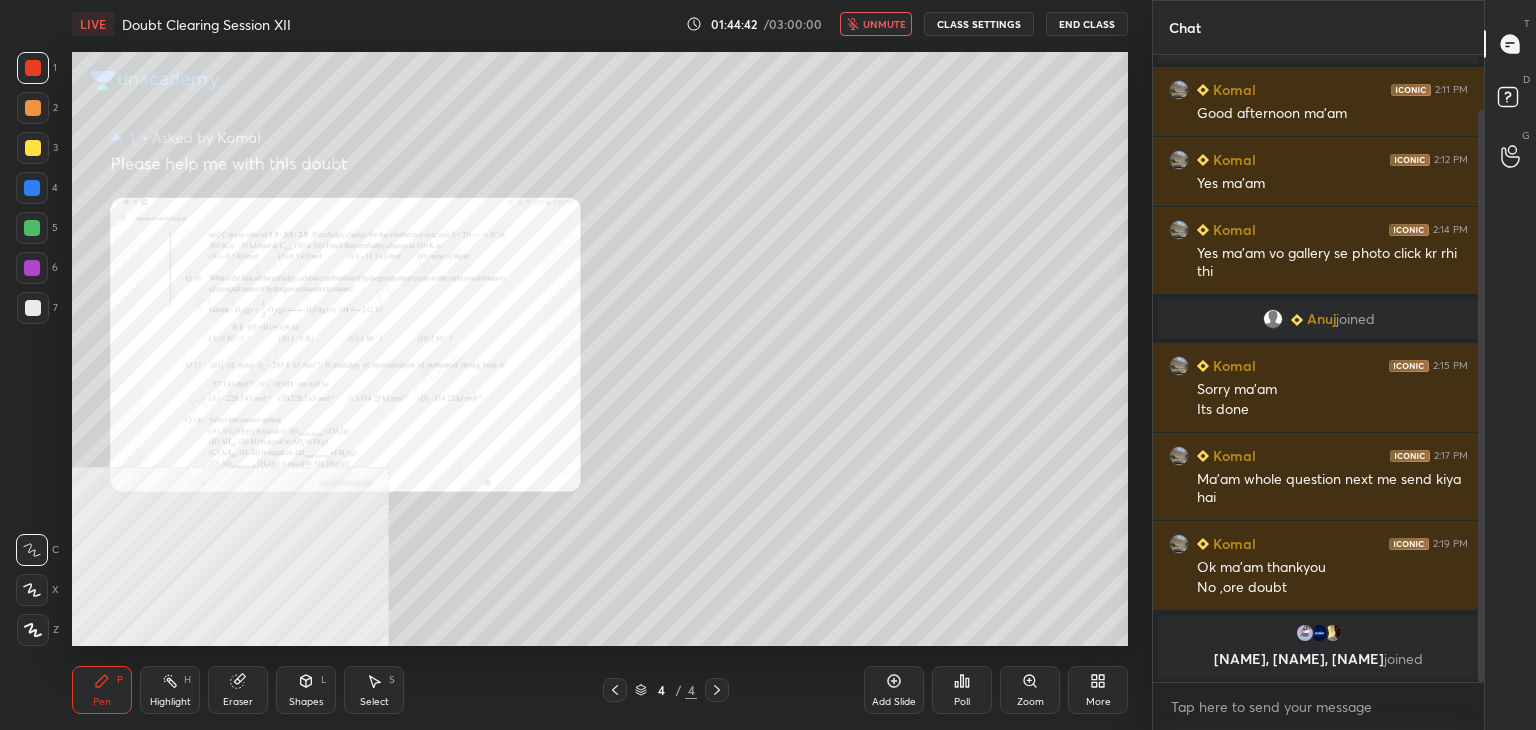 click on "End Class" at bounding box center (1087, 24) 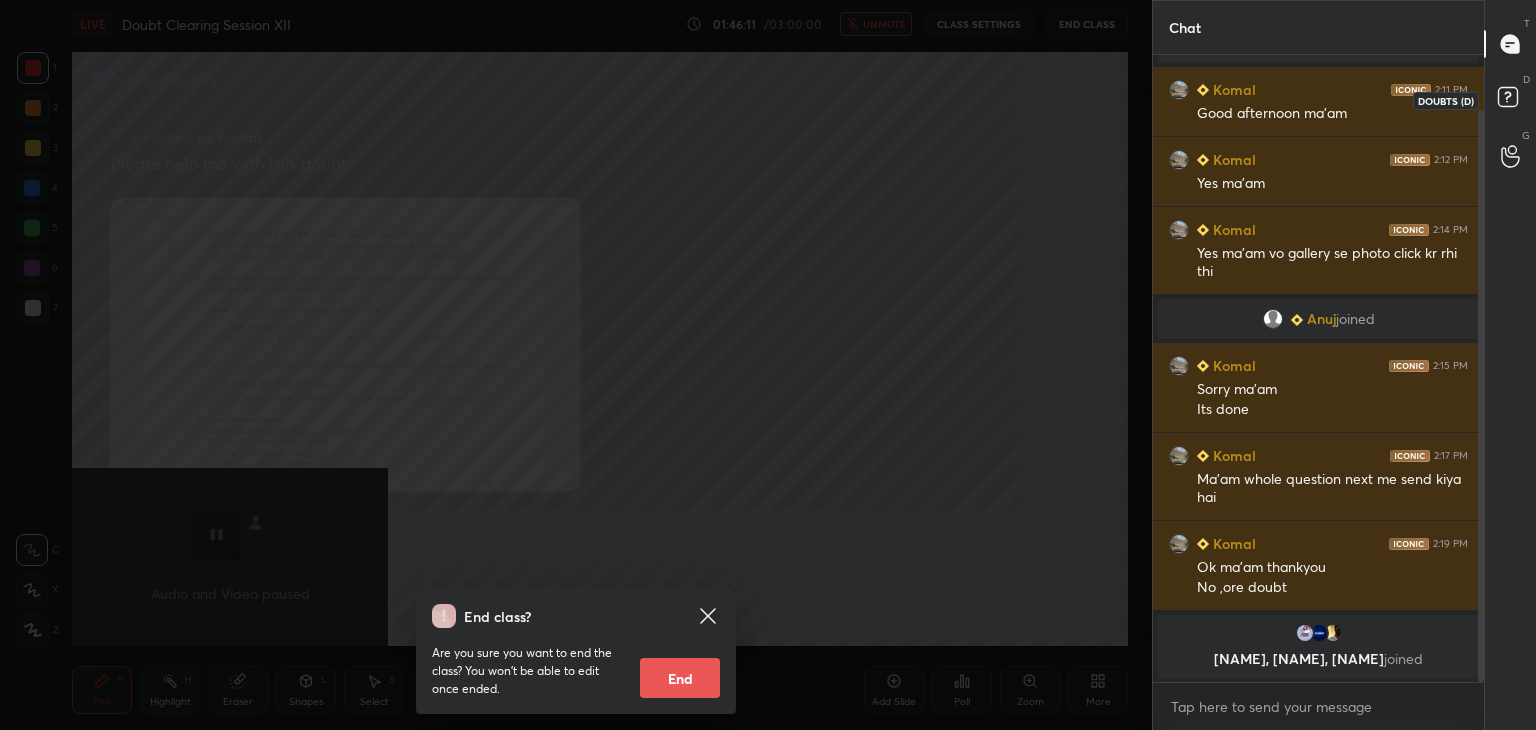 click 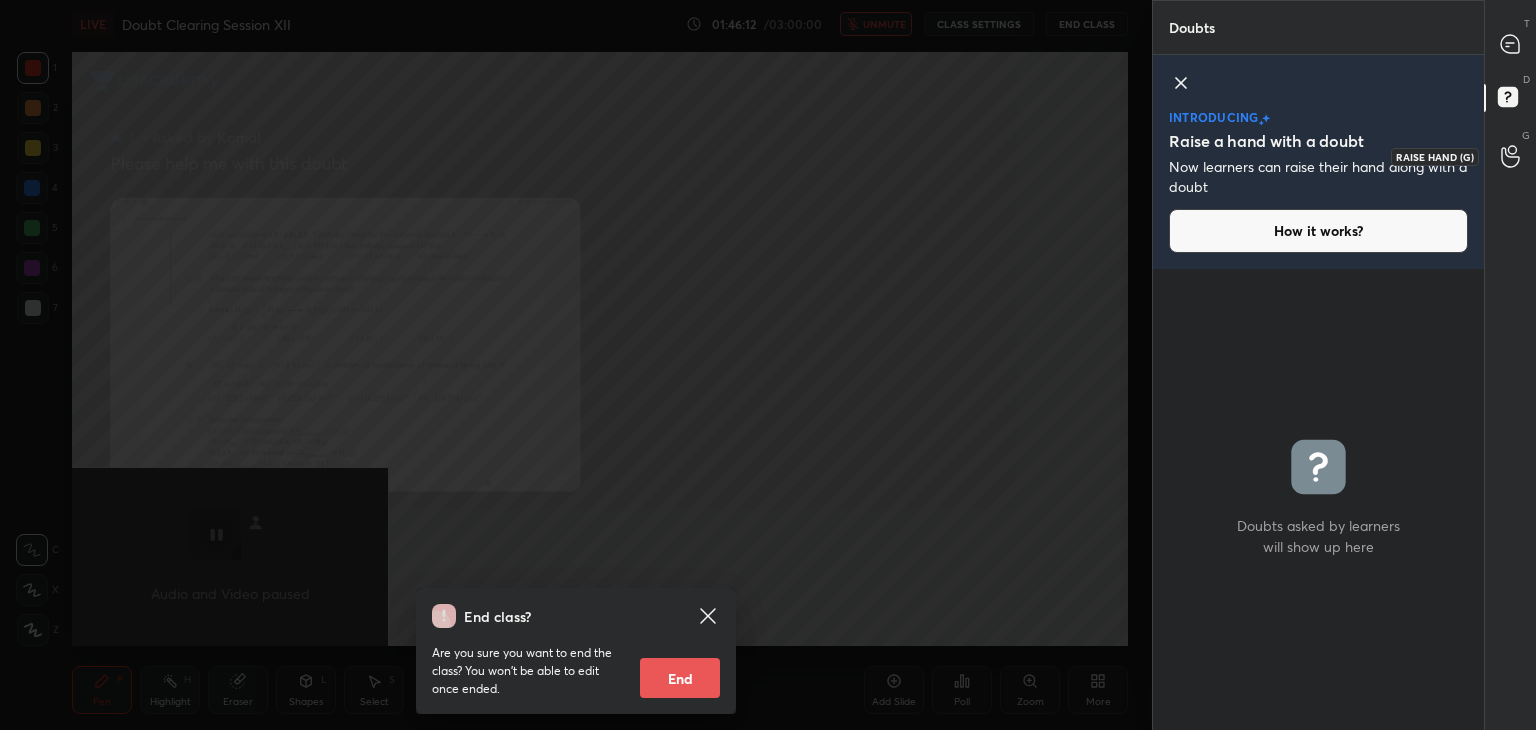 click 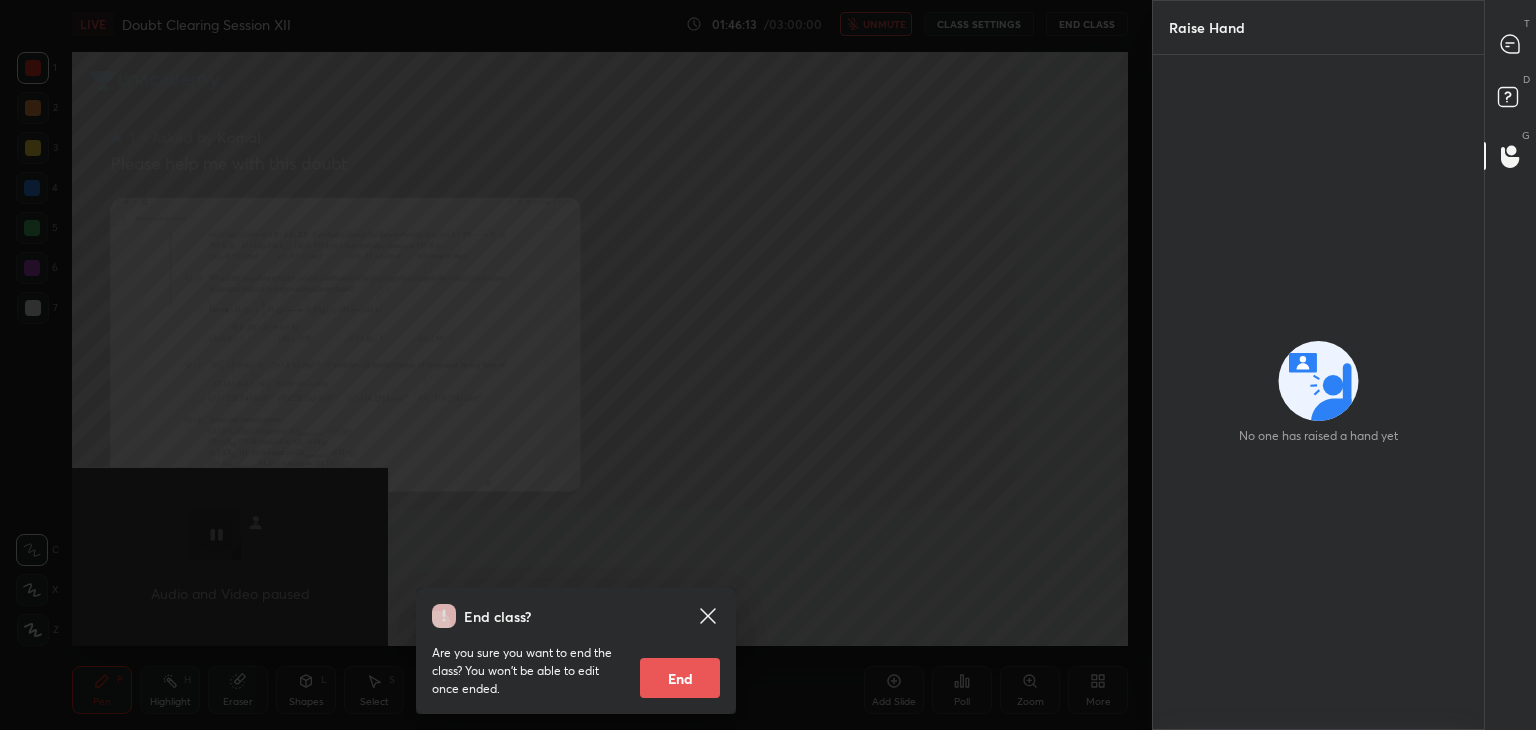 click on "T Messages (T) D Doubts (D) G Raise Hand (G)" at bounding box center (1510, 365) 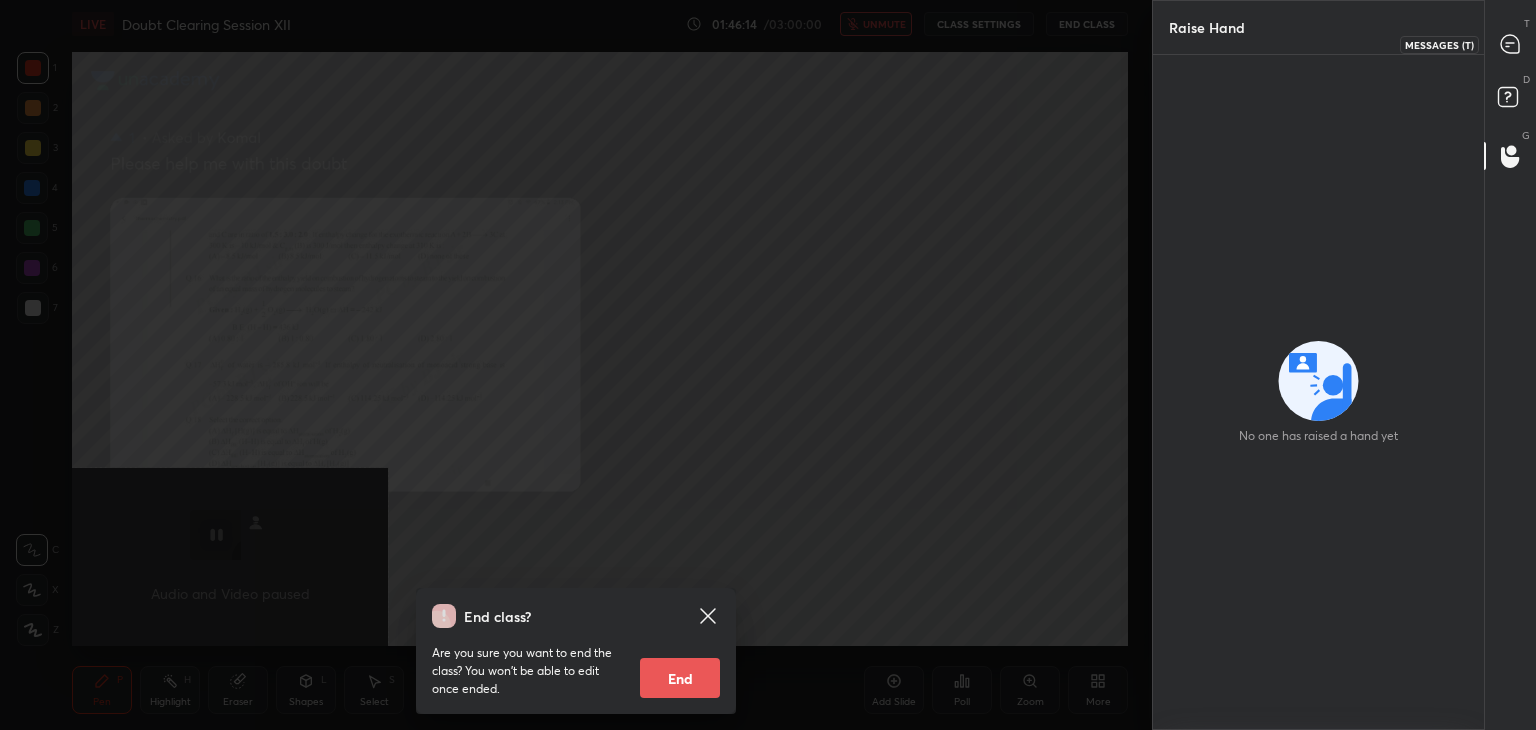 click 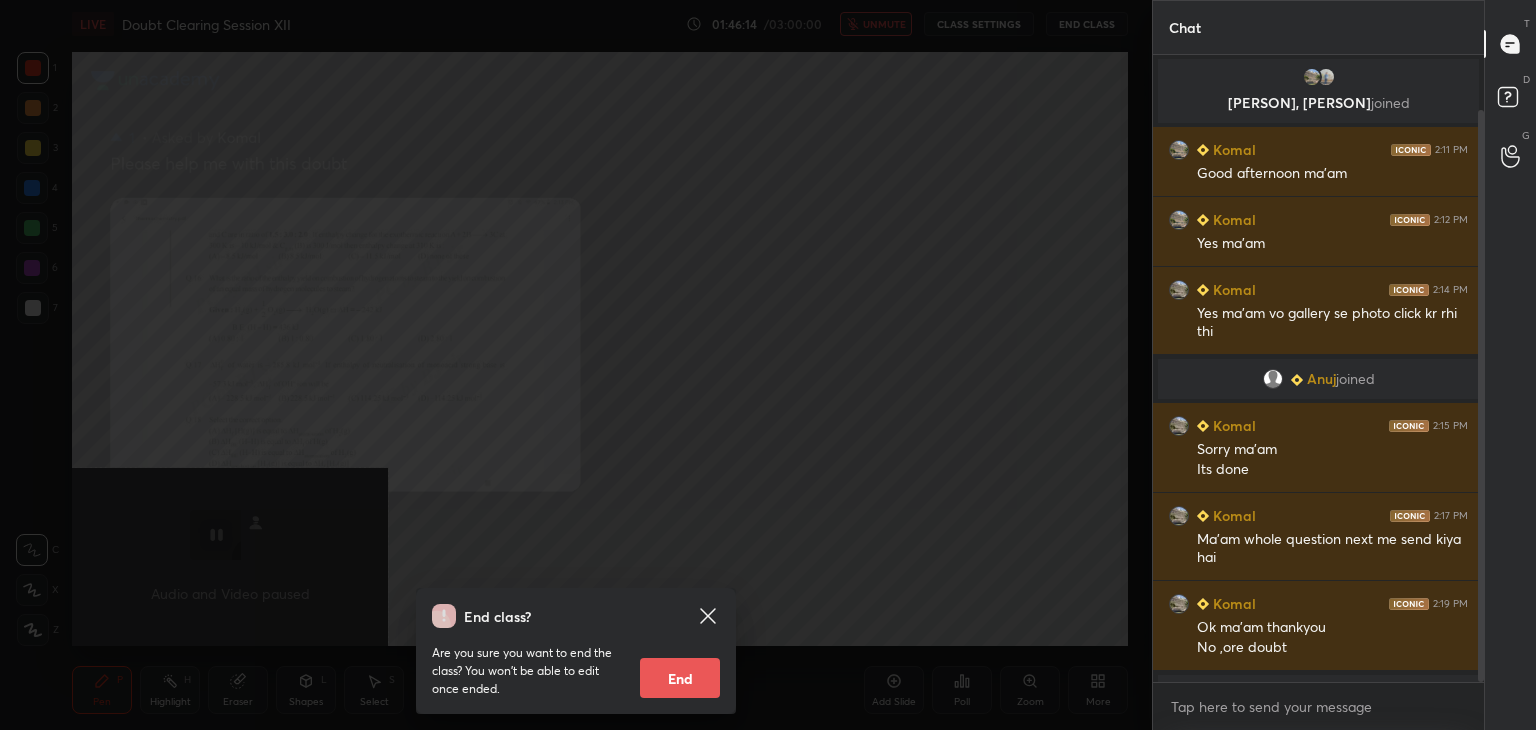 scroll, scrollTop: 60, scrollLeft: 0, axis: vertical 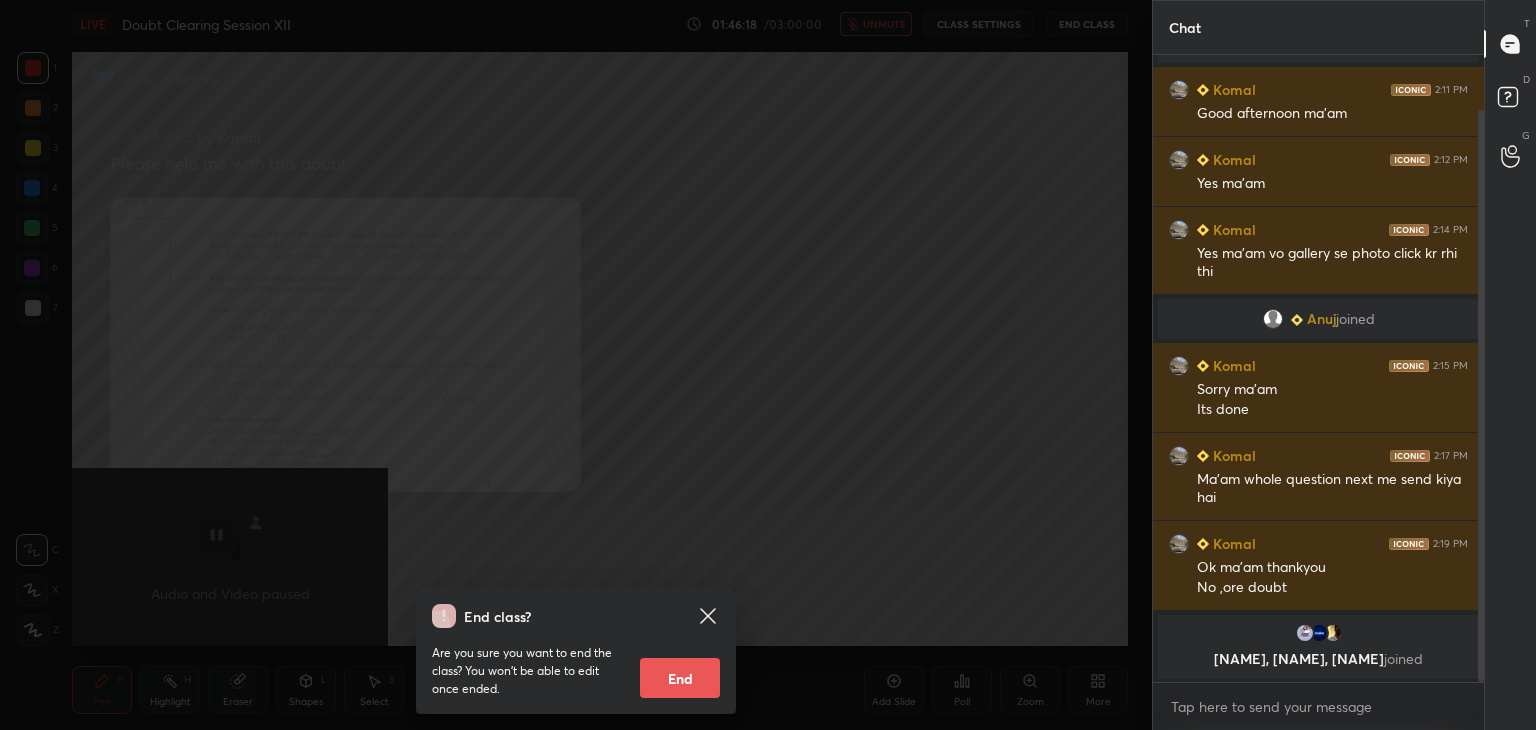drag, startPoint x: 1480, startPoint y: 232, endPoint x: 1480, endPoint y: 257, distance: 25 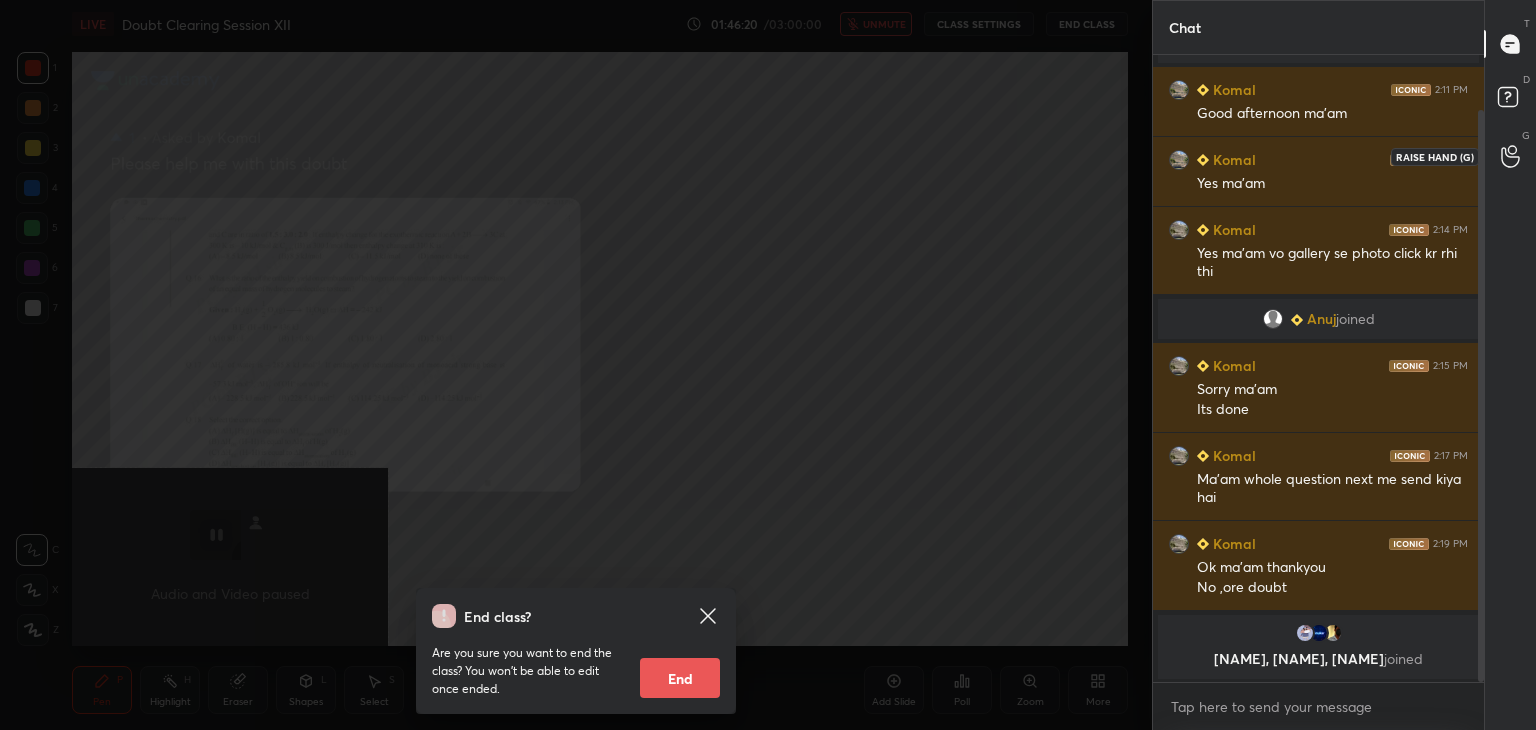 click at bounding box center [1511, 156] 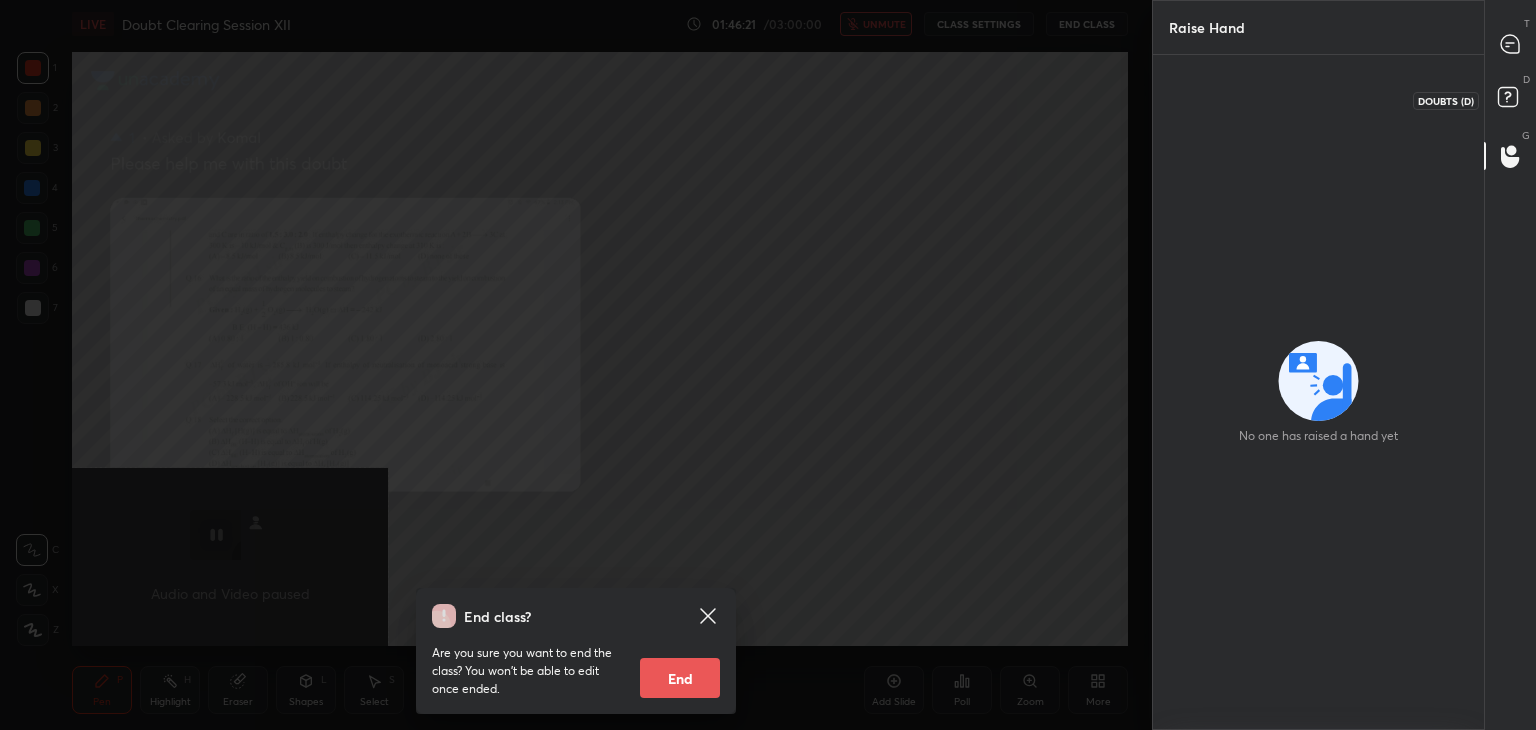 click 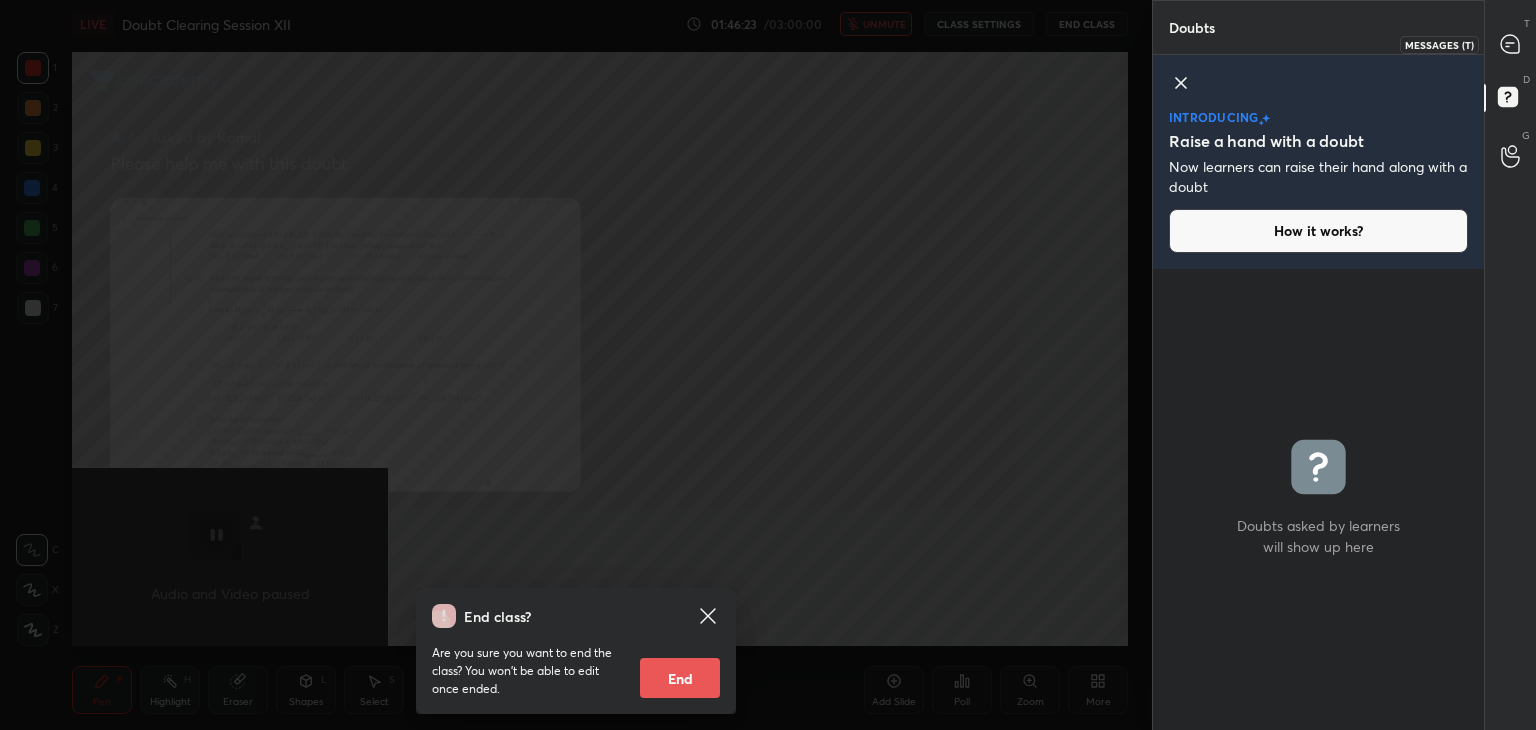 click 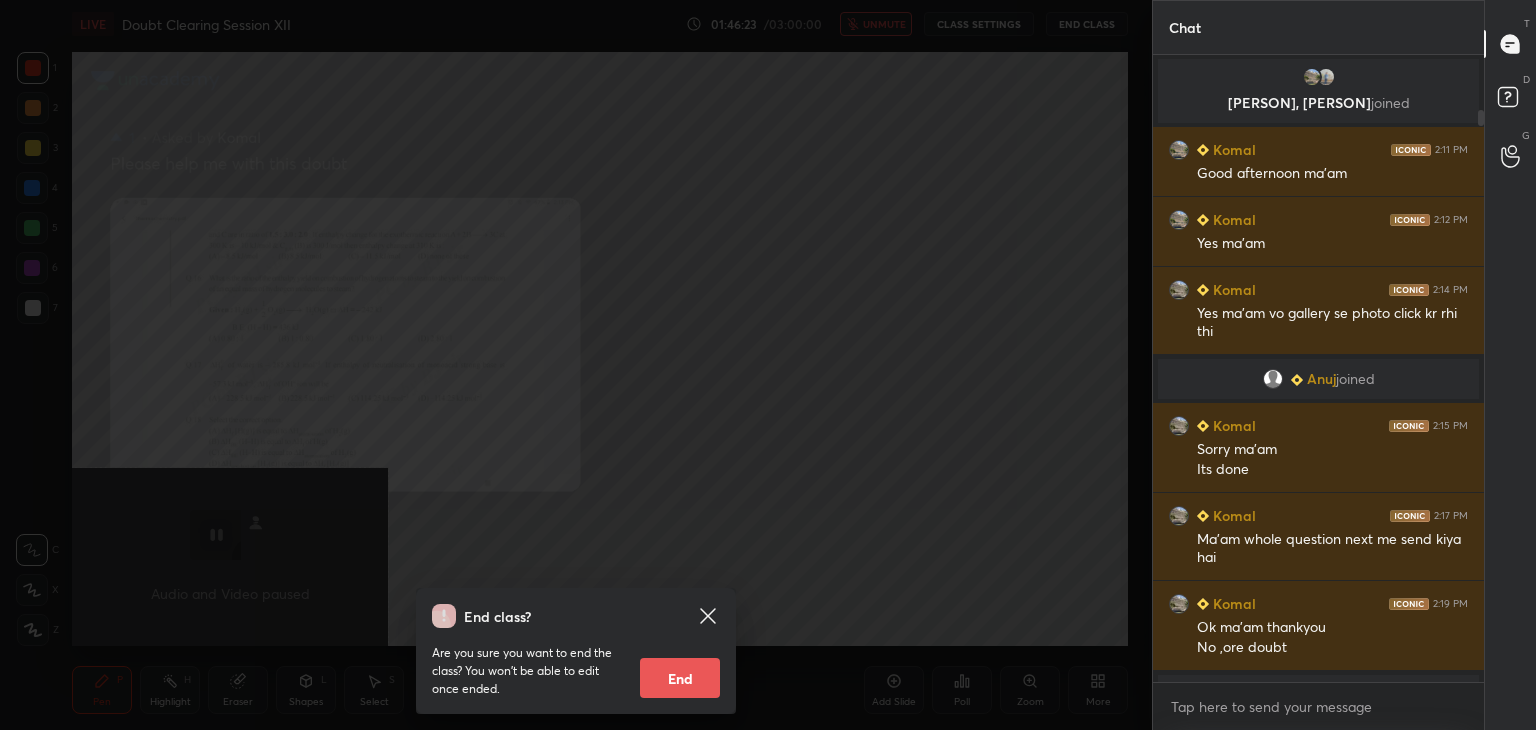 scroll, scrollTop: 60, scrollLeft: 0, axis: vertical 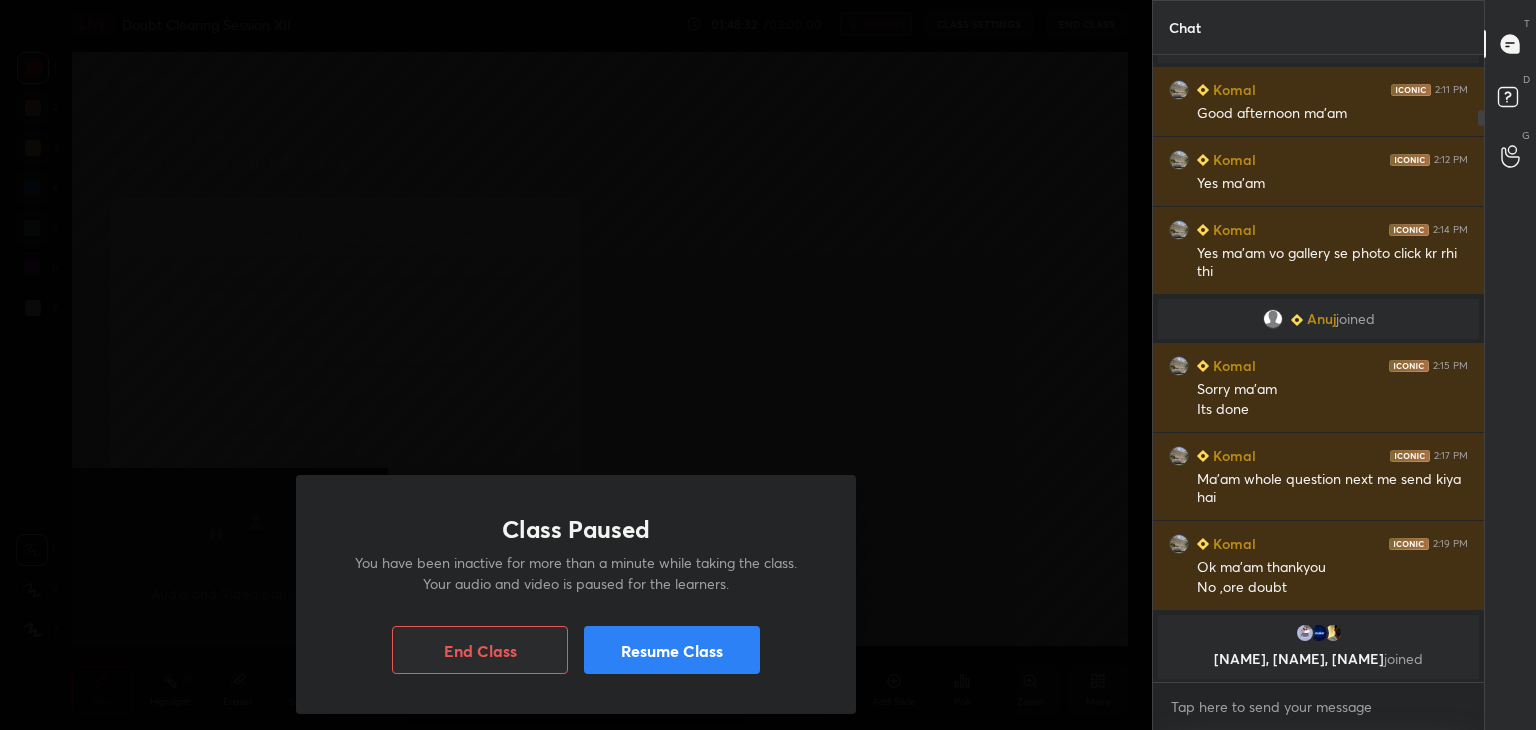 click on "Resume Class" at bounding box center (672, 650) 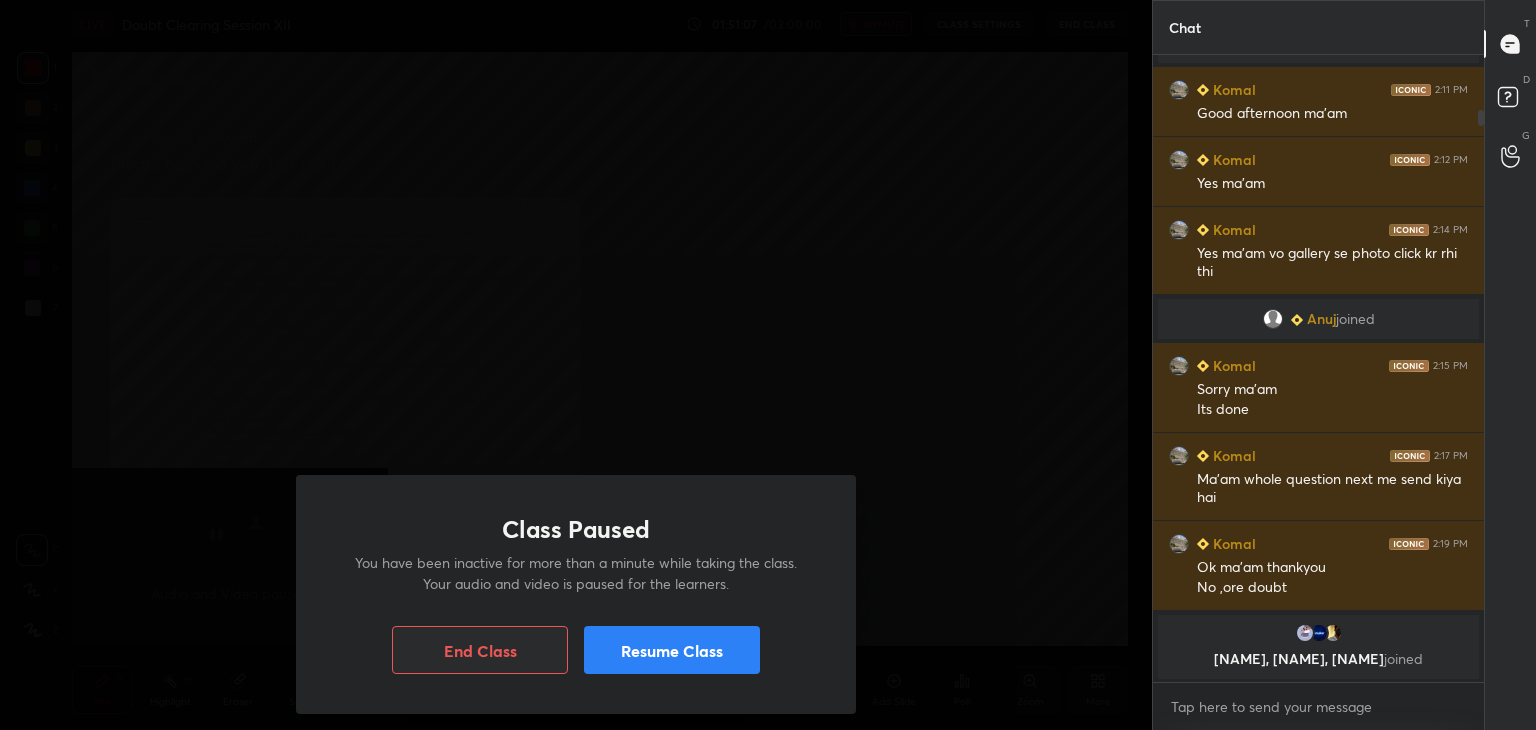 click on "Resume Class" at bounding box center [672, 650] 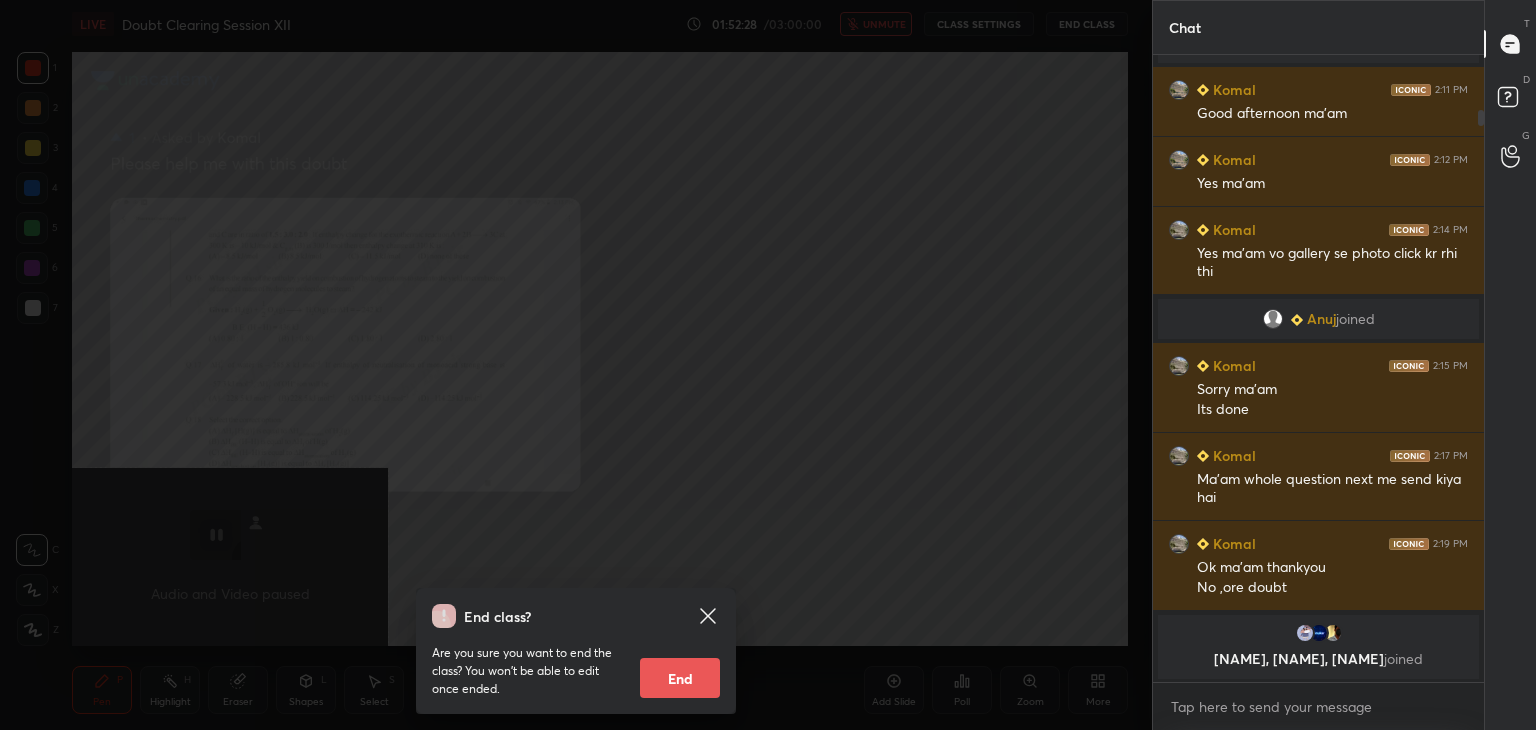 click 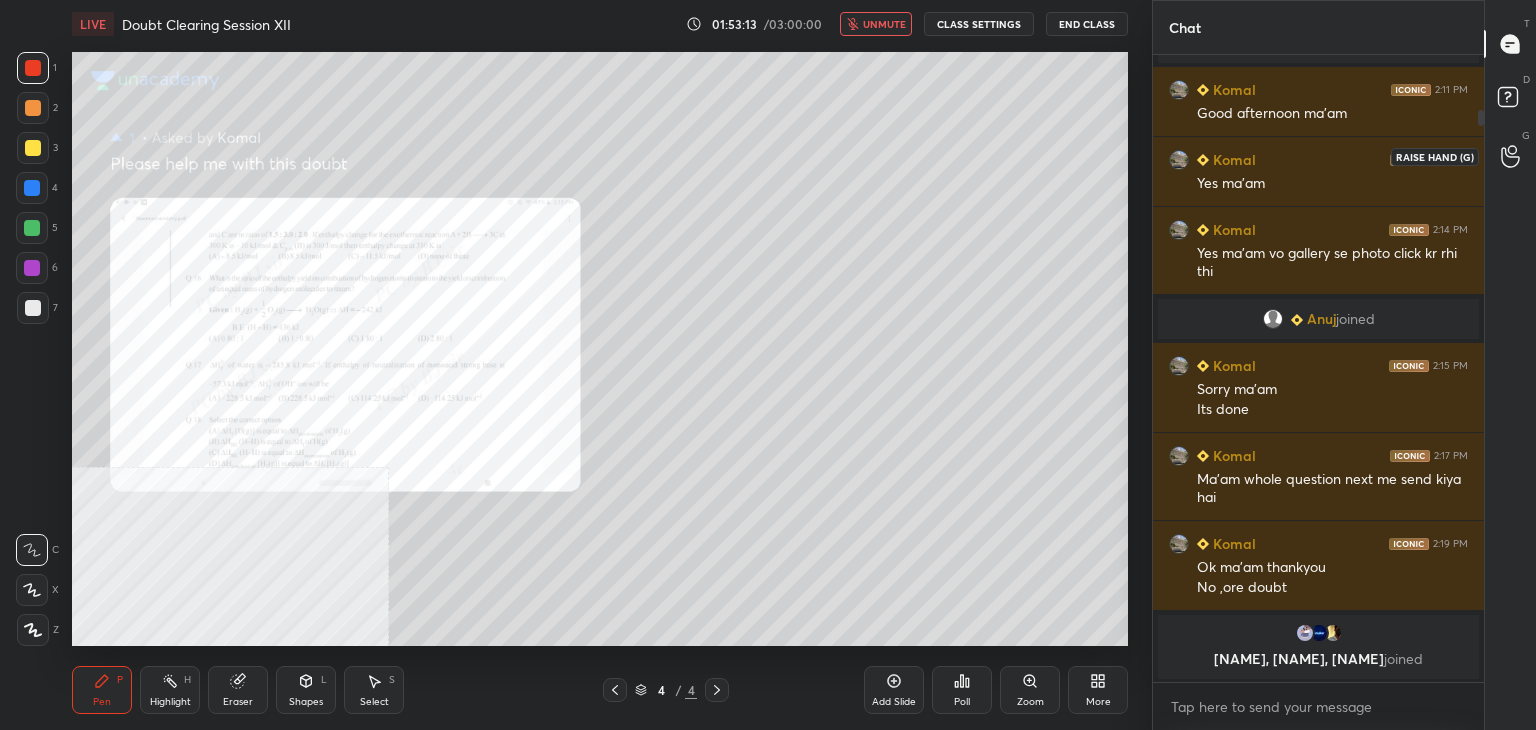 click at bounding box center (1511, 156) 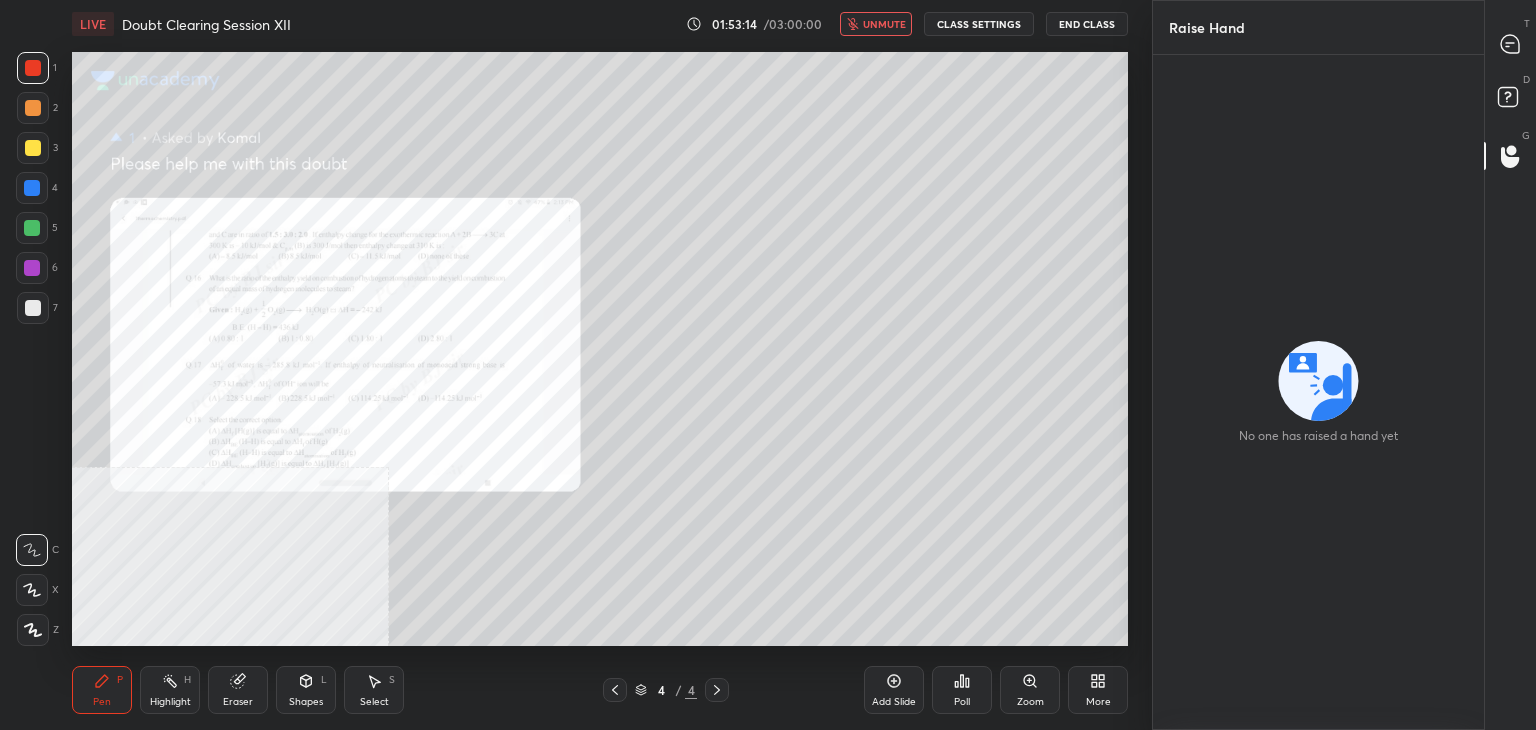 click on "D Doubts (D)" at bounding box center (1510, 100) 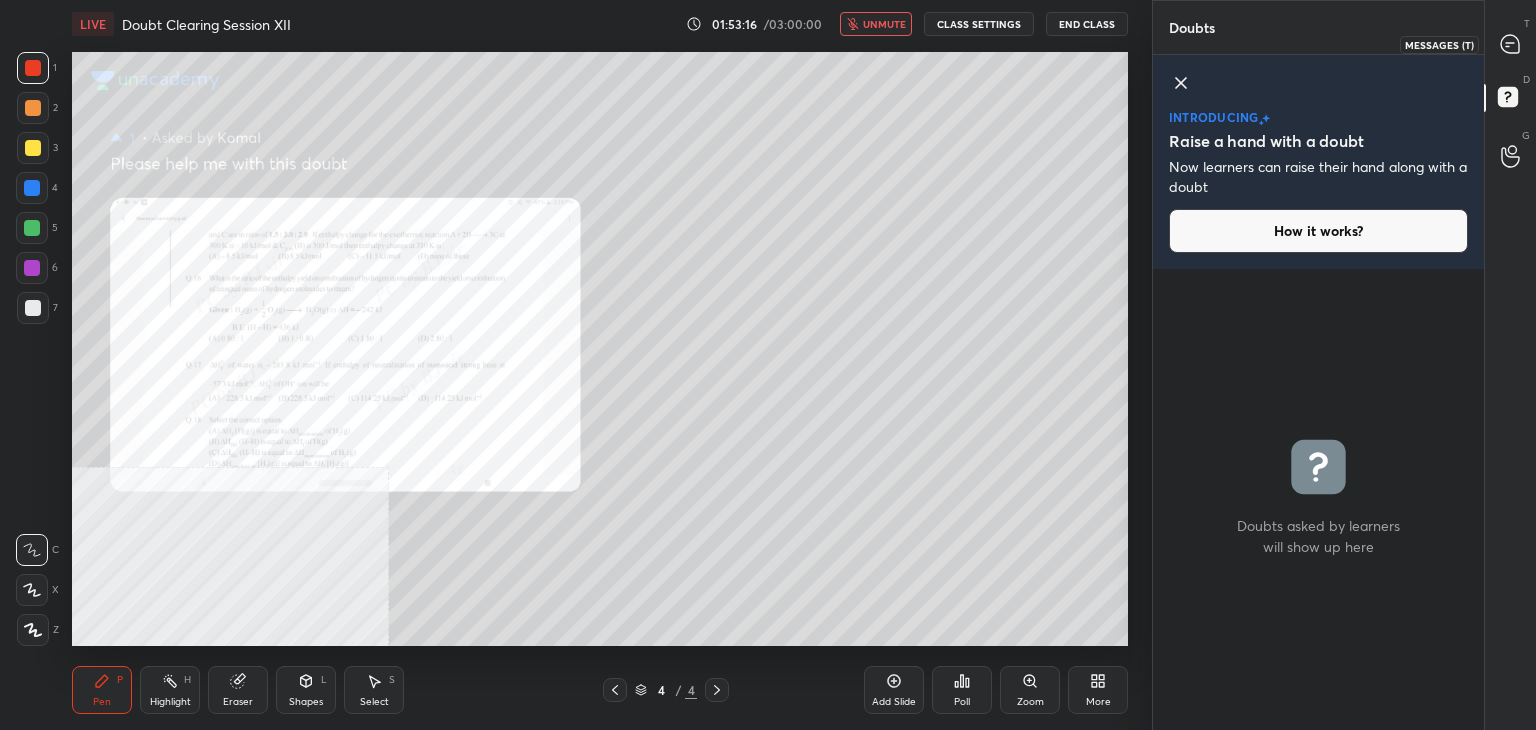 click at bounding box center [1511, 44] 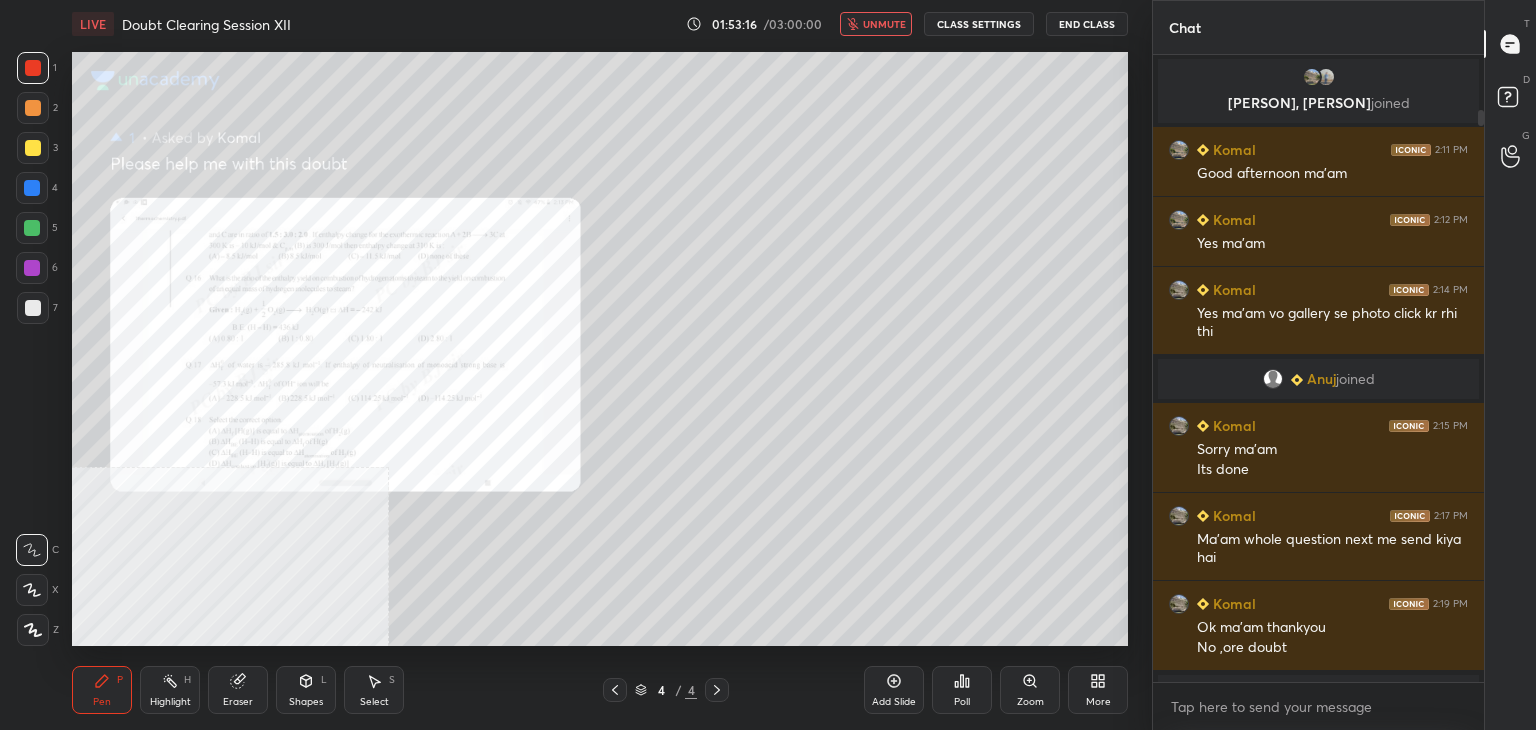 scroll, scrollTop: 60, scrollLeft: 0, axis: vertical 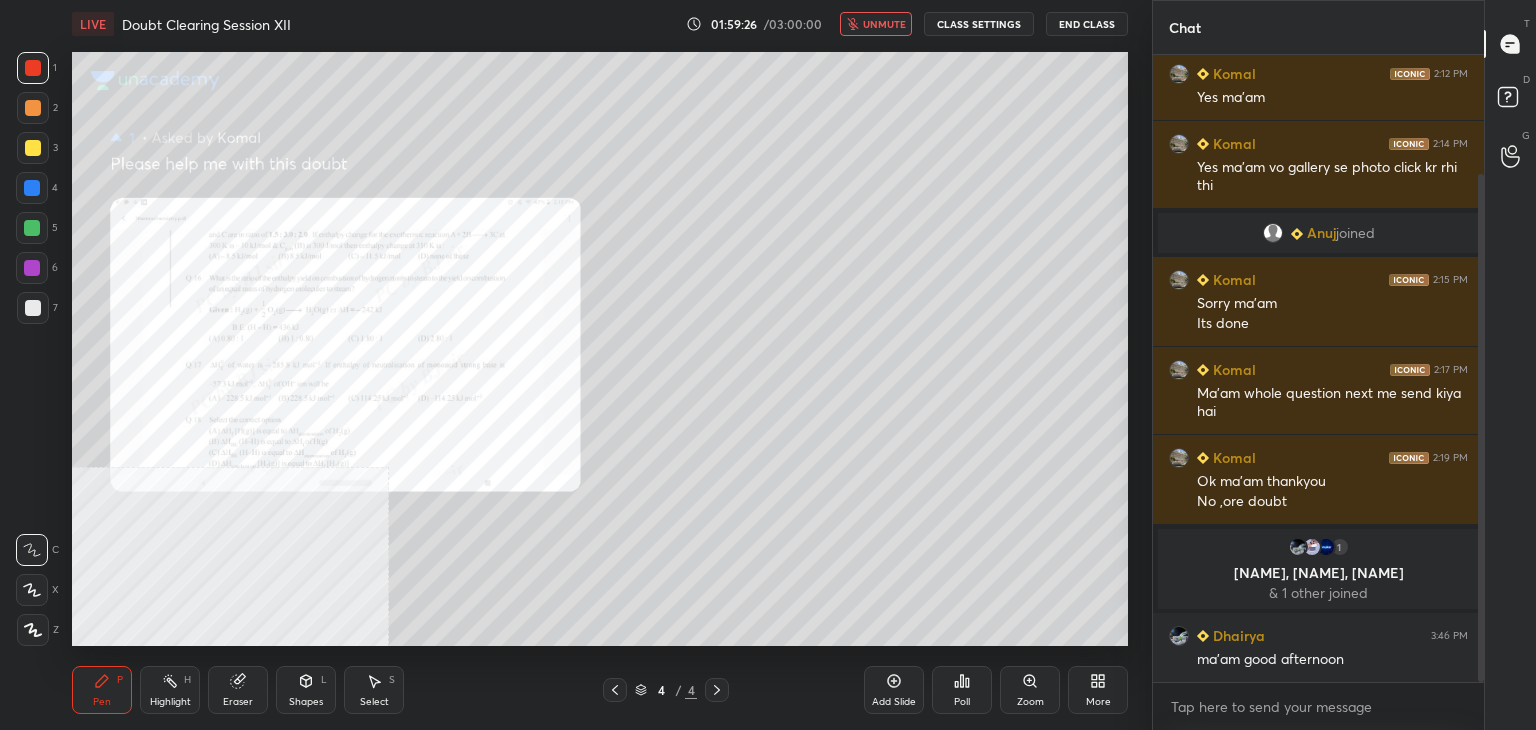 click on "unmute" at bounding box center [876, 24] 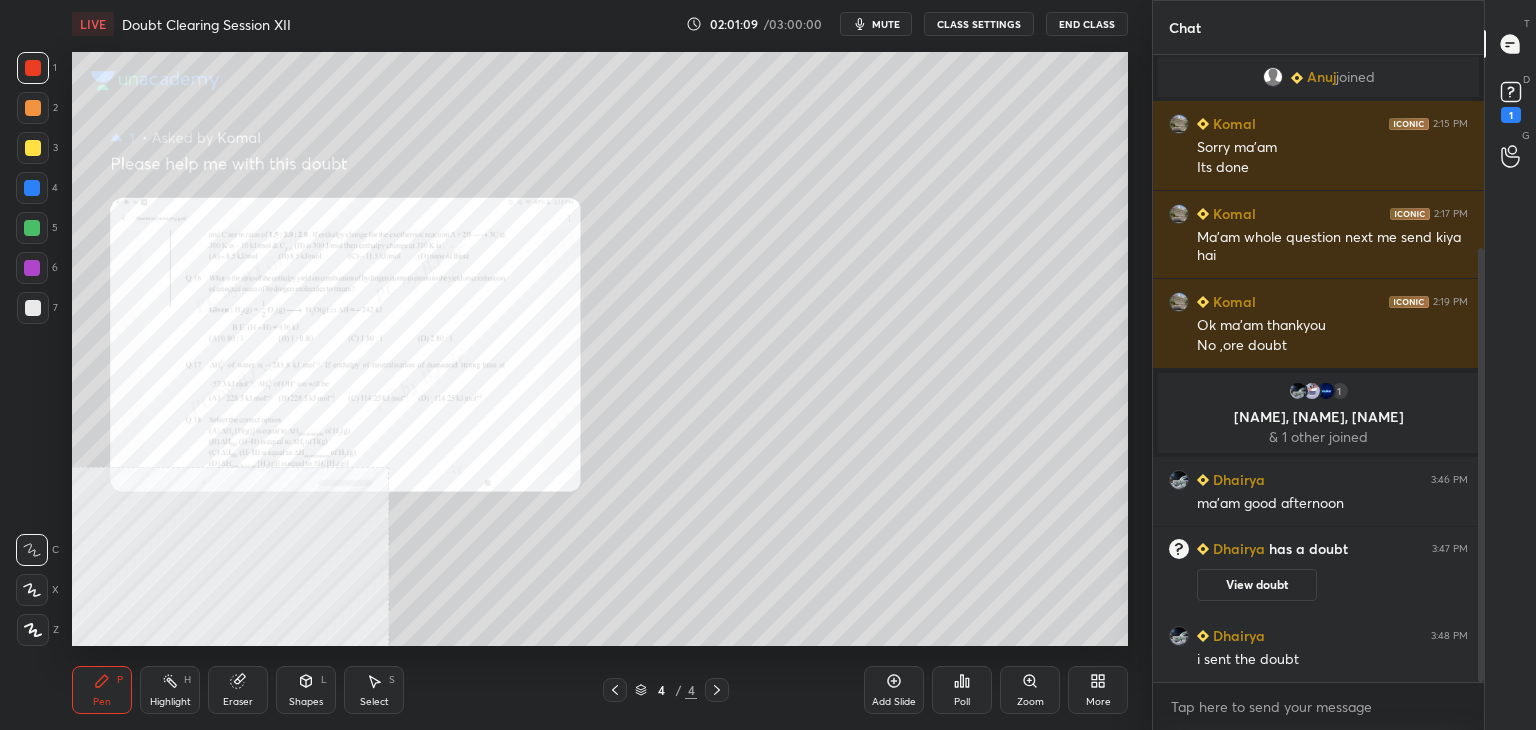 scroll, scrollTop: 300, scrollLeft: 0, axis: vertical 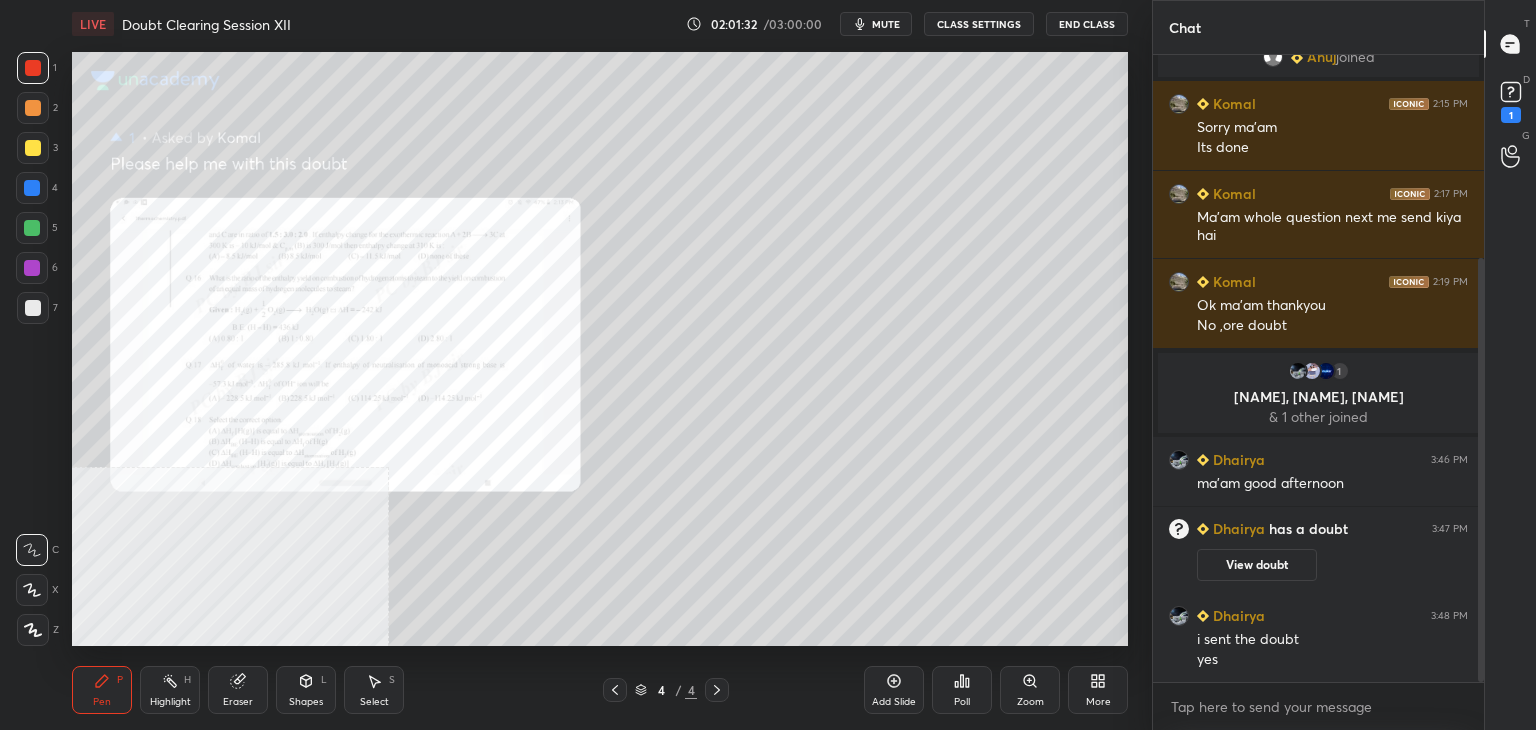 click on "View doubt" at bounding box center (1257, 565) 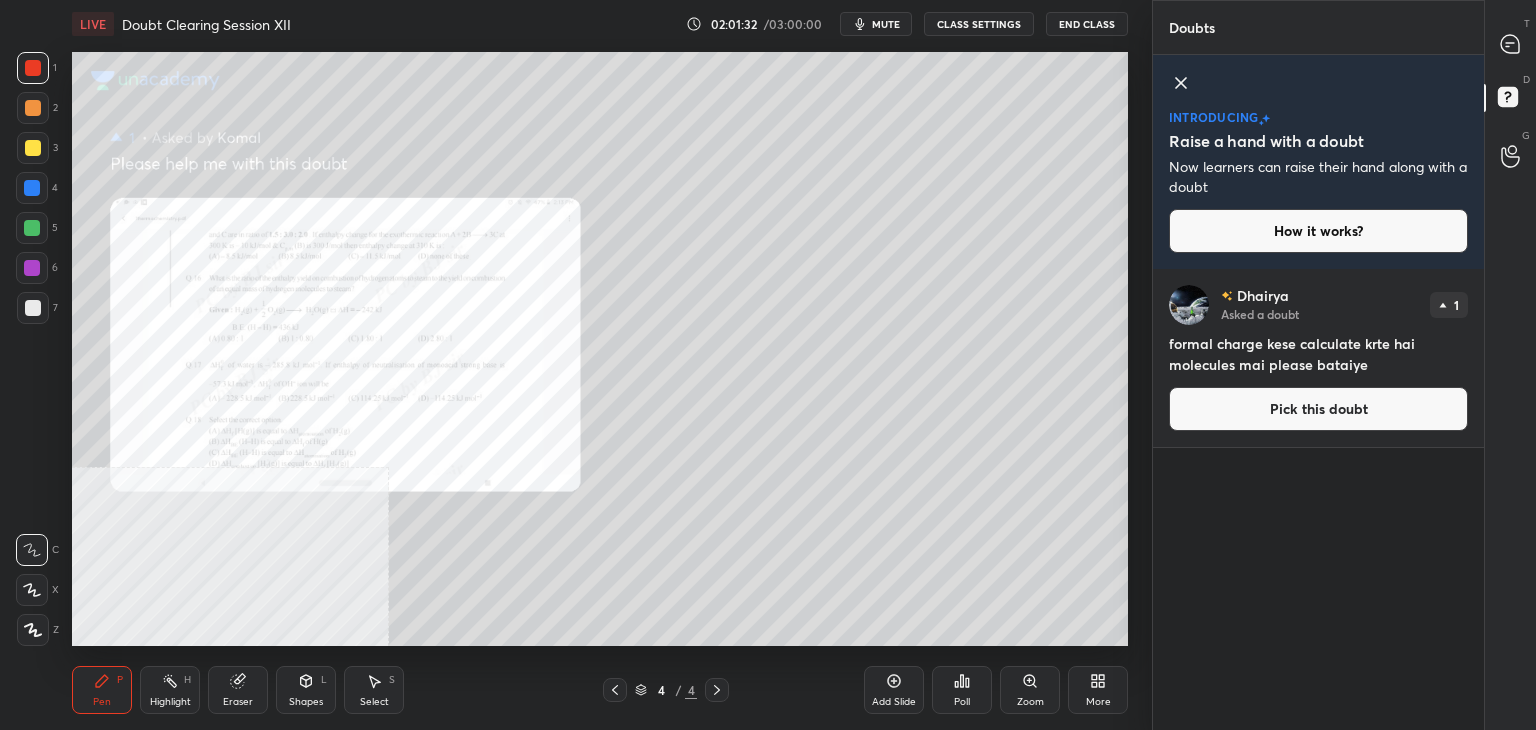 click on "Pick this doubt" at bounding box center [1318, 409] 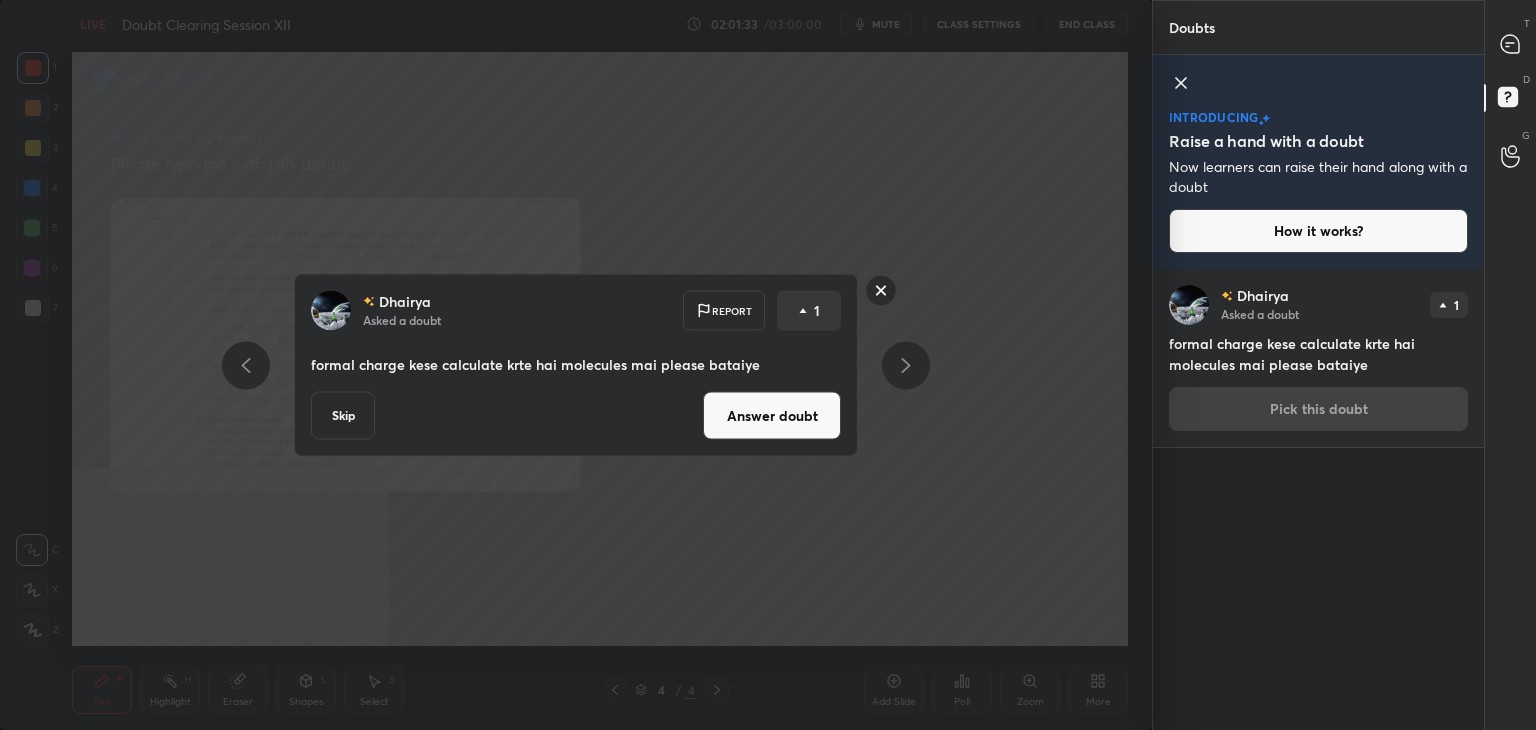 click on "Answer doubt" at bounding box center [772, 416] 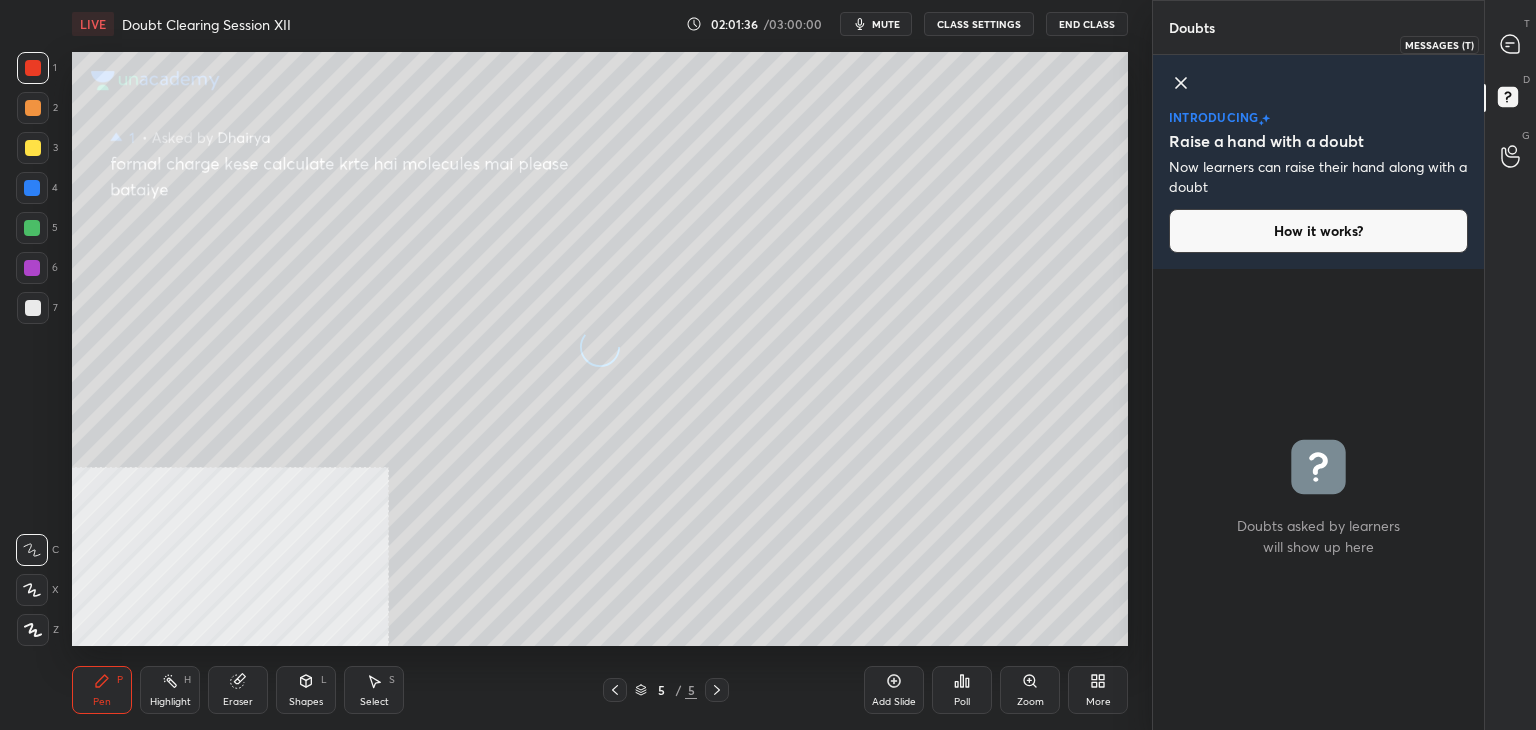 click 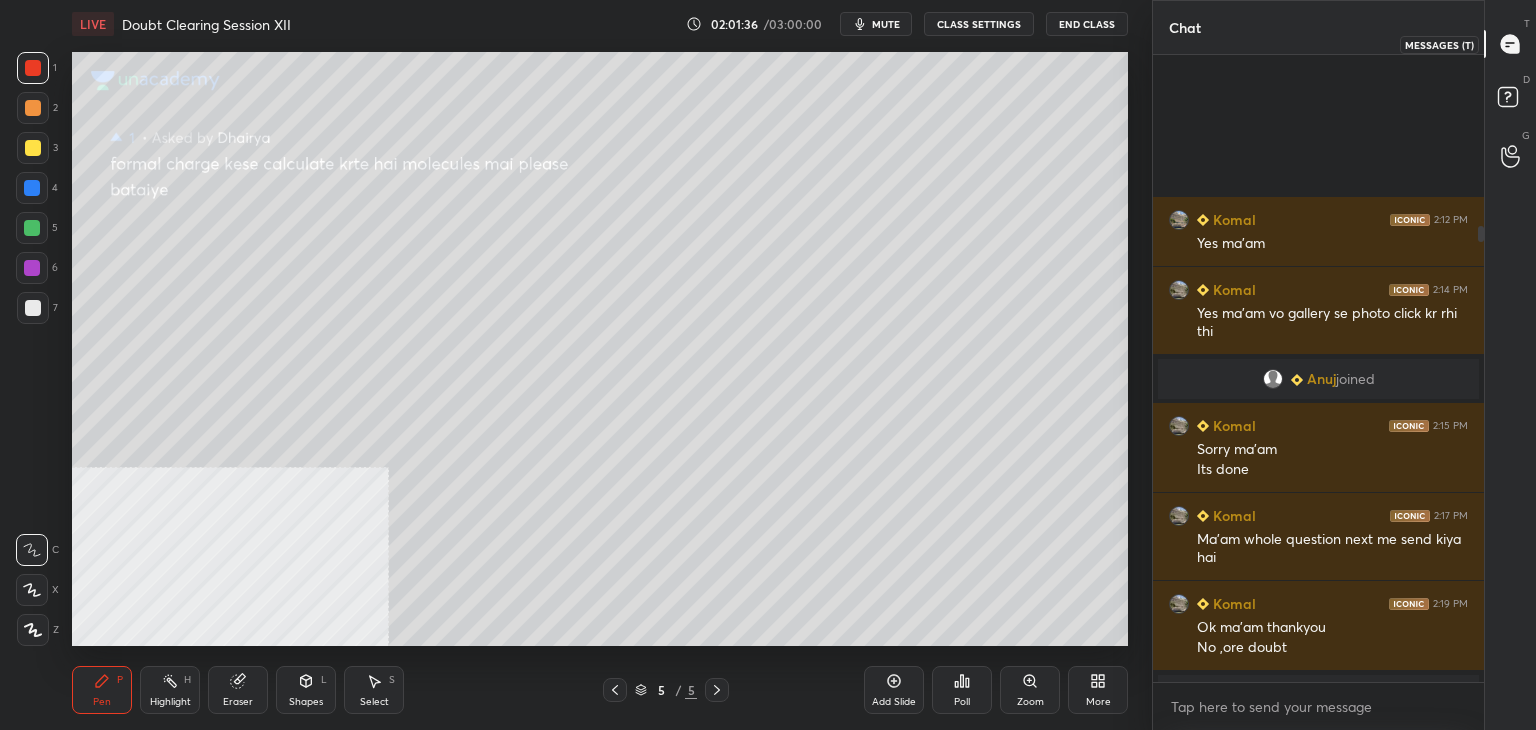 scroll, scrollTop: 236, scrollLeft: 0, axis: vertical 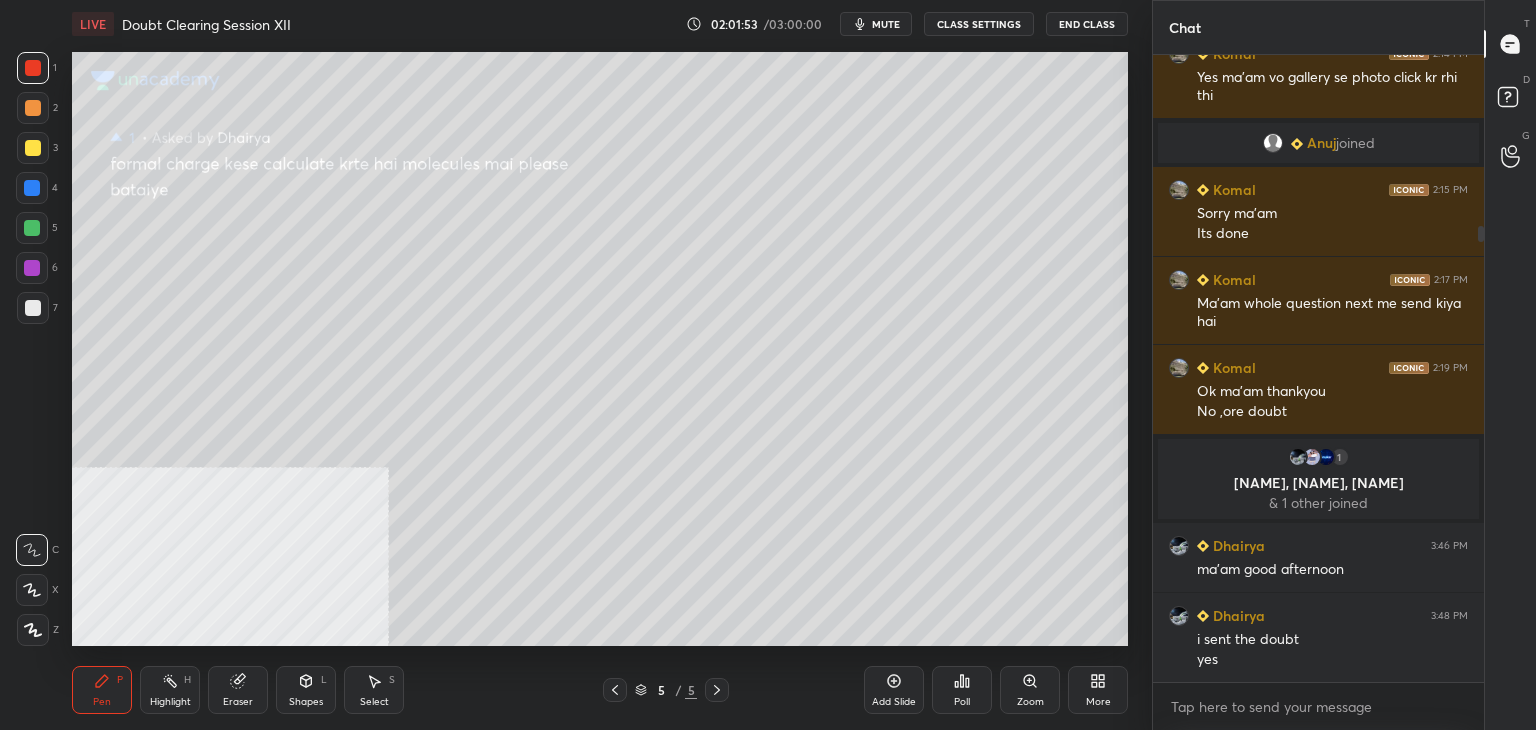 click at bounding box center (32, 268) 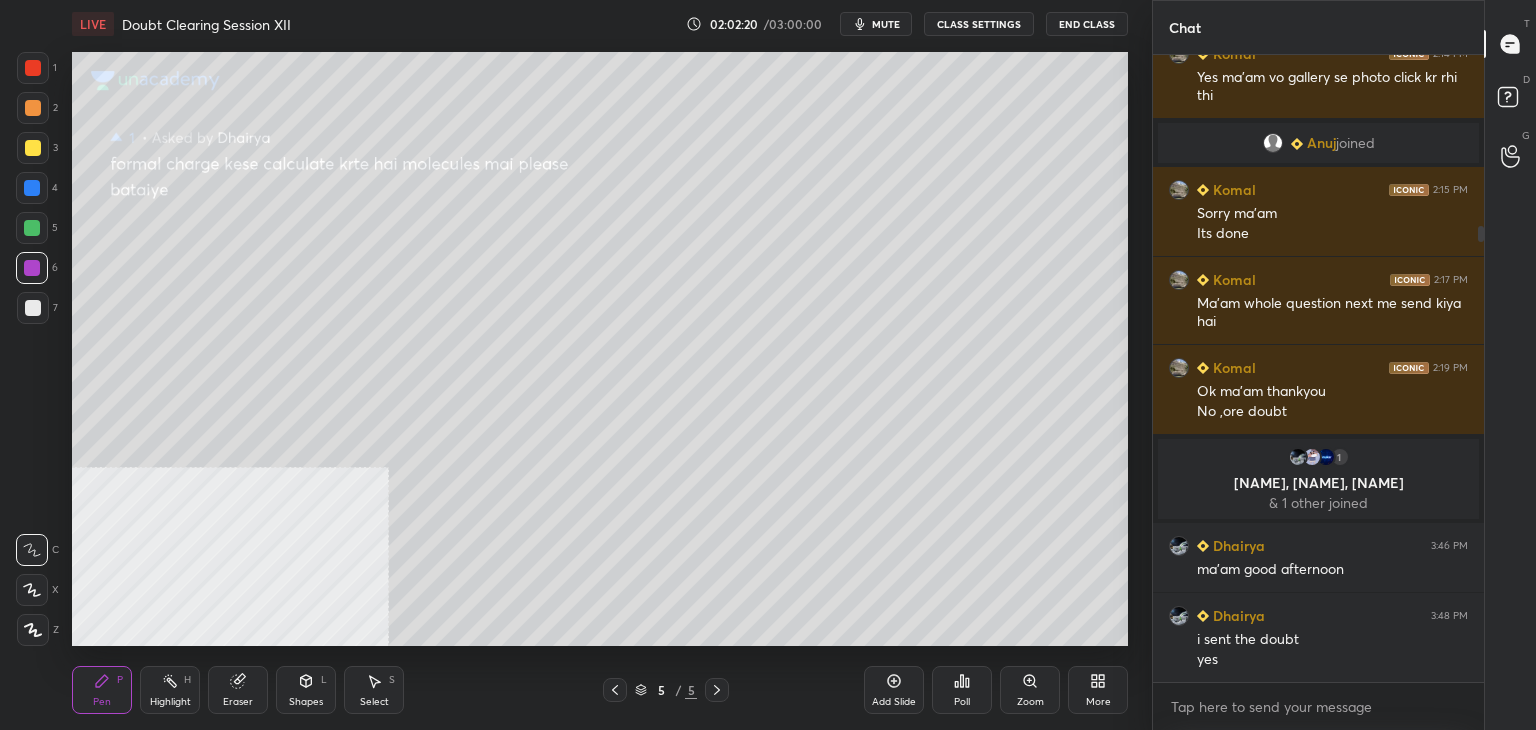 click at bounding box center [32, 228] 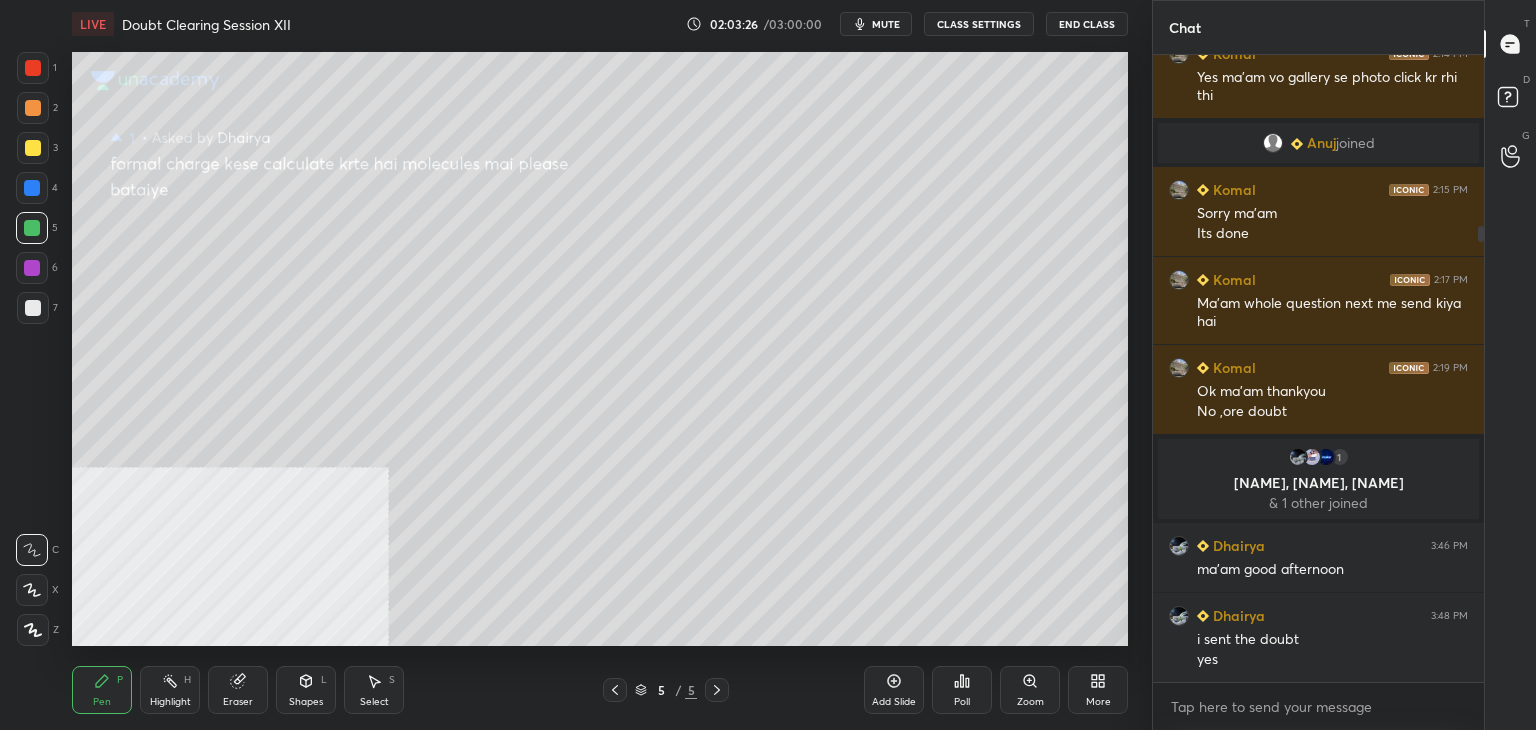 scroll, scrollTop: 306, scrollLeft: 0, axis: vertical 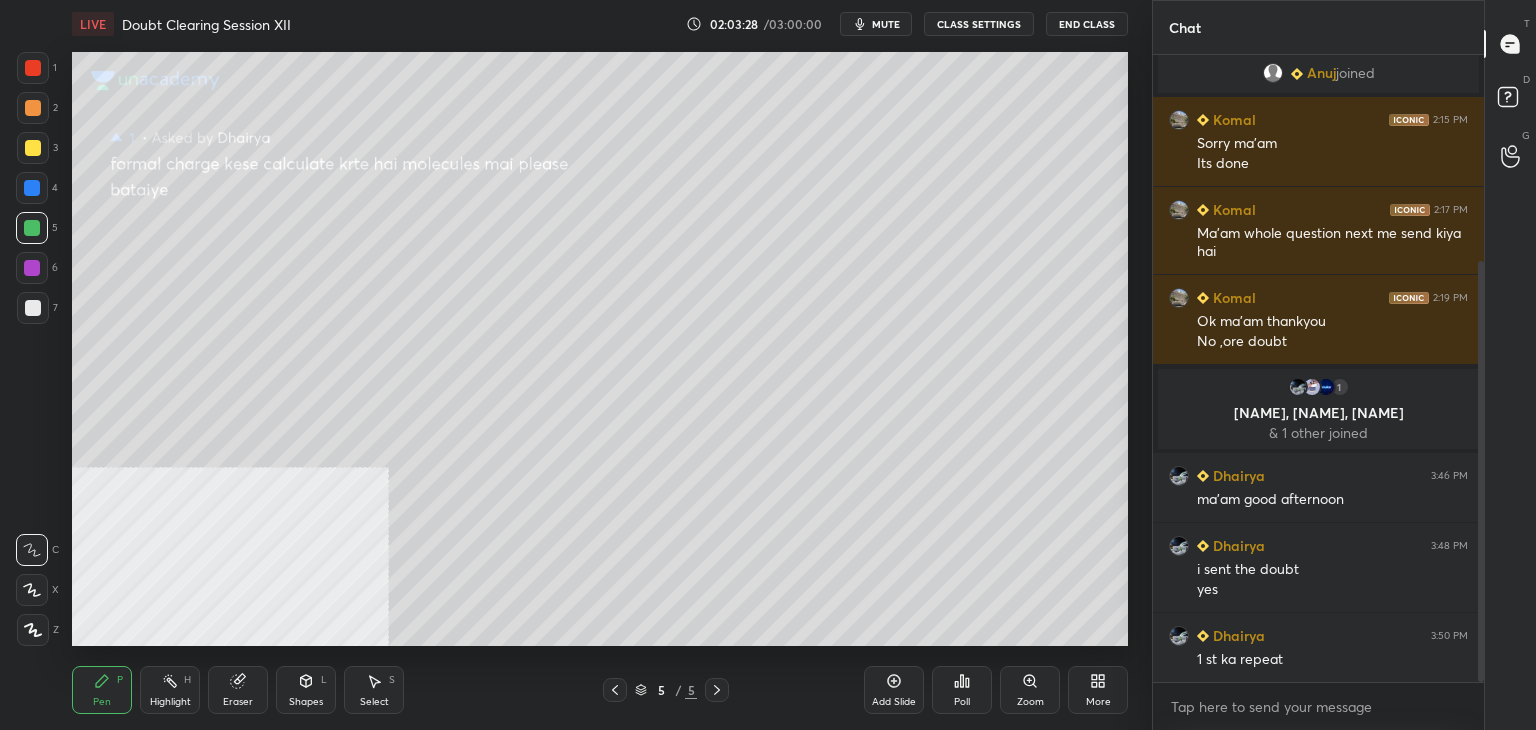 click 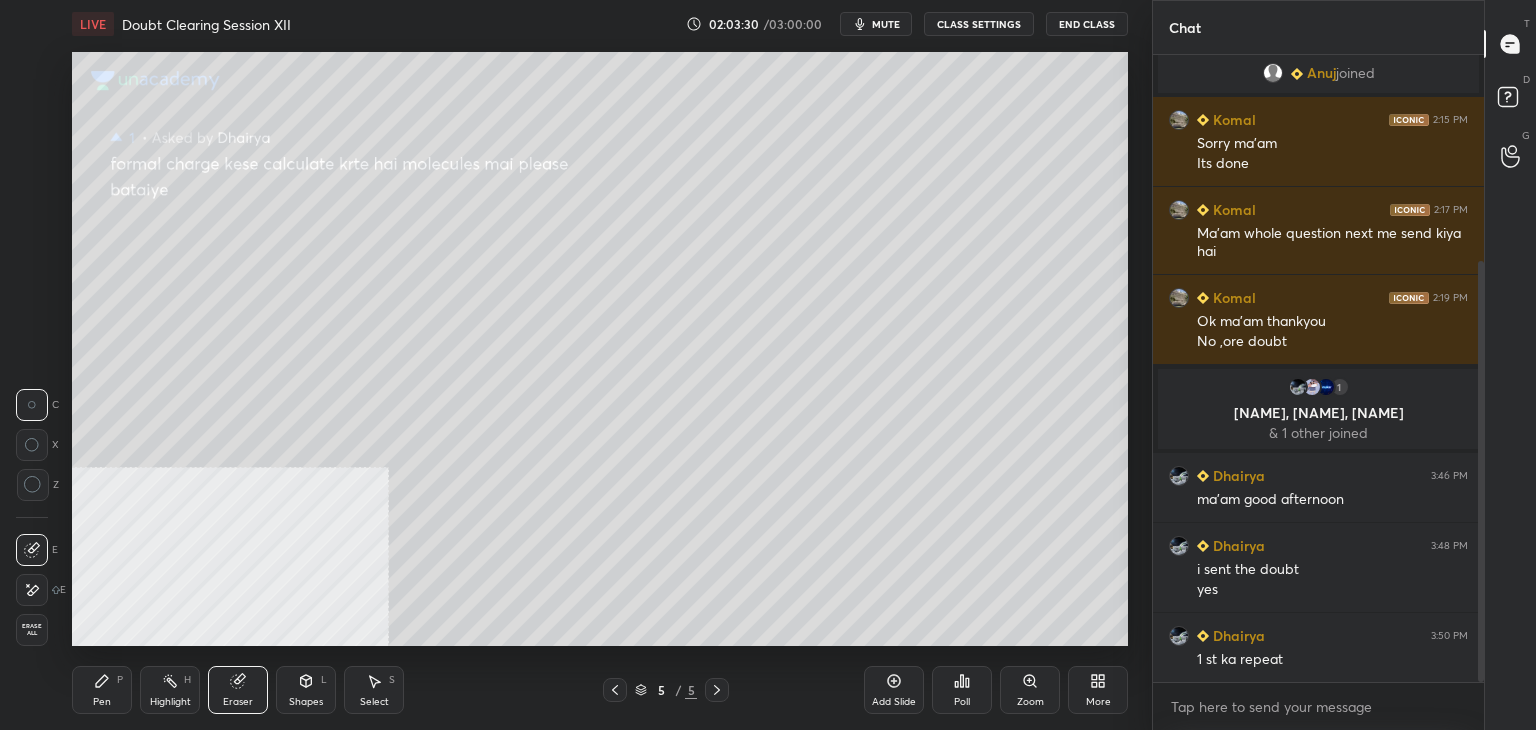 click on "Pen P" at bounding box center (102, 690) 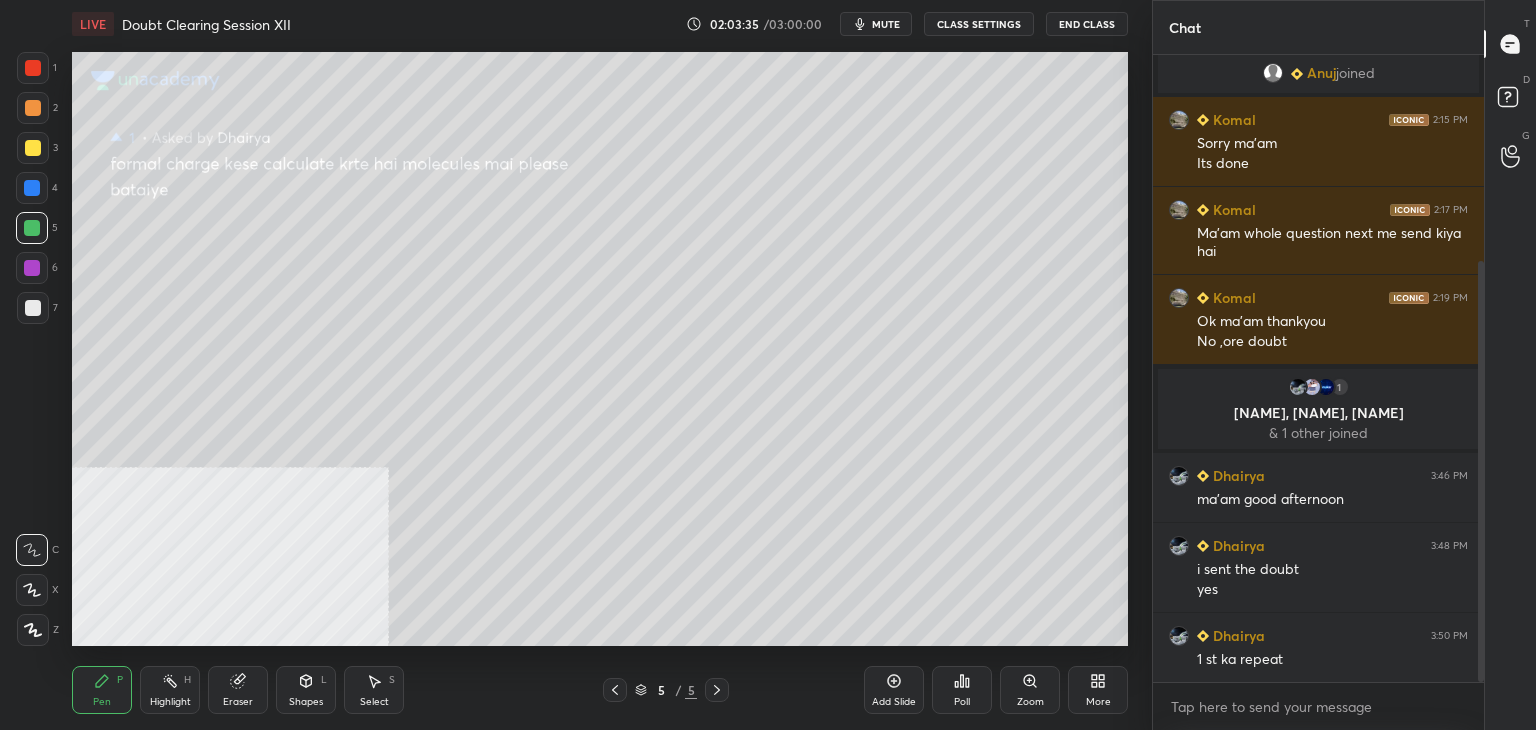 click at bounding box center [33, 68] 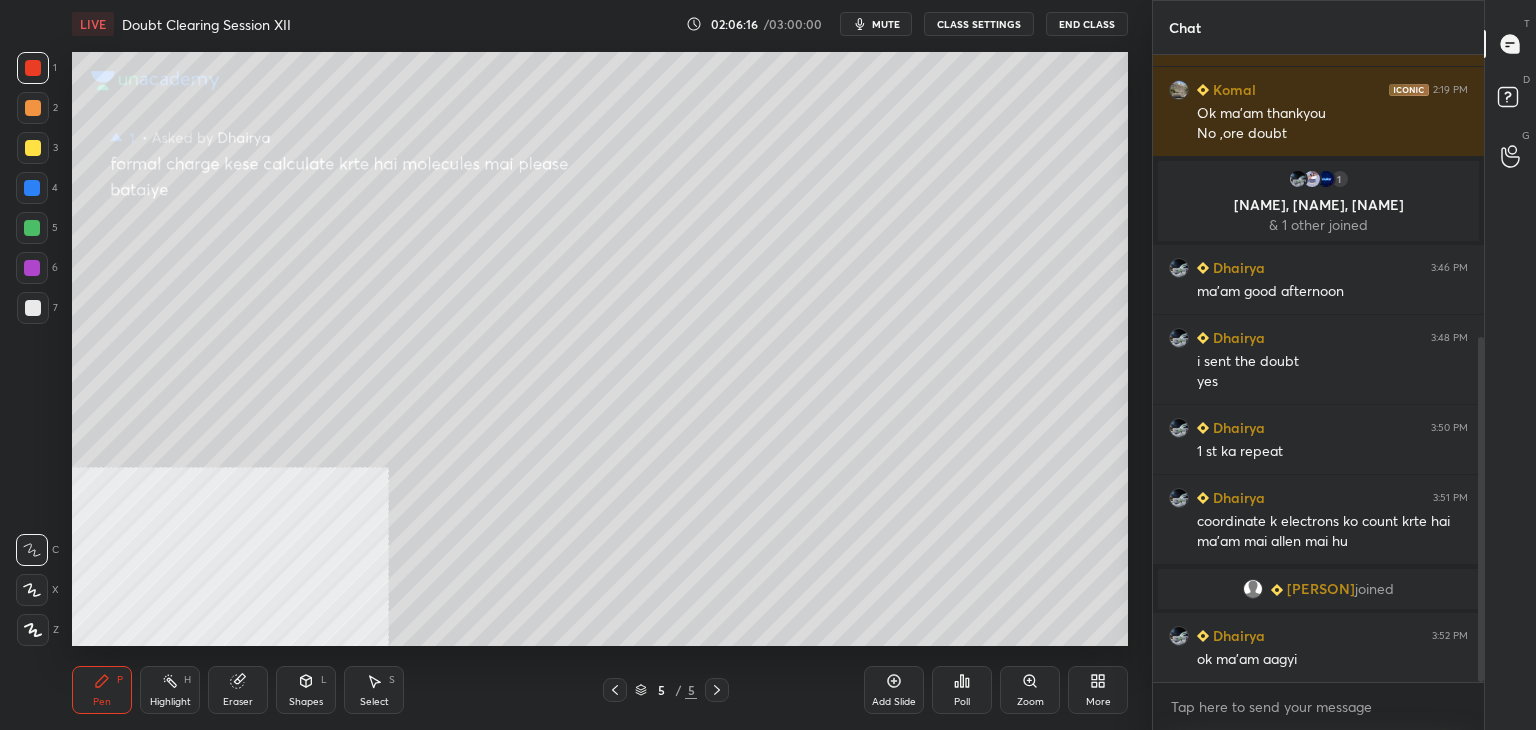scroll, scrollTop: 584, scrollLeft: 0, axis: vertical 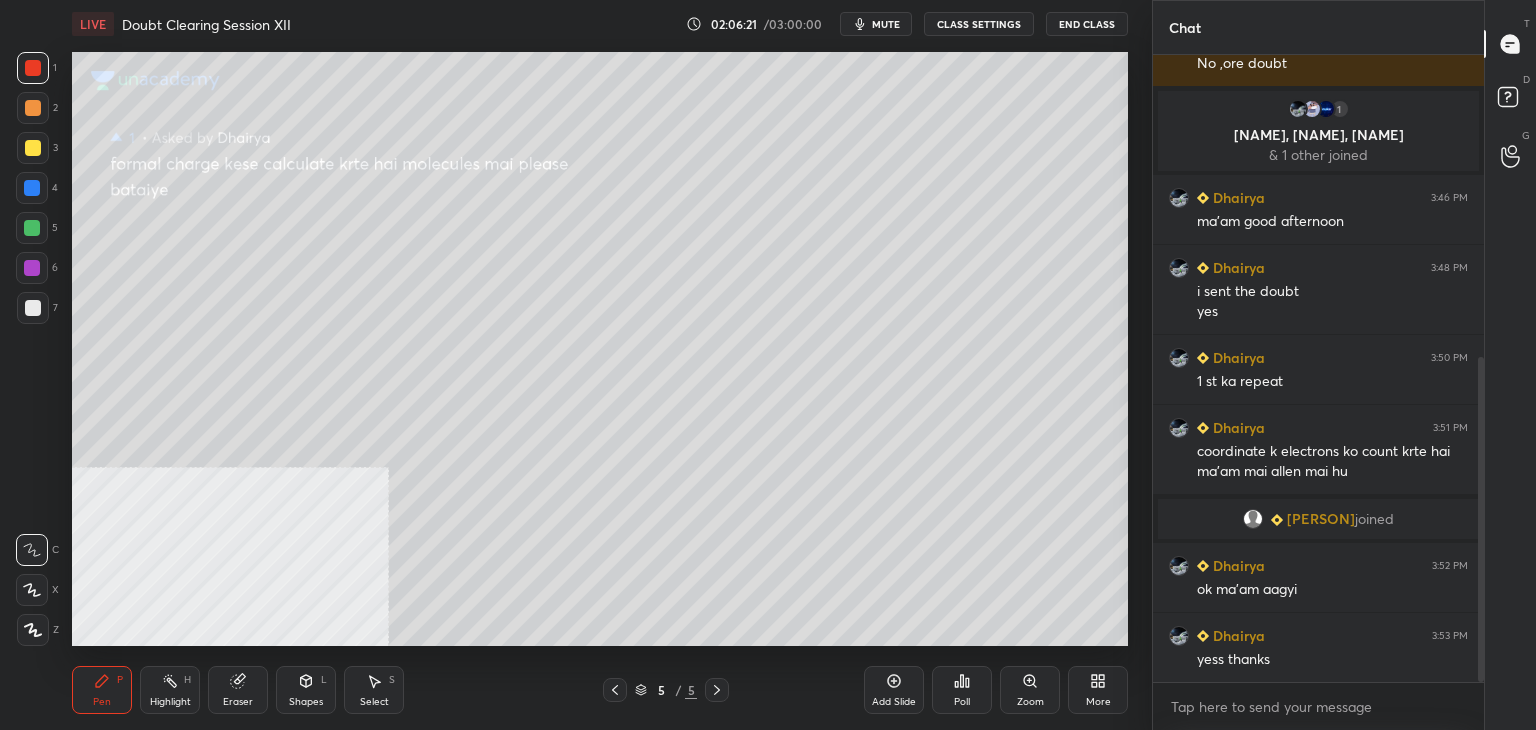 click on "mute" at bounding box center (886, 24) 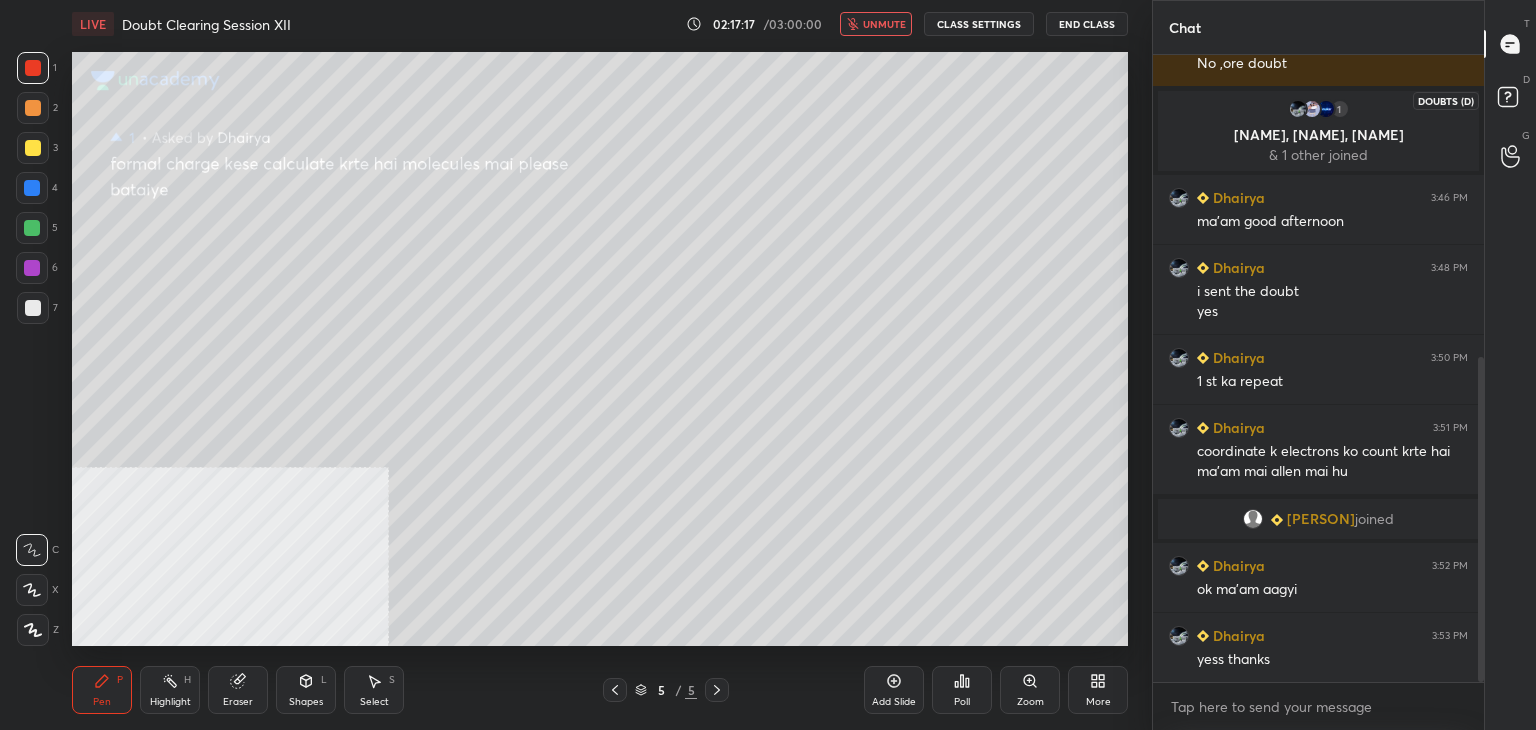 click 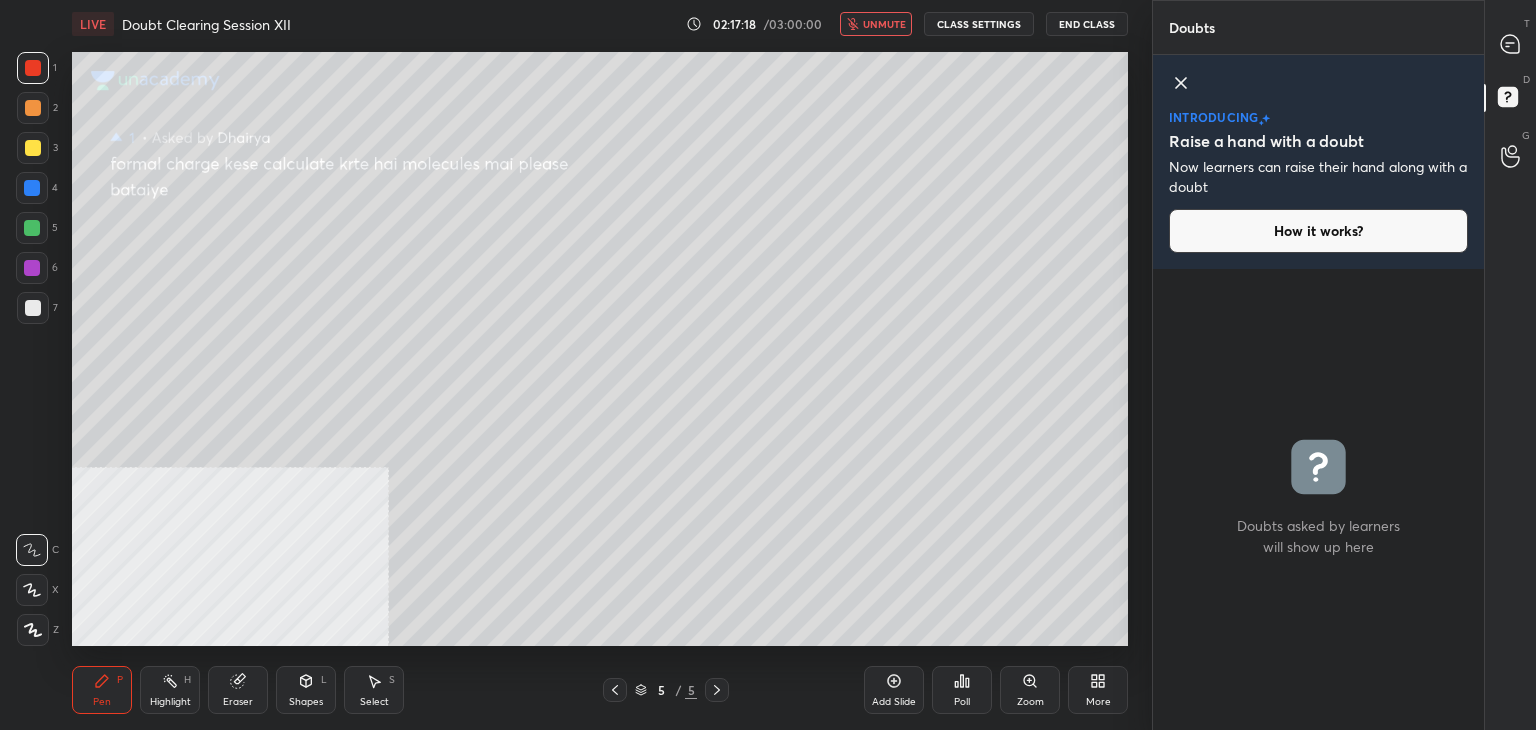click on "G Raise Hand (G)" at bounding box center (1510, 156) 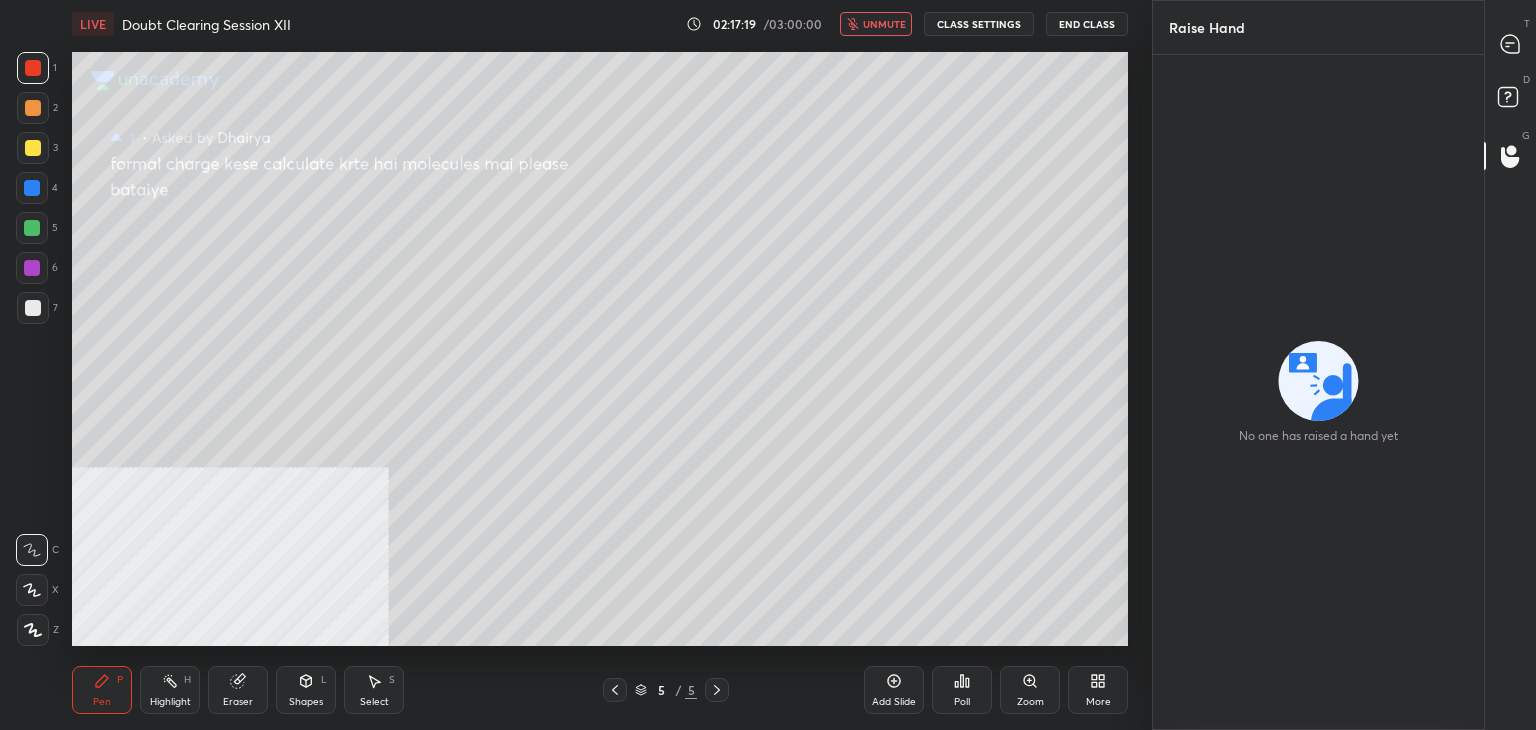 click on "D Doubts (D)" at bounding box center (1510, 100) 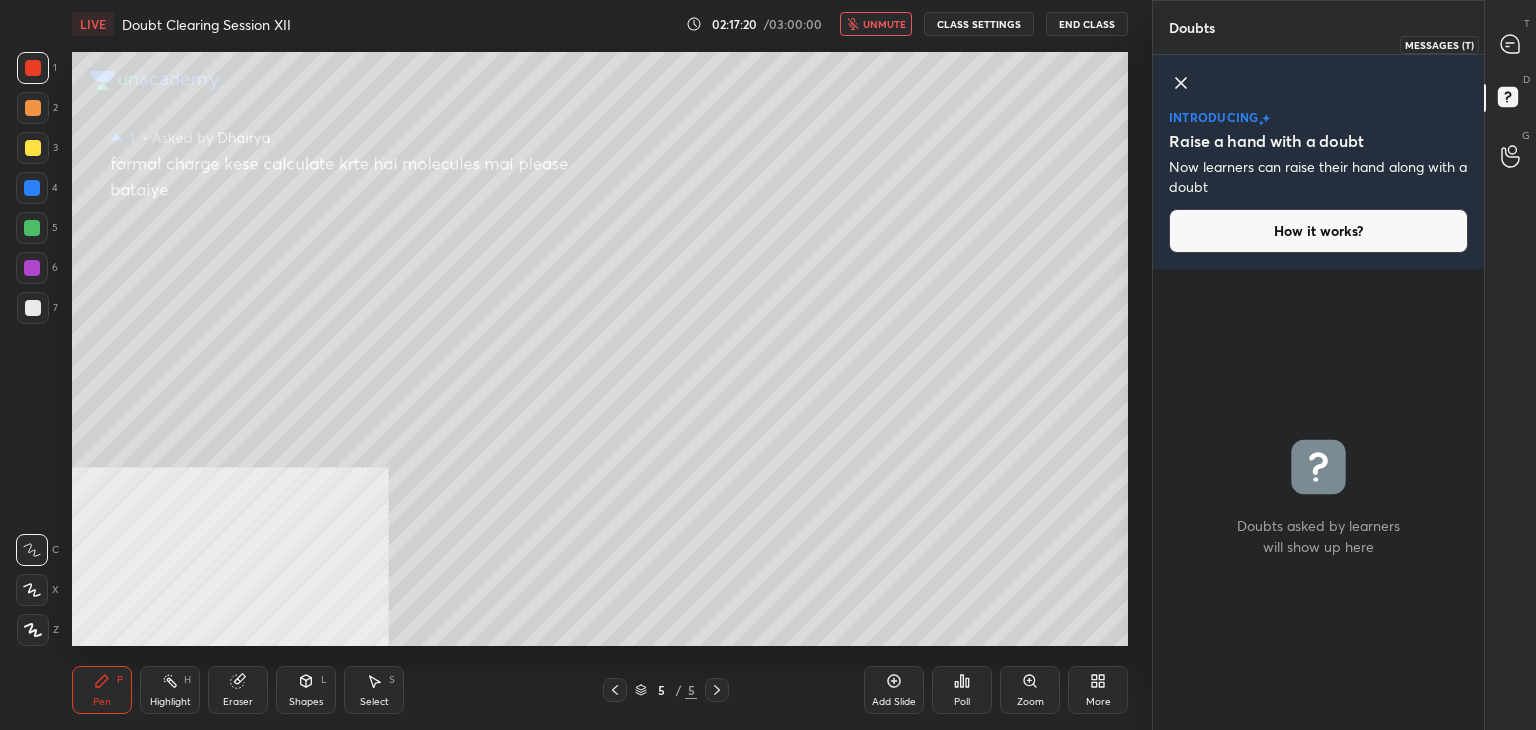 click 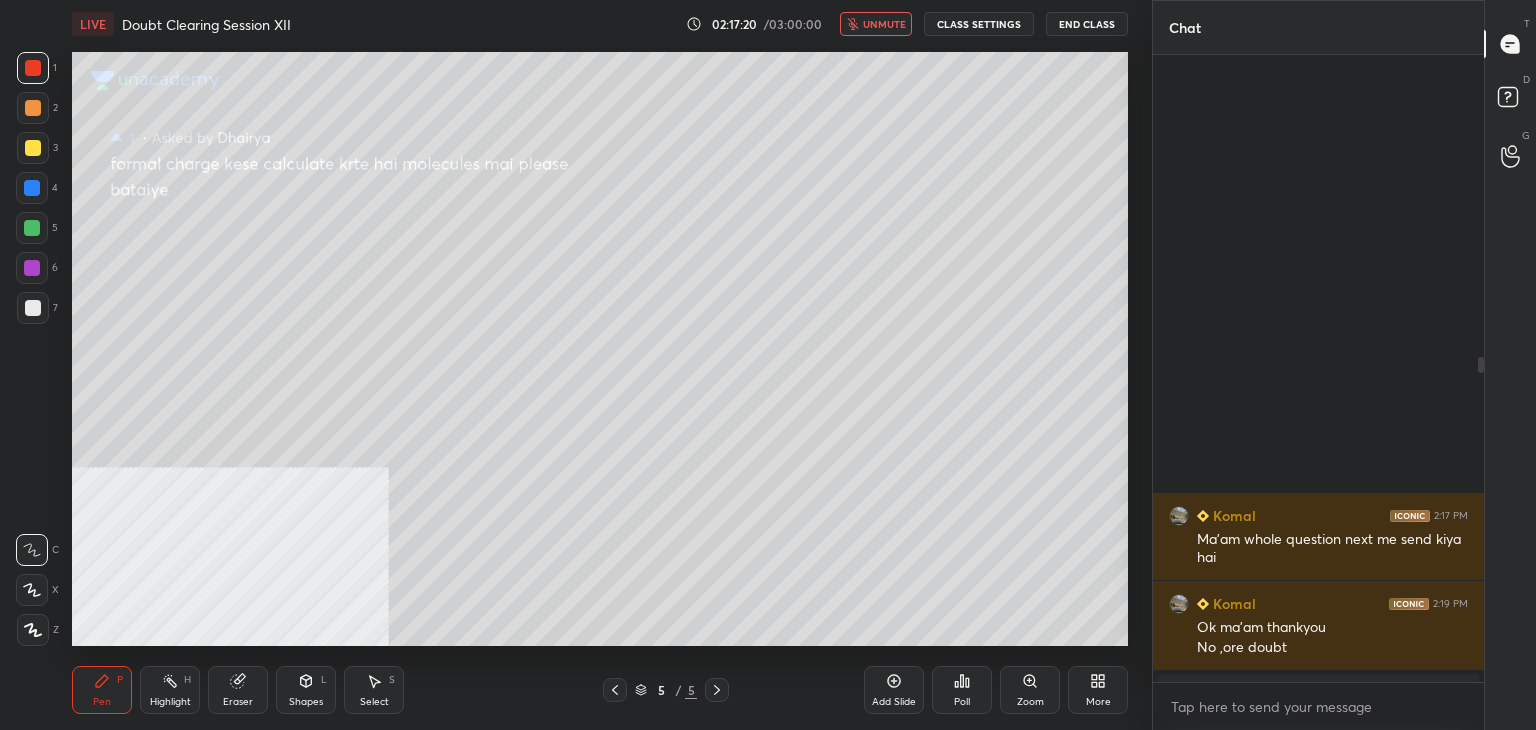 scroll, scrollTop: 584, scrollLeft: 0, axis: vertical 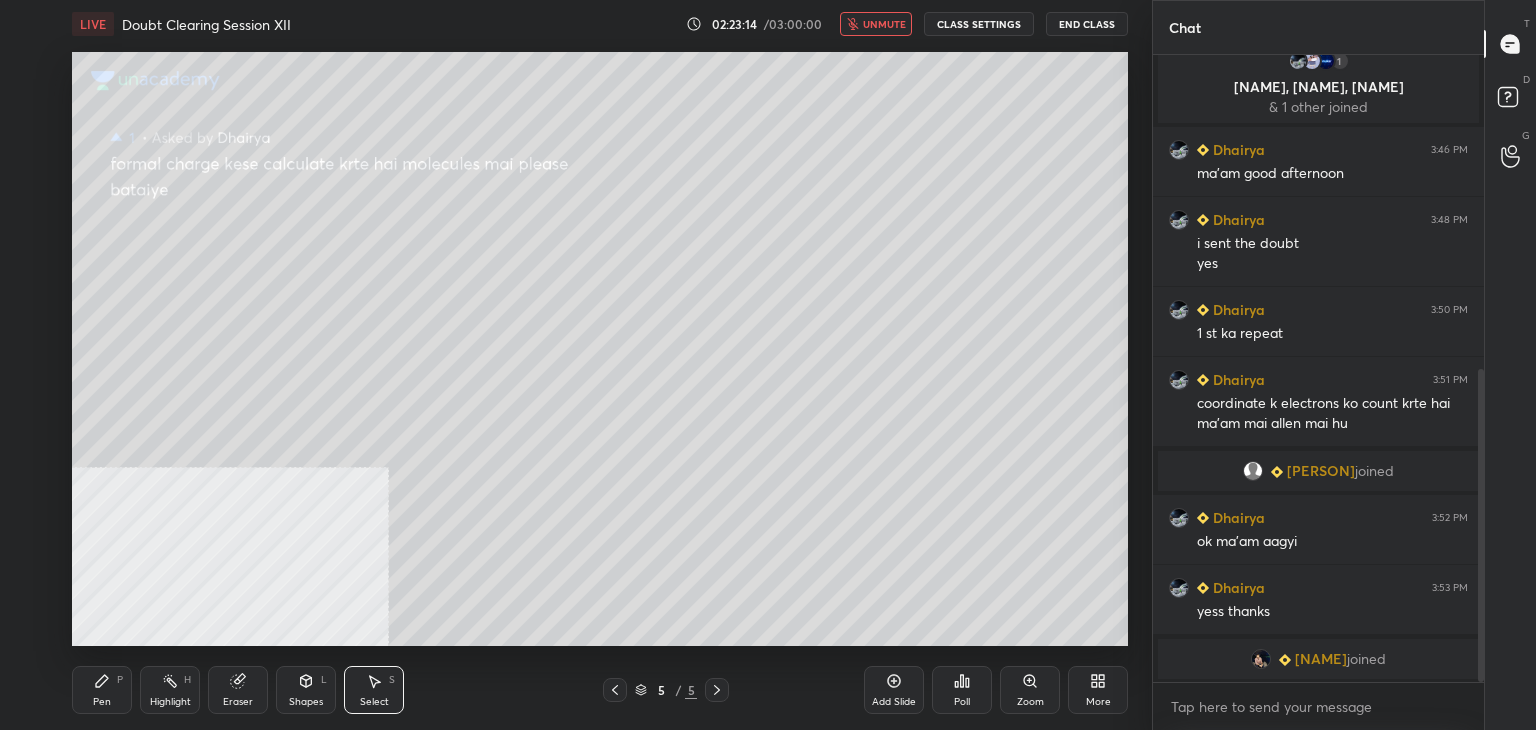 click on "End Class" at bounding box center [1087, 24] 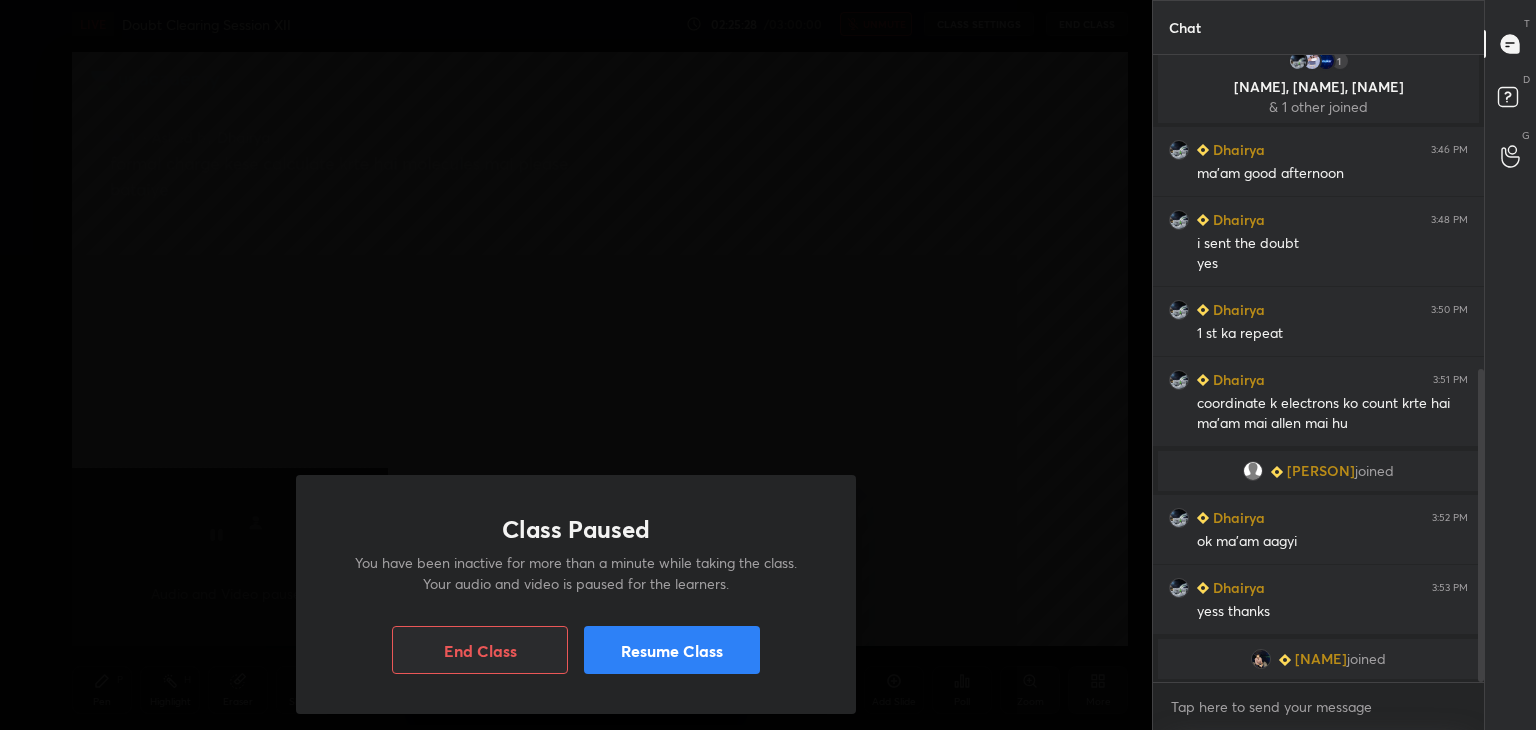 click on "Resume Class" at bounding box center [672, 650] 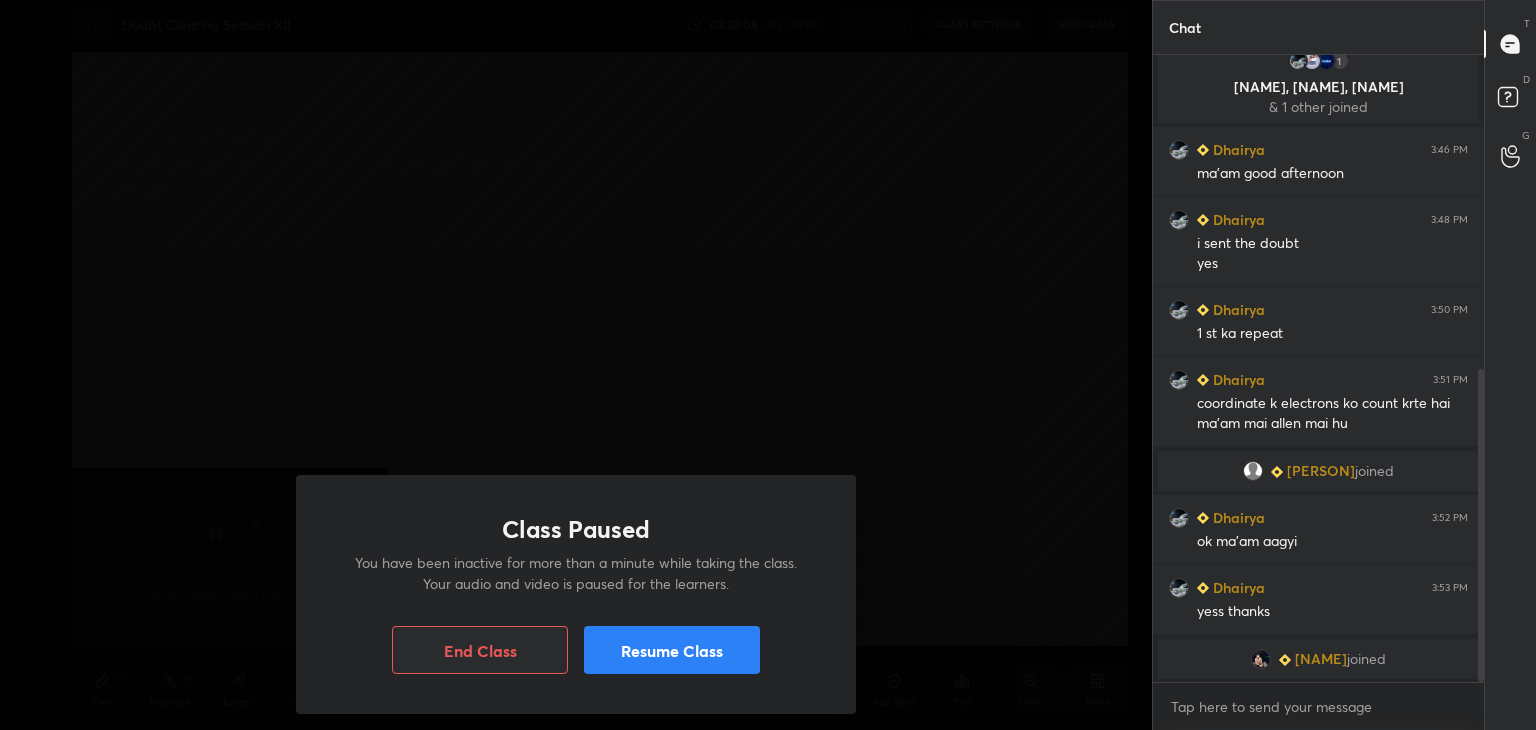 click on "Resume Class" at bounding box center (672, 650) 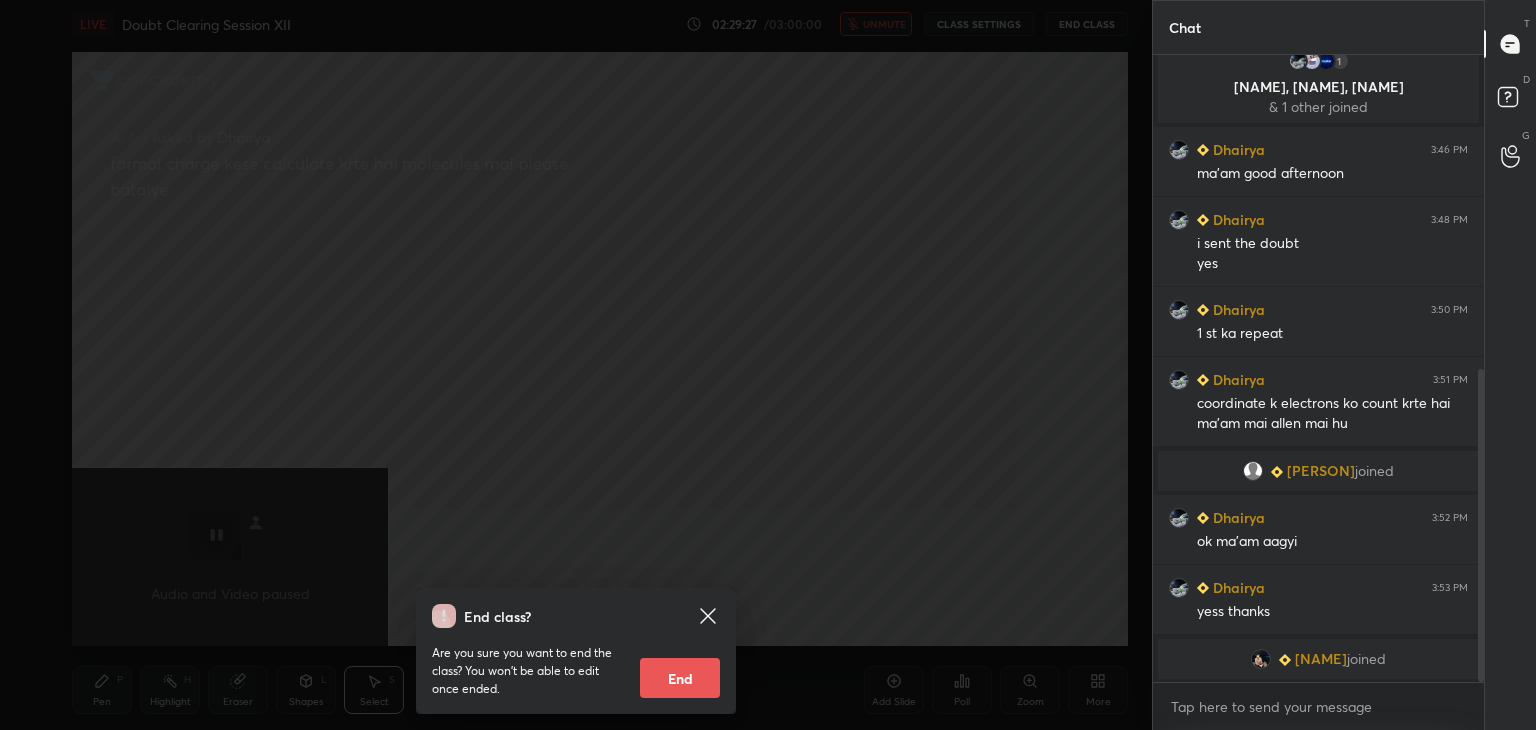 click 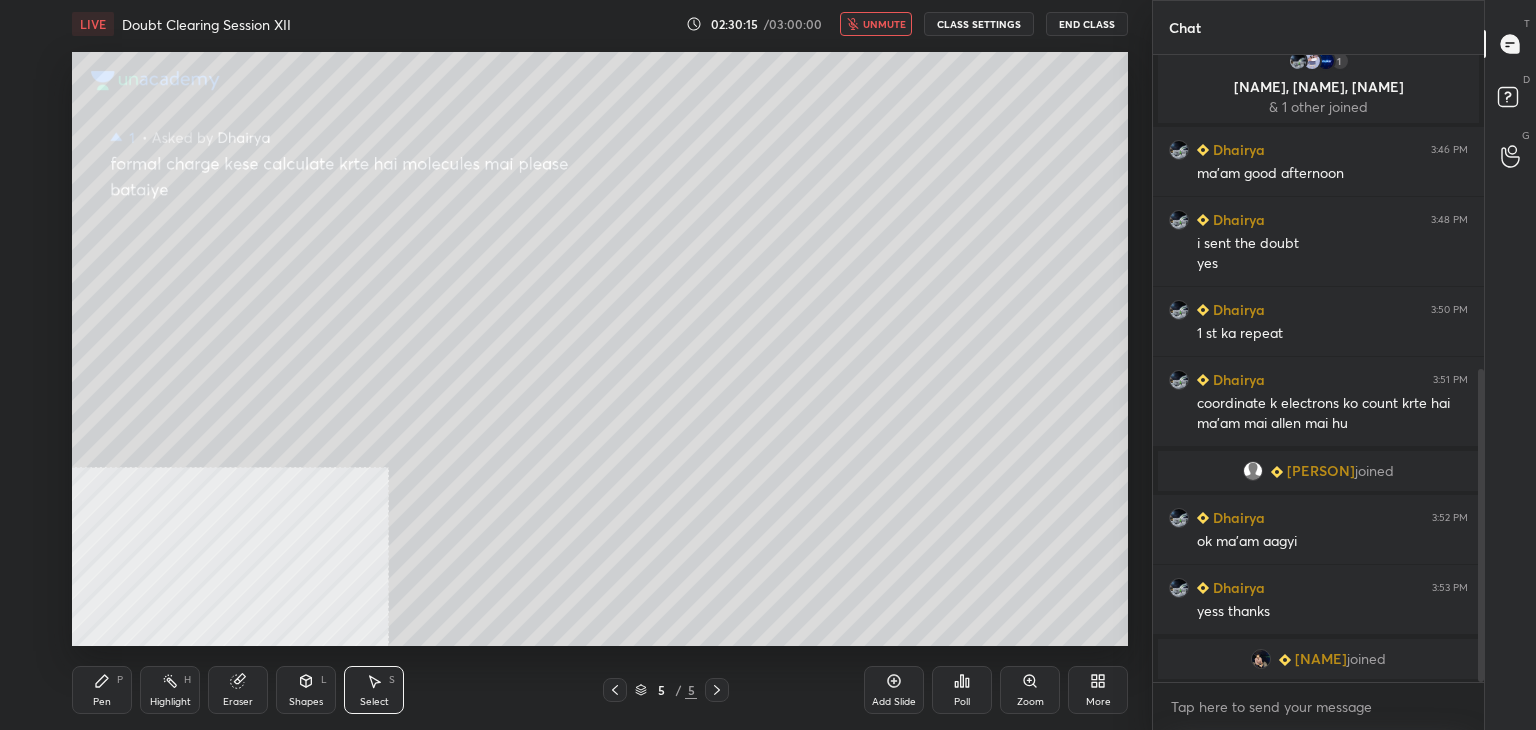 click on "End Class" at bounding box center [1087, 24] 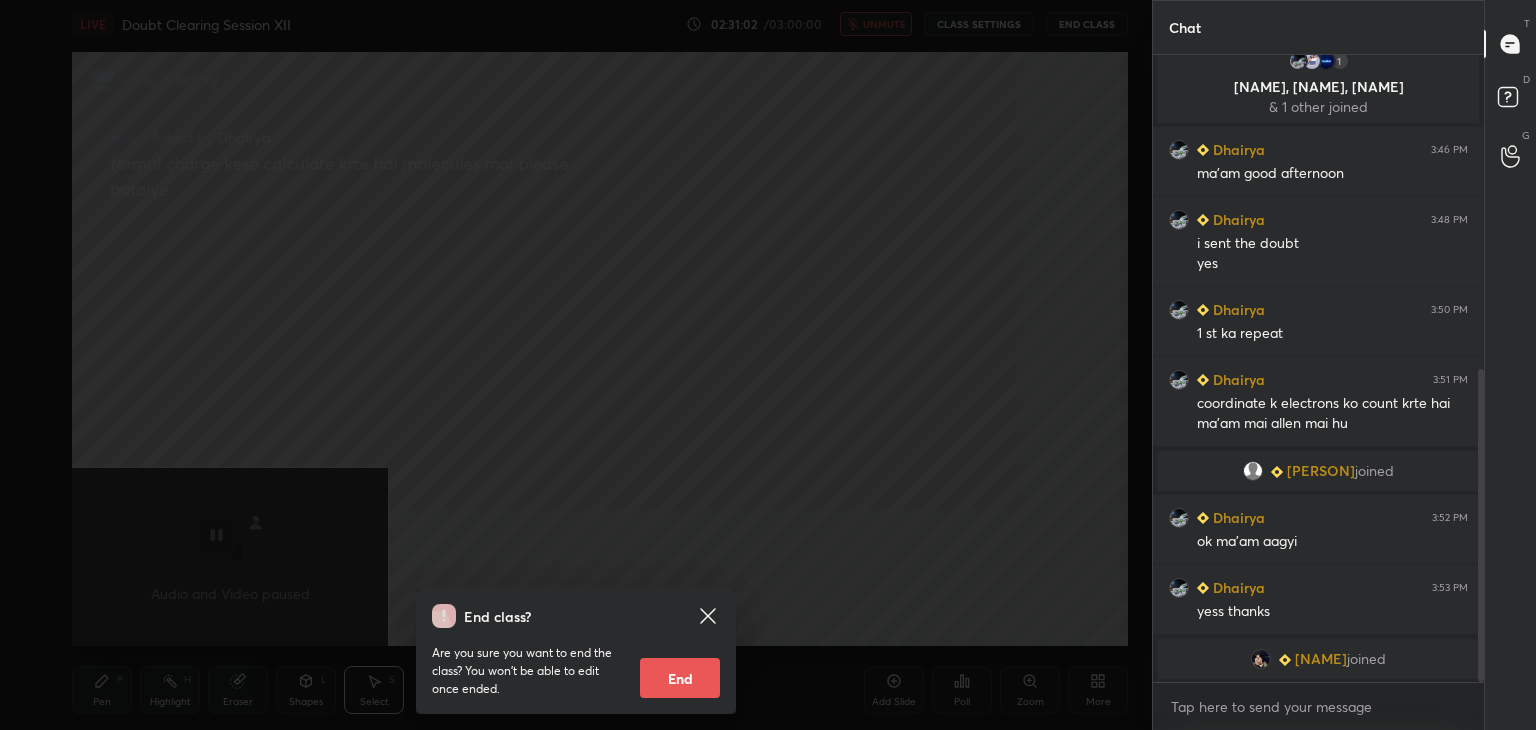 click 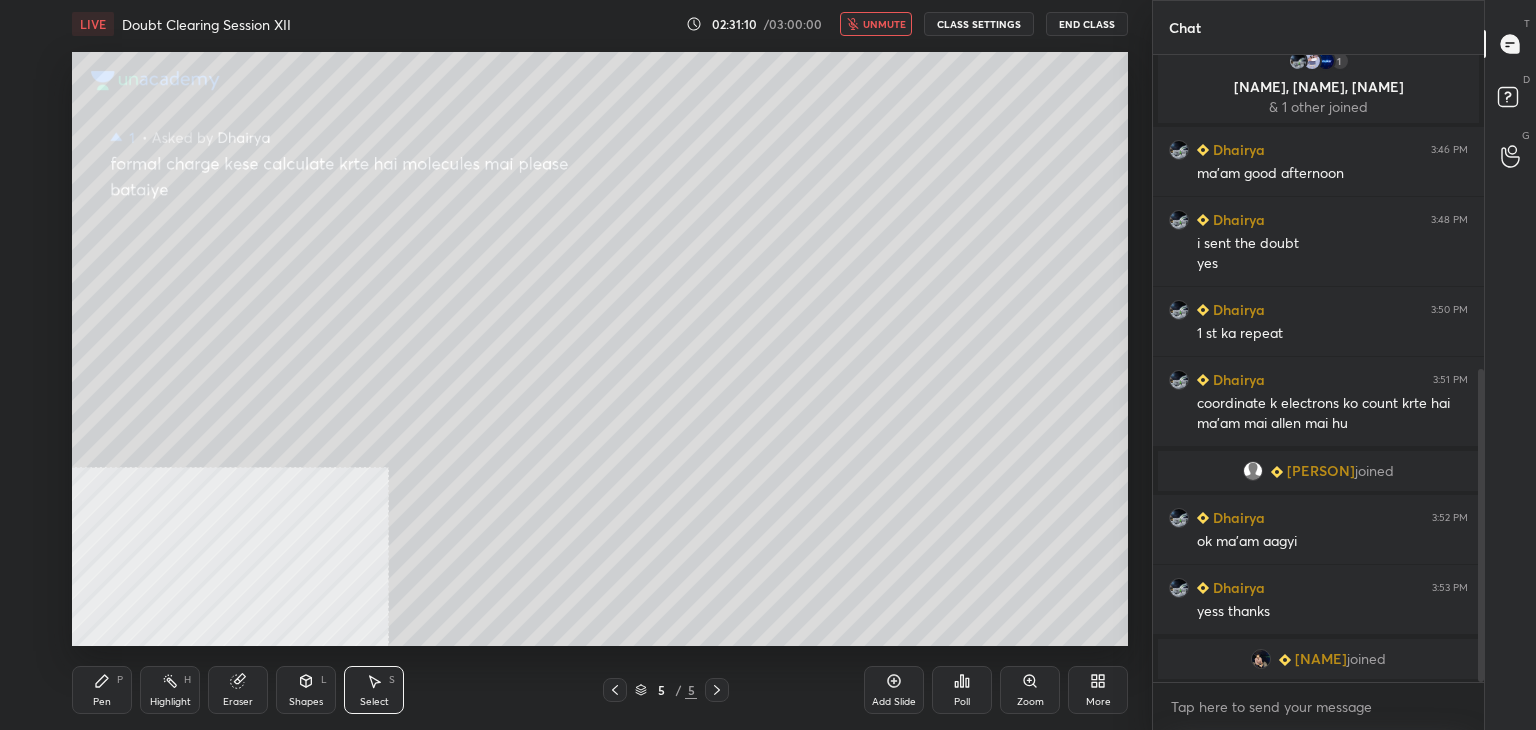 click on "End Class" at bounding box center (1087, 24) 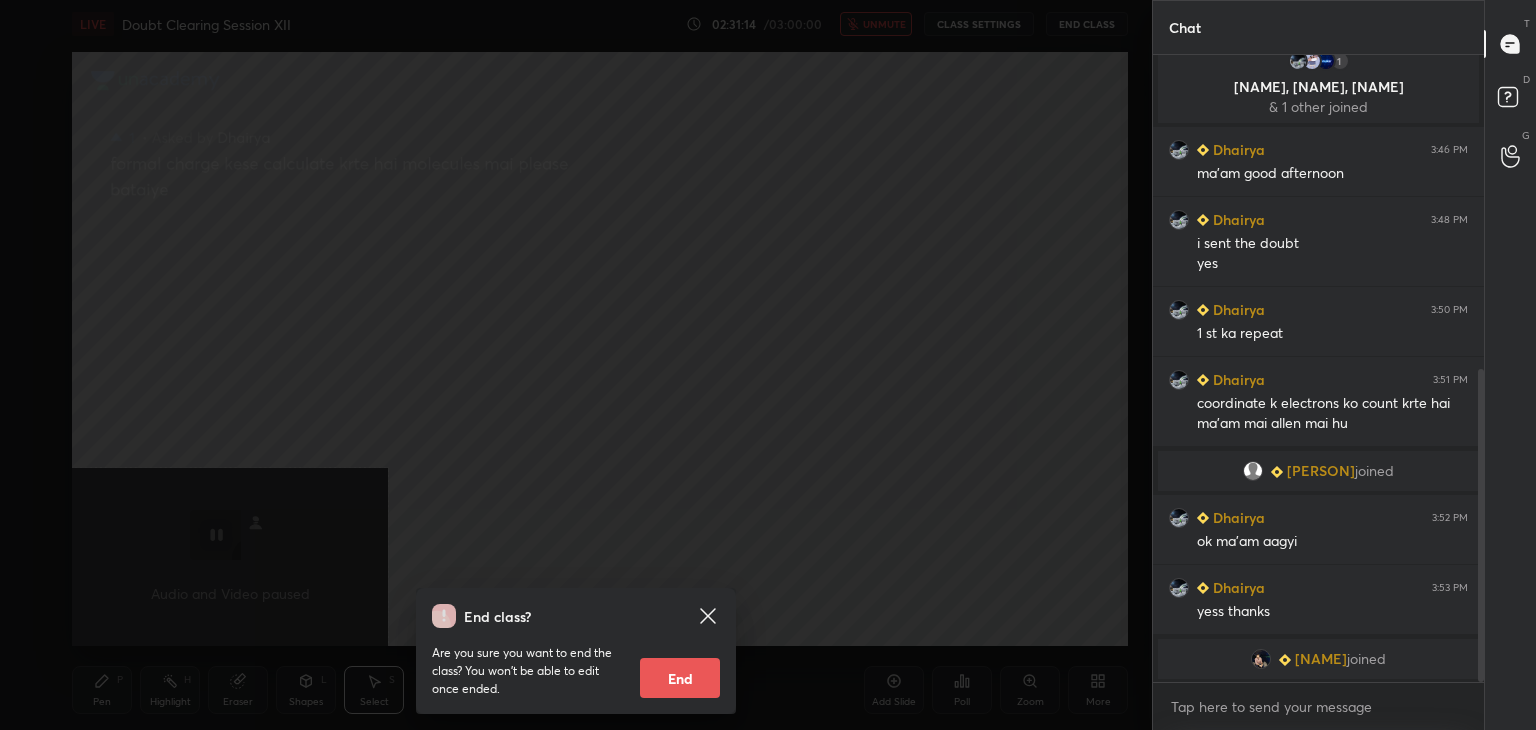 click 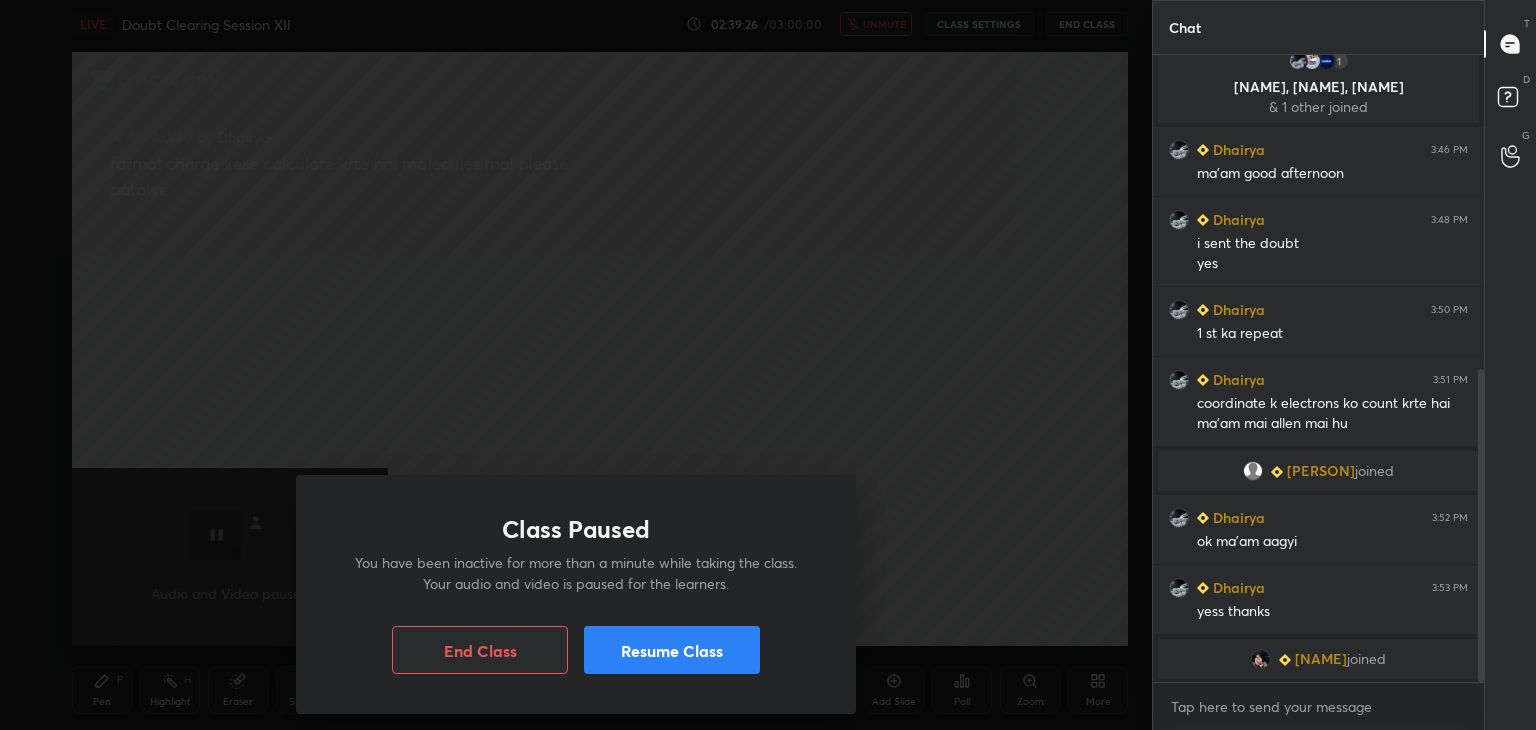 click on "Resume Class" at bounding box center [672, 650] 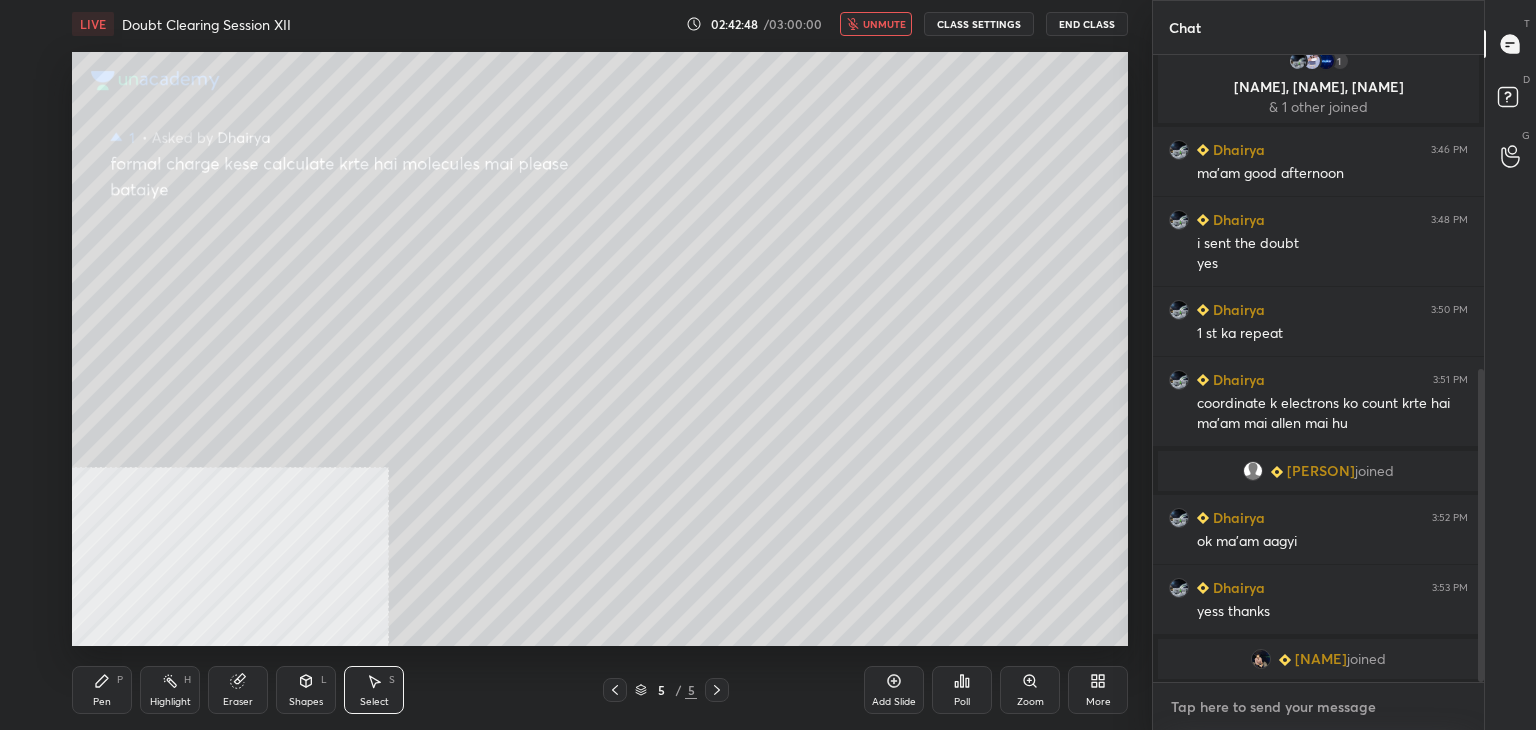 click at bounding box center (1318, 707) 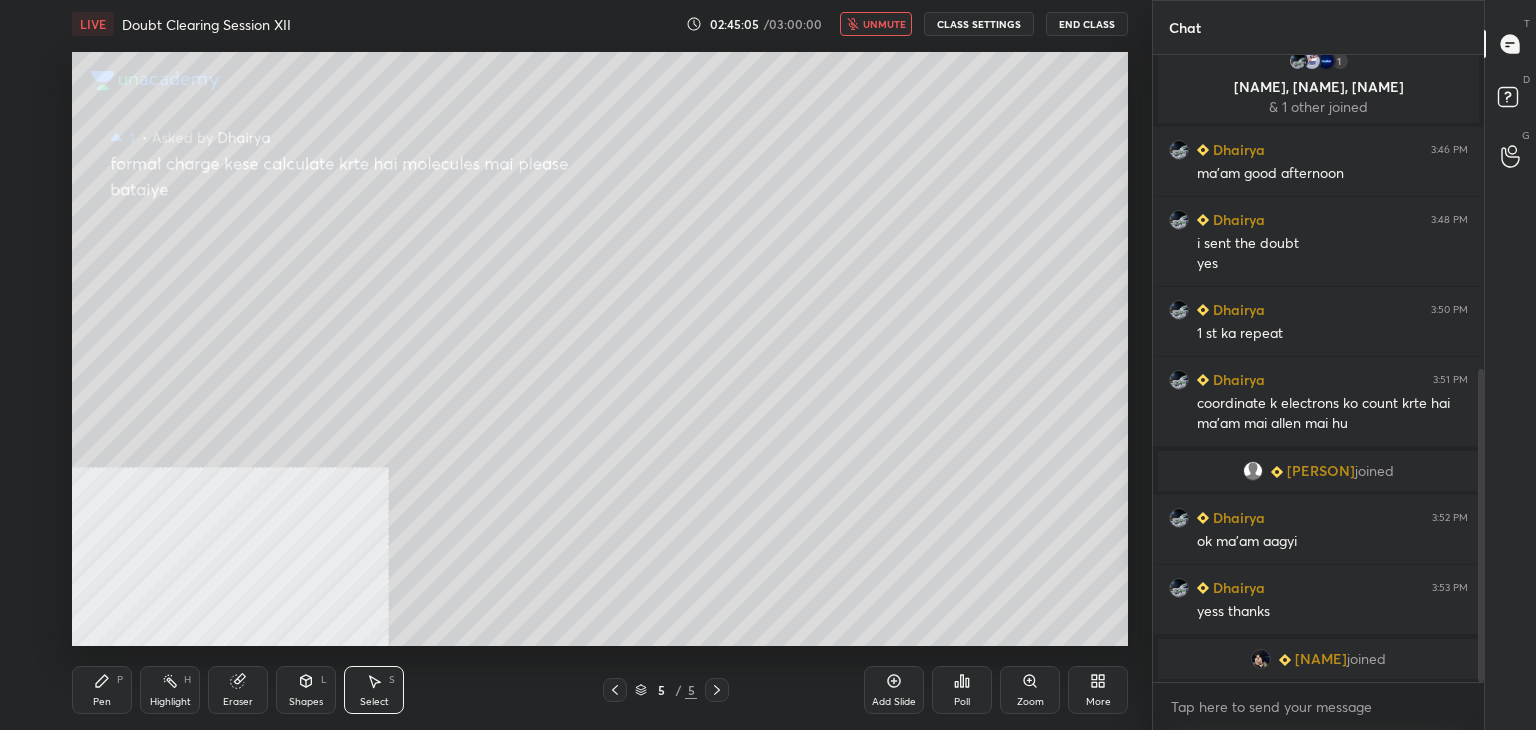 click on "End Class" at bounding box center (1087, 24) 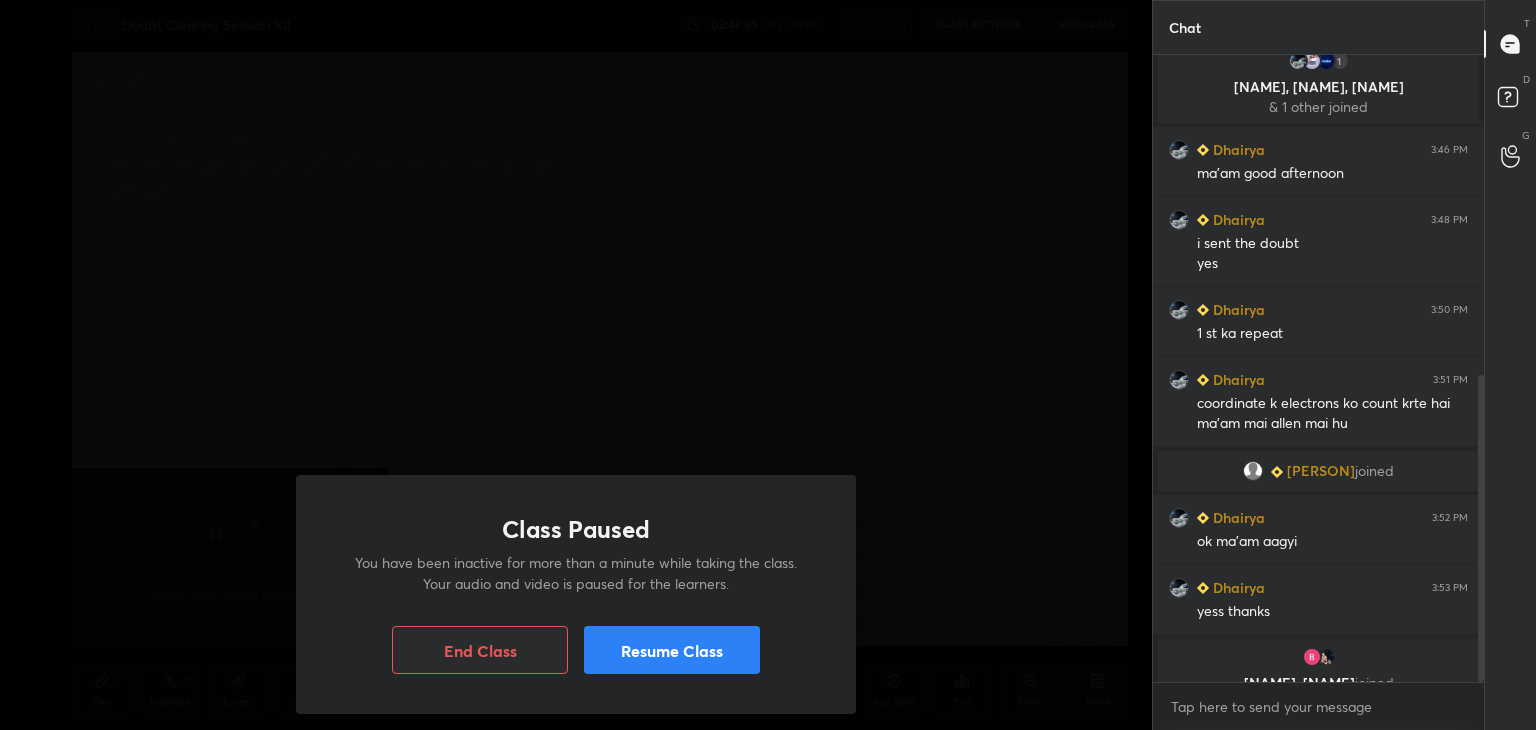 scroll, scrollTop: 656, scrollLeft: 0, axis: vertical 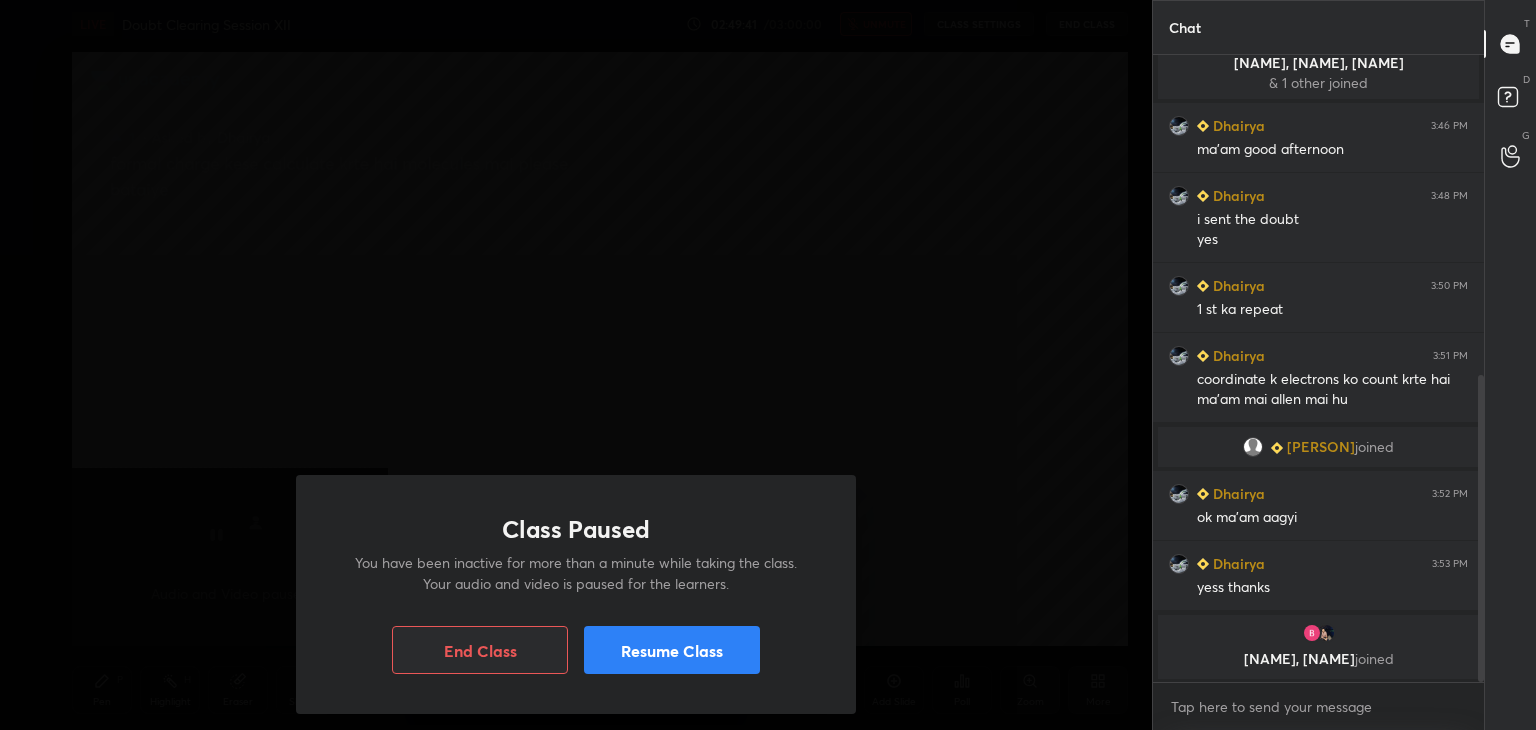 click on "End Class" at bounding box center [480, 650] 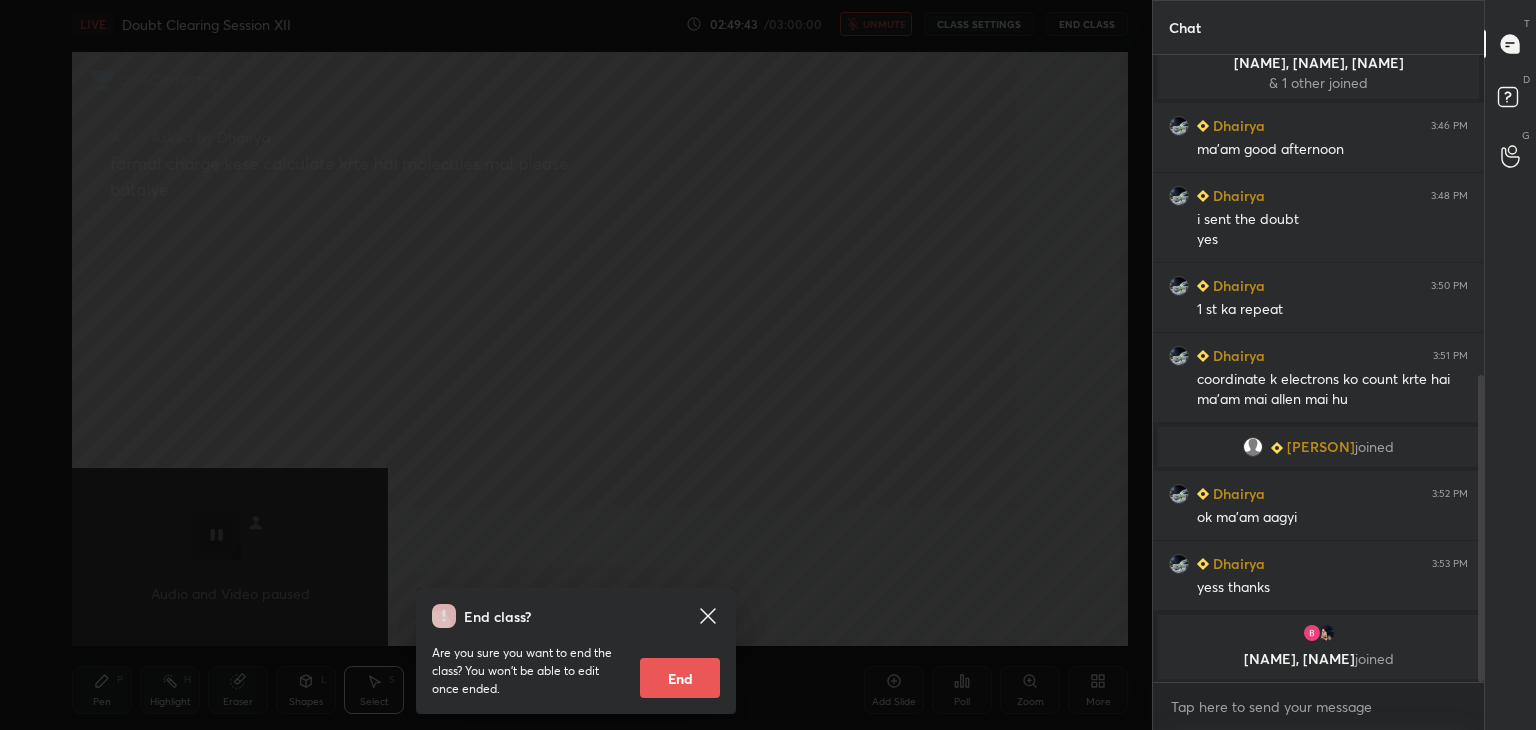 click on "End" at bounding box center (680, 678) 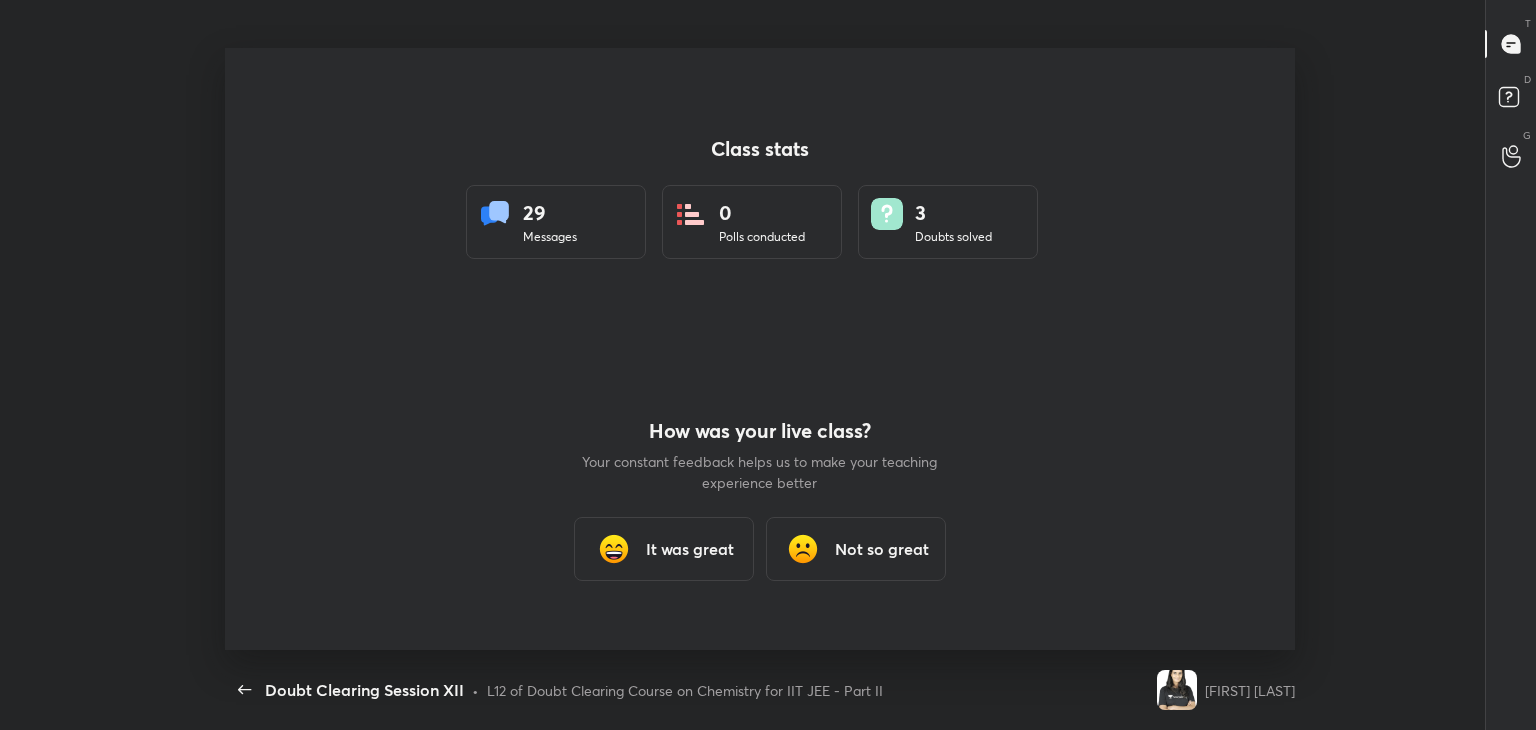 scroll, scrollTop: 99397, scrollLeft: 98792, axis: both 